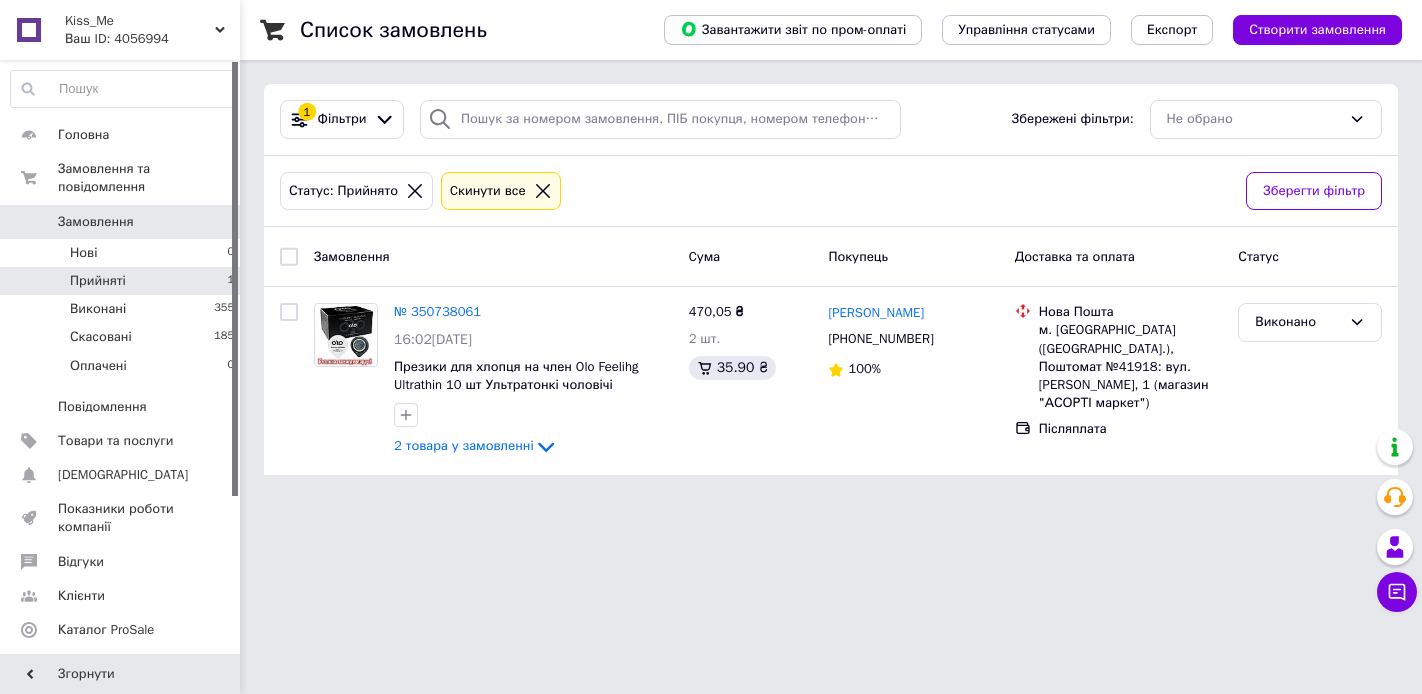 scroll, scrollTop: 0, scrollLeft: 0, axis: both 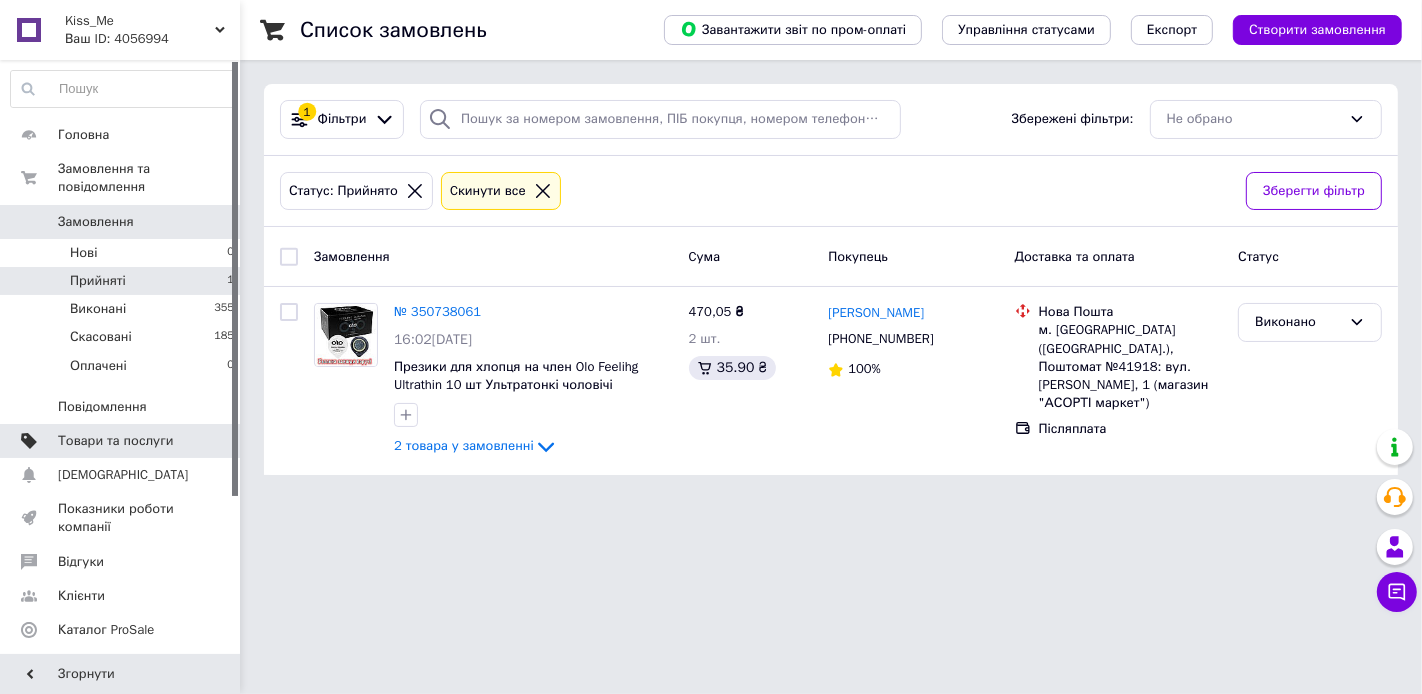 click on "Товари та послуги" at bounding box center (115, 441) 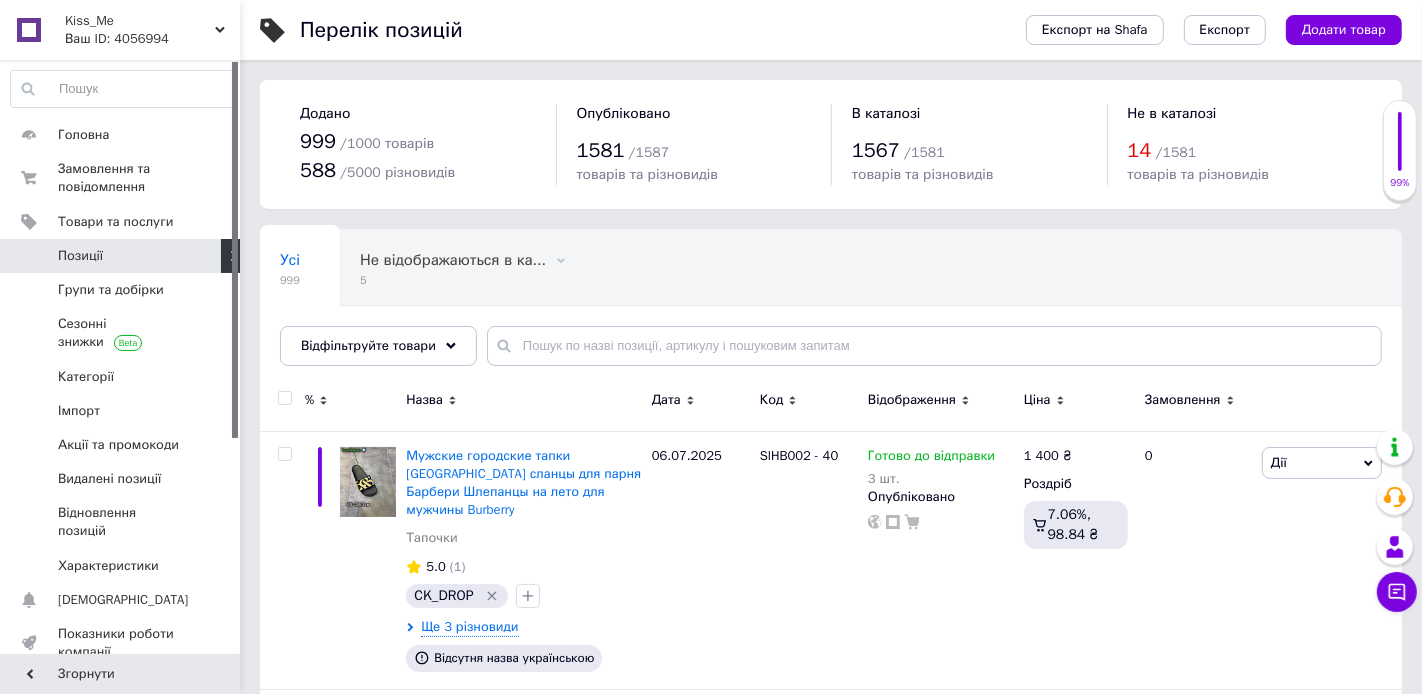 click at bounding box center [284, 398] 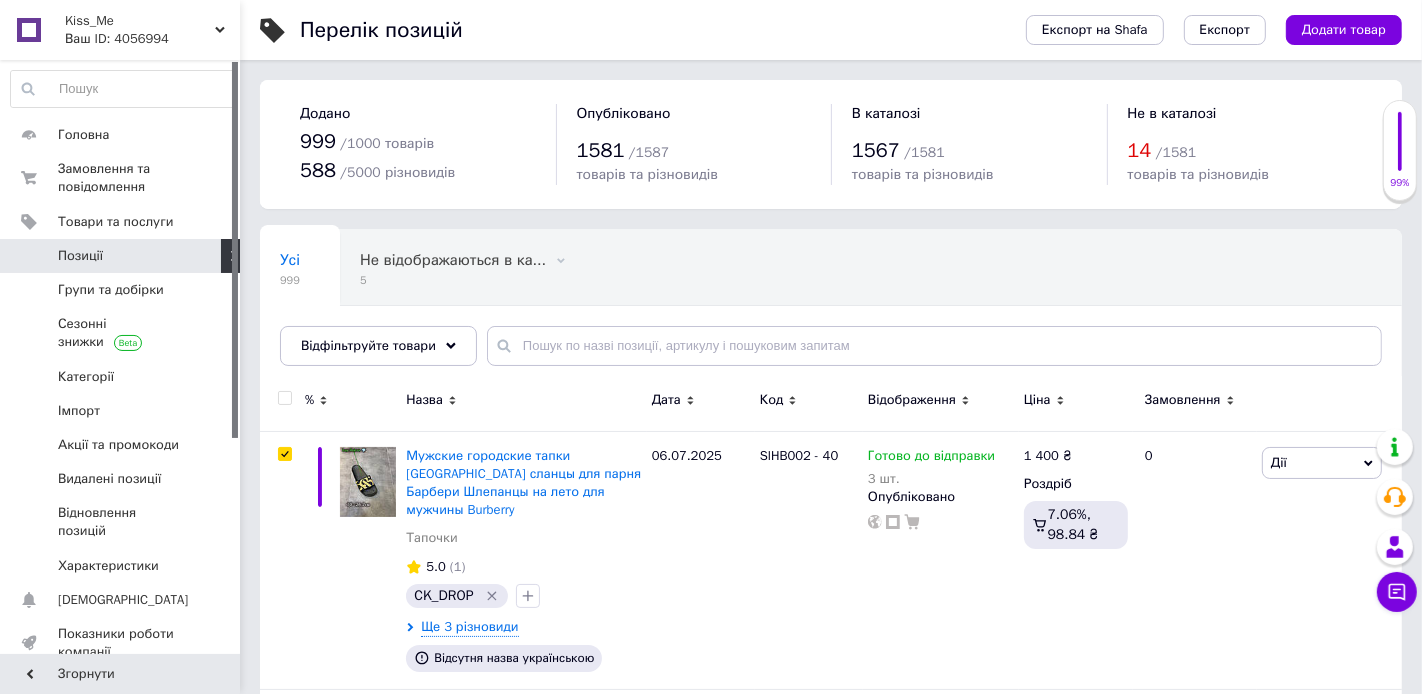 checkbox on "true" 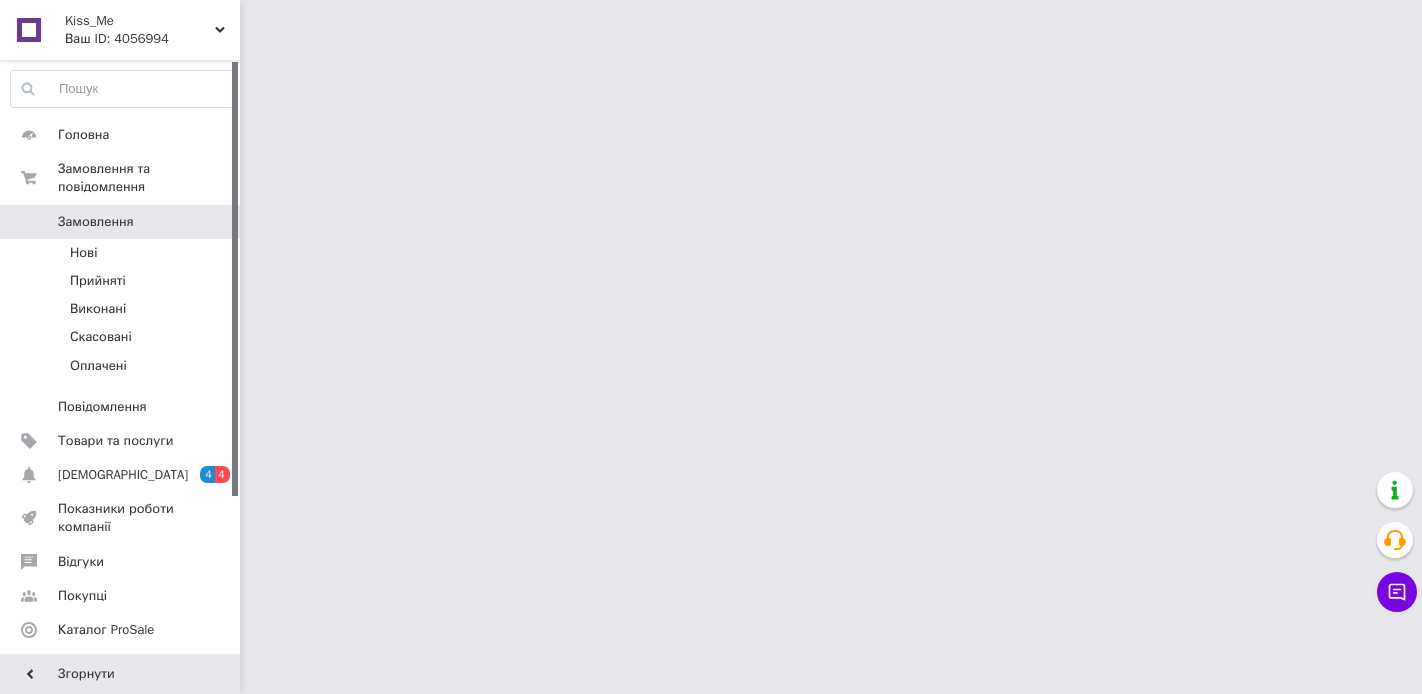 scroll, scrollTop: 0, scrollLeft: 0, axis: both 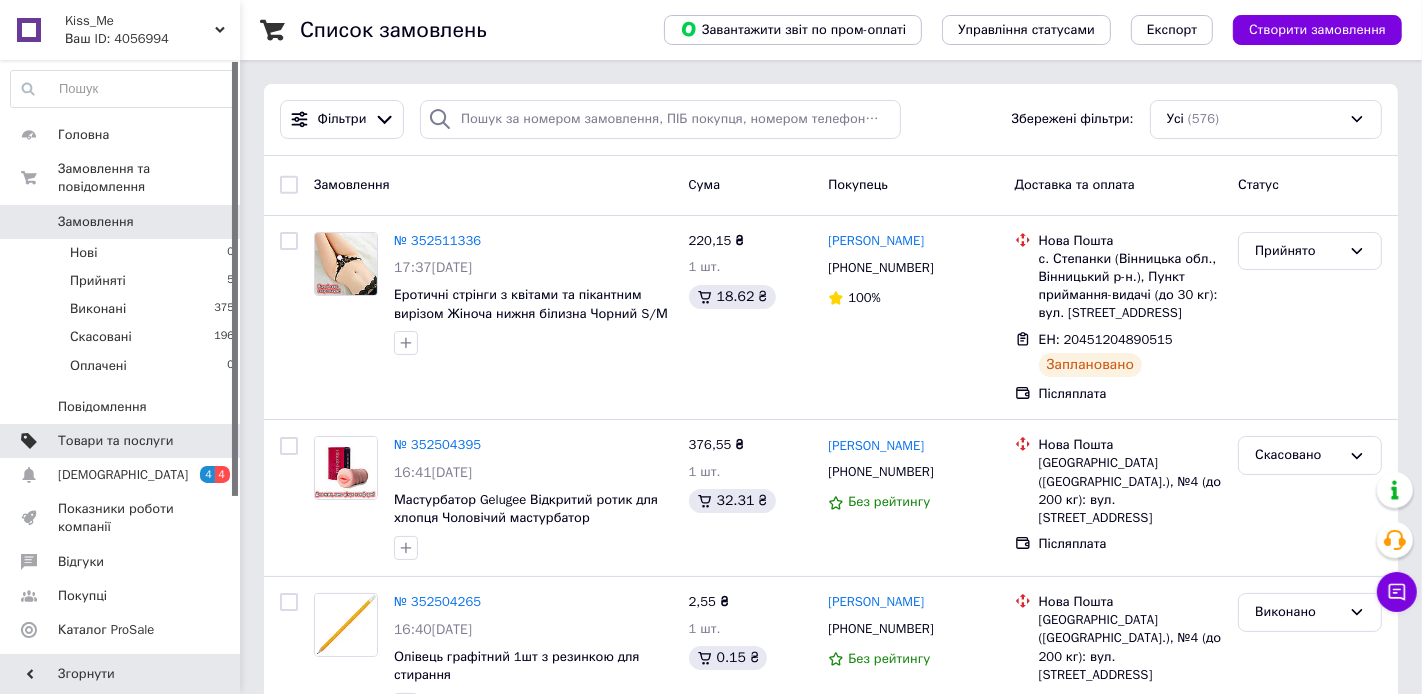 click on "Товари та послуги" at bounding box center [115, 441] 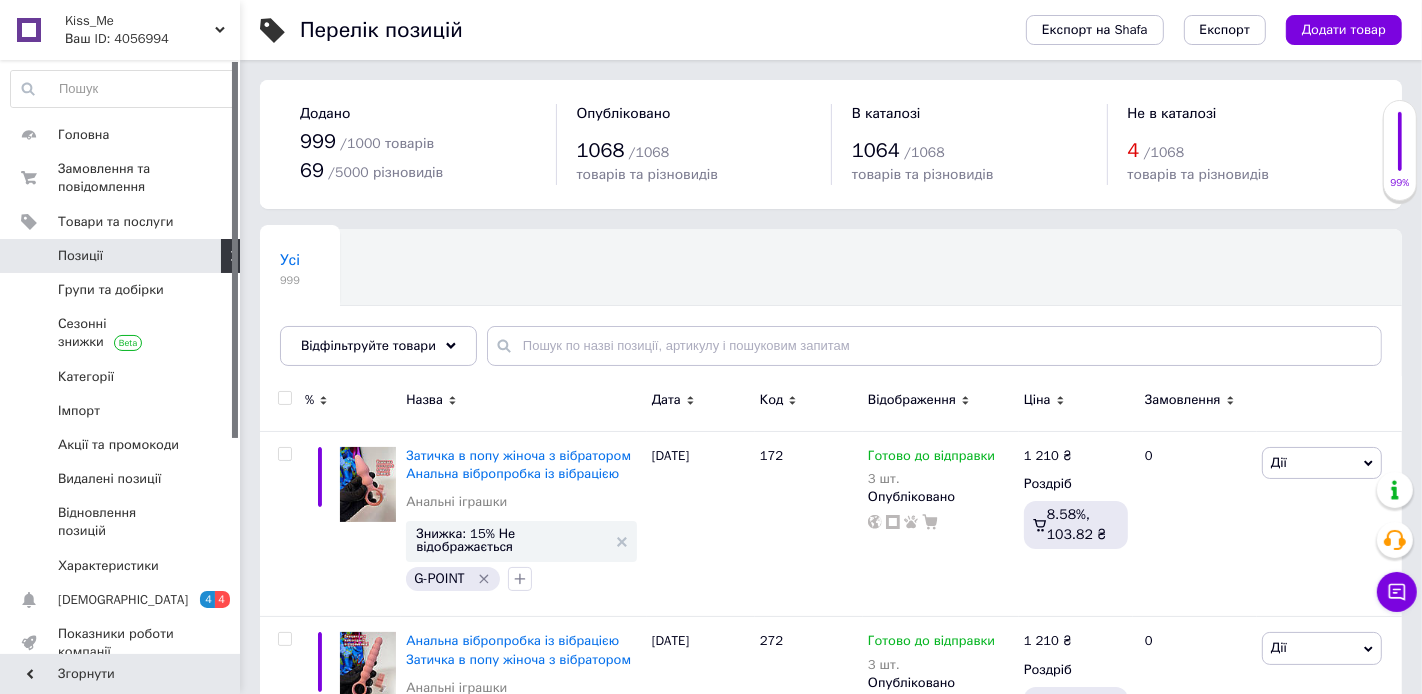 click at bounding box center (284, 398) 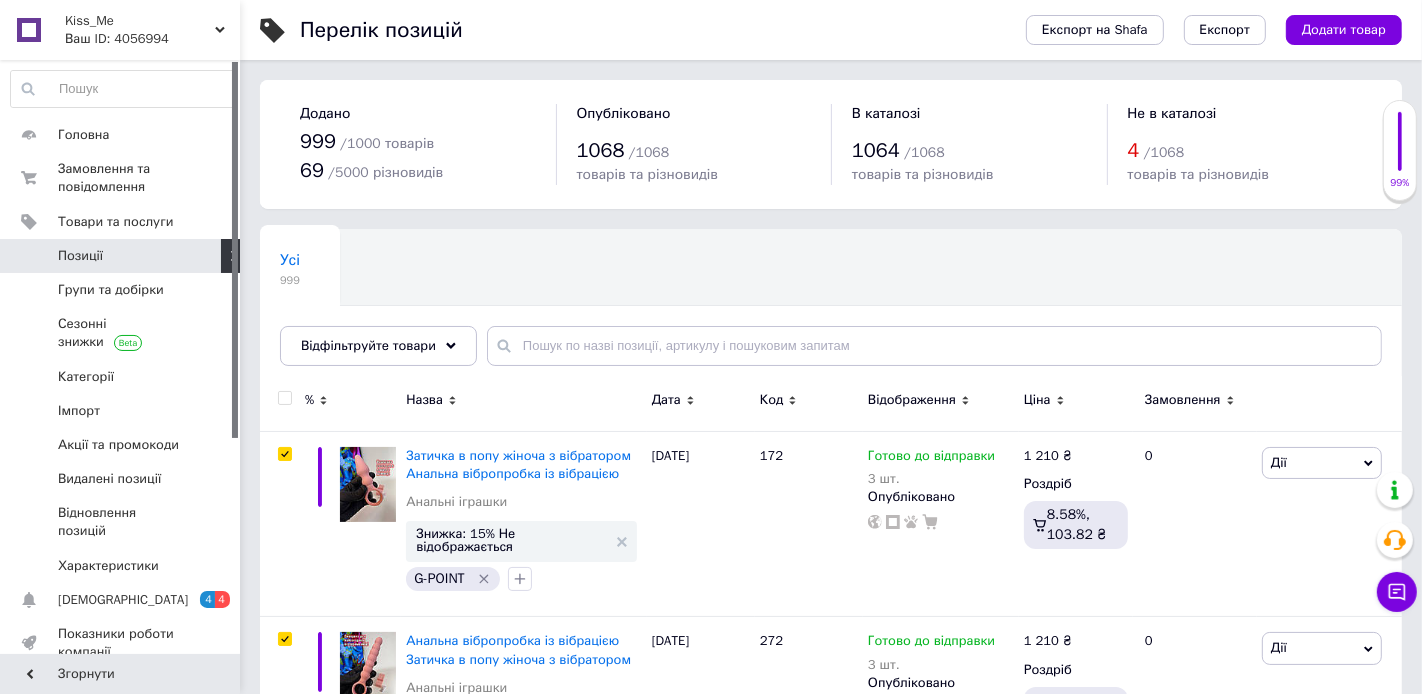 checkbox on "true" 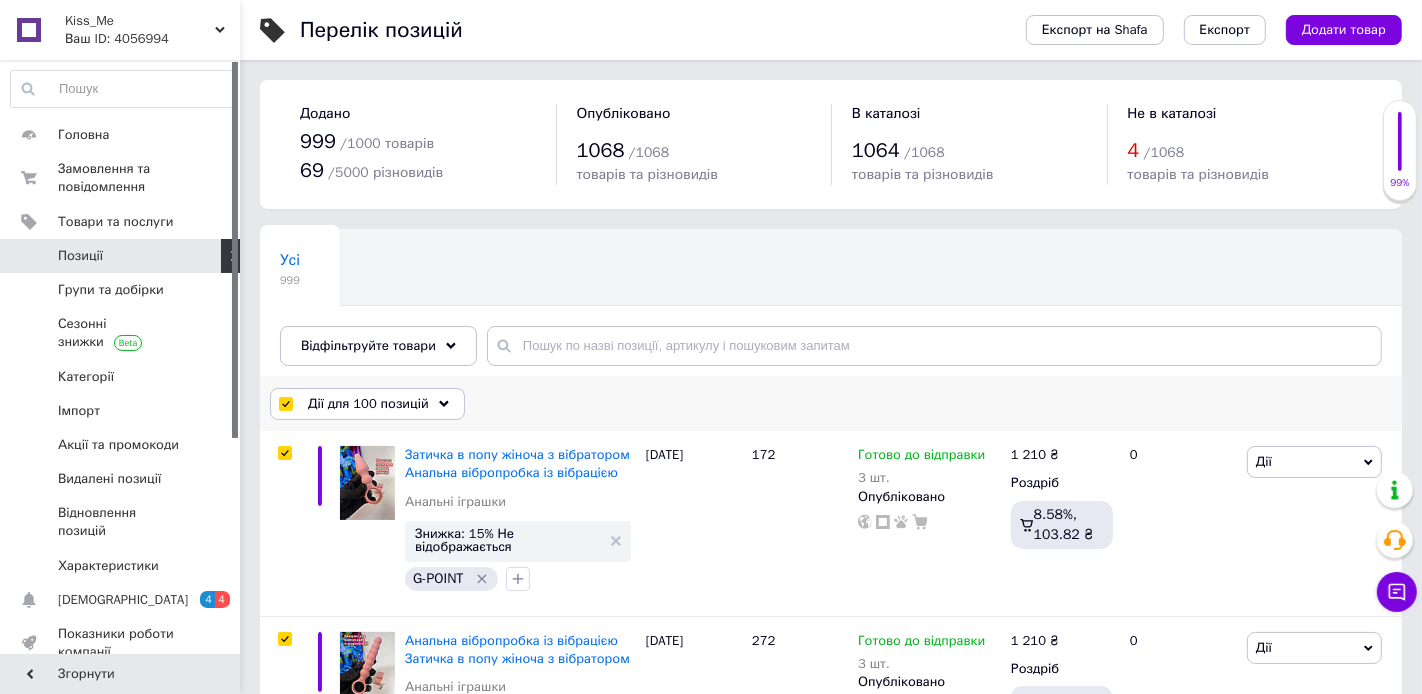 click on "Дії для 100 позицій" at bounding box center [367, 404] 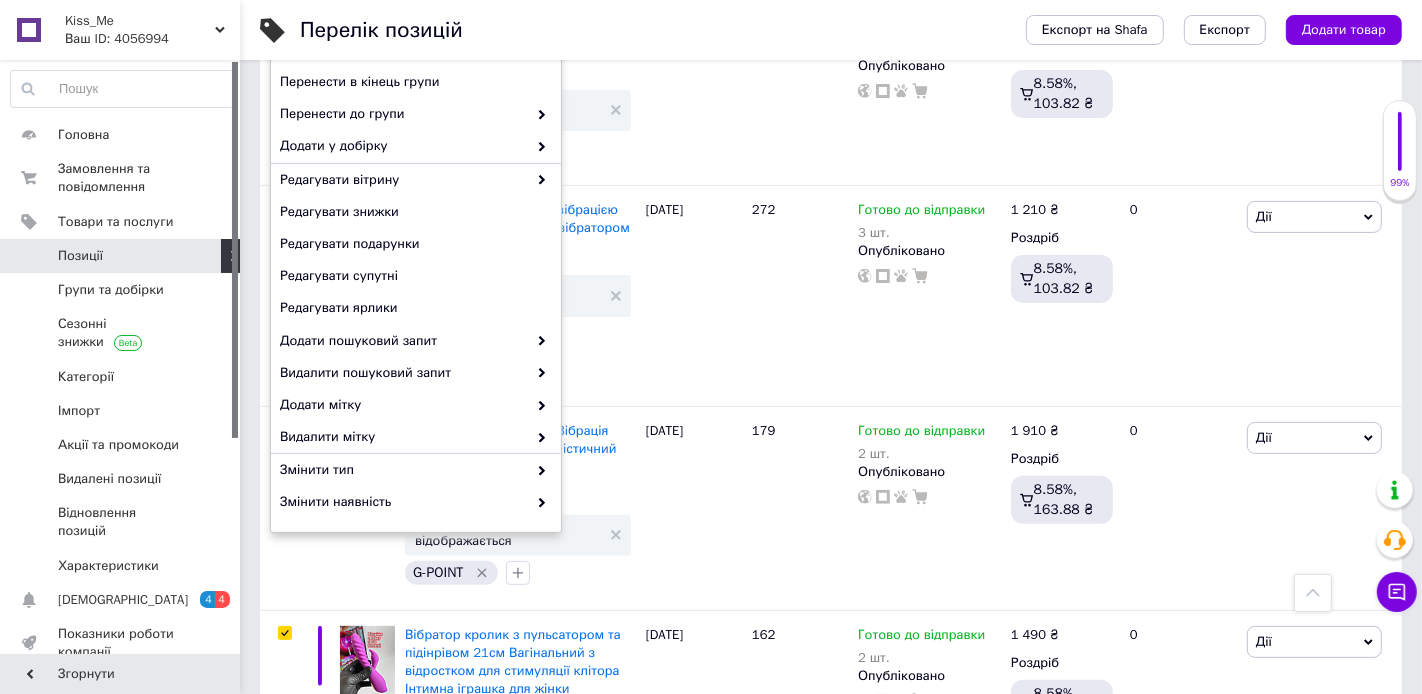 scroll, scrollTop: 460, scrollLeft: 0, axis: vertical 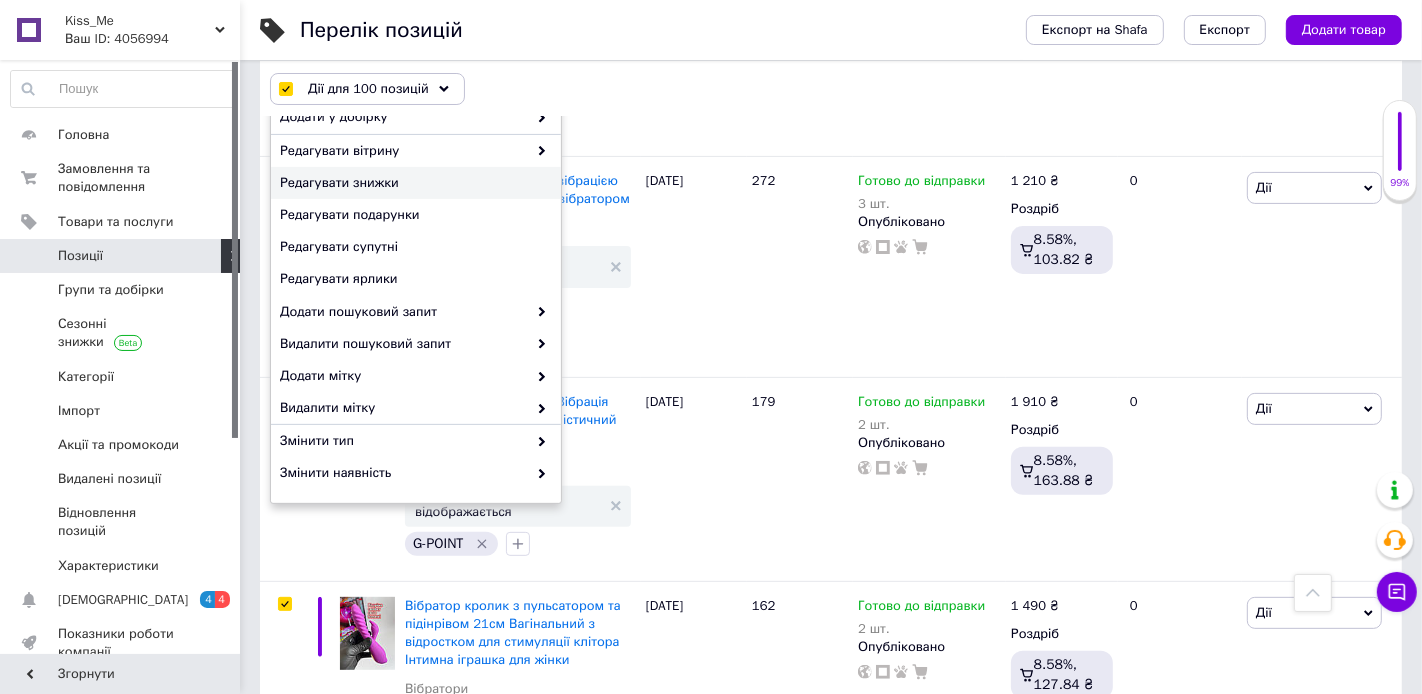 click on "Редагувати знижки" at bounding box center [413, 183] 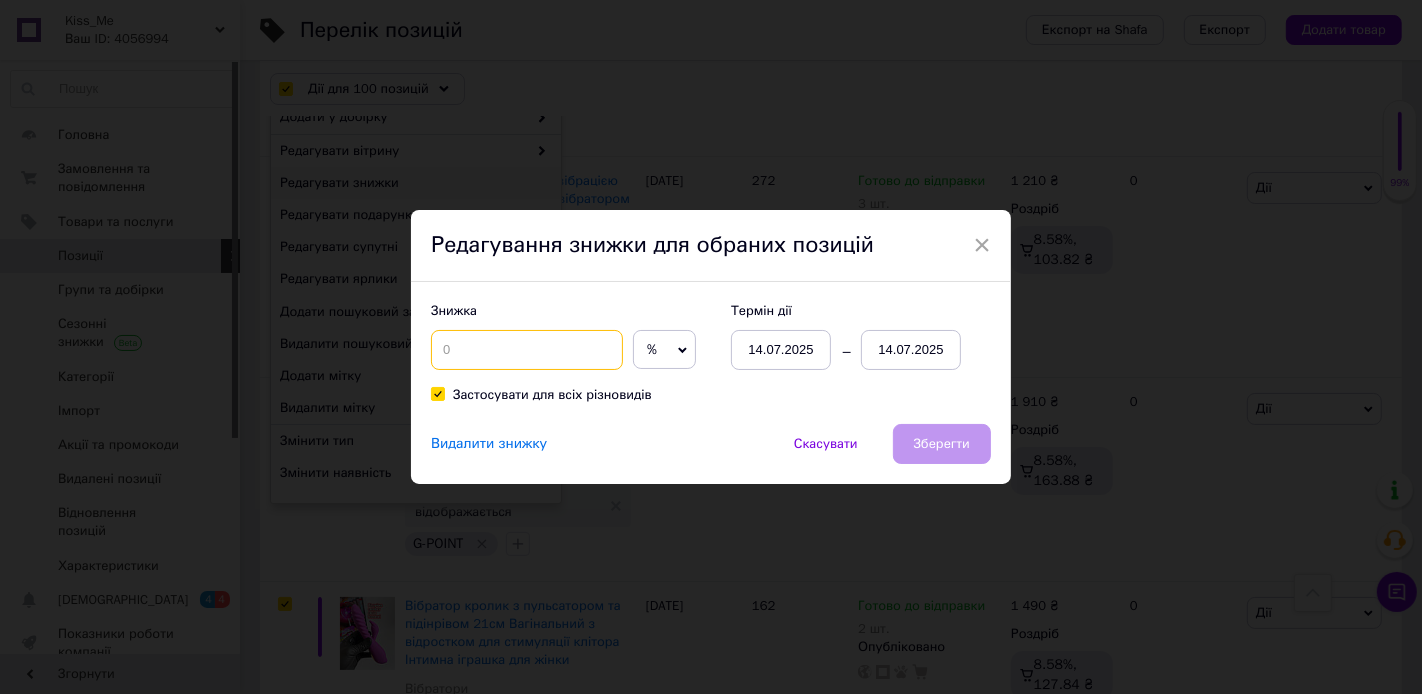 click at bounding box center (527, 350) 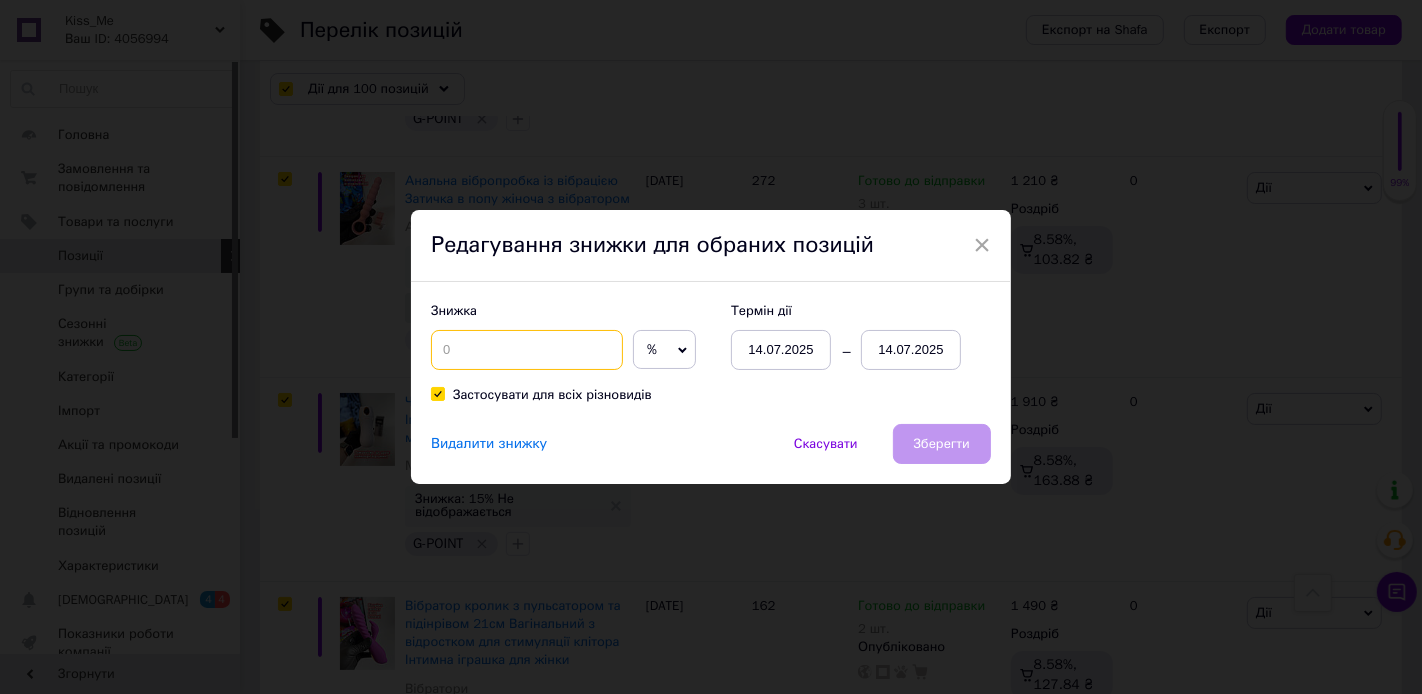 type on "5" 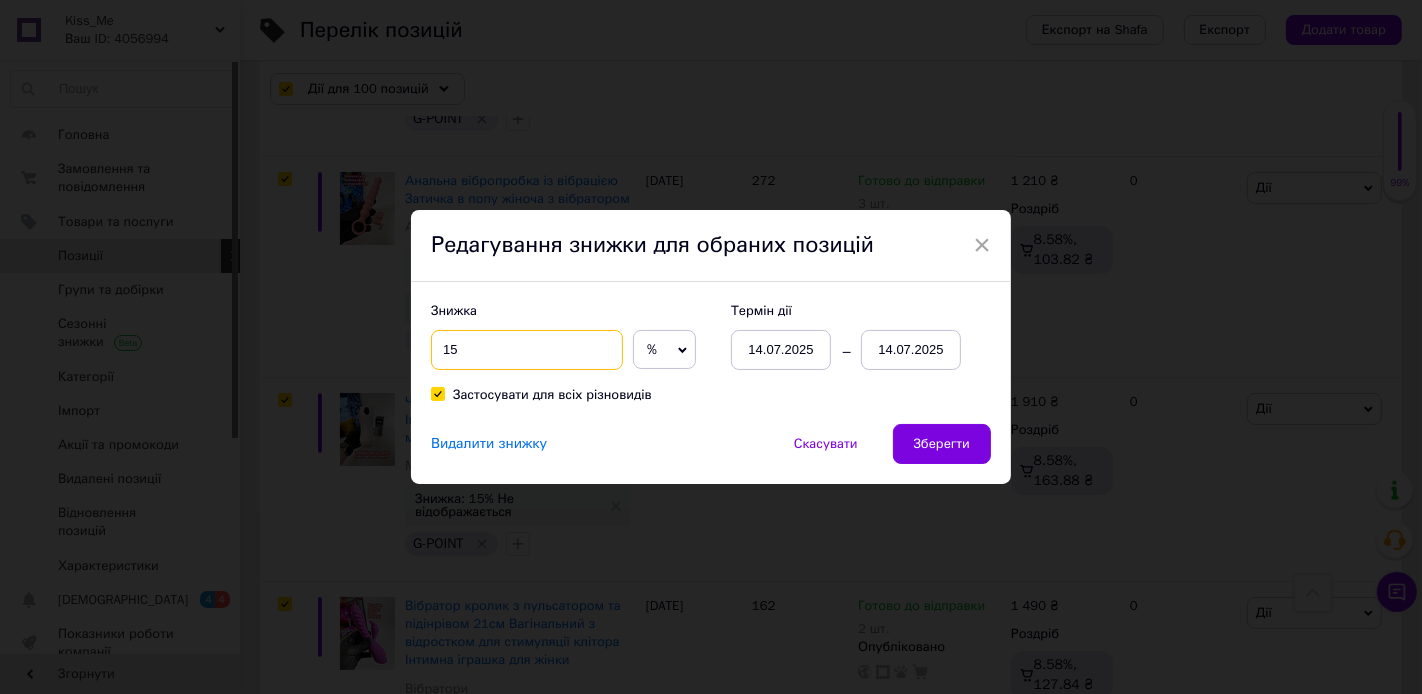 type on "15" 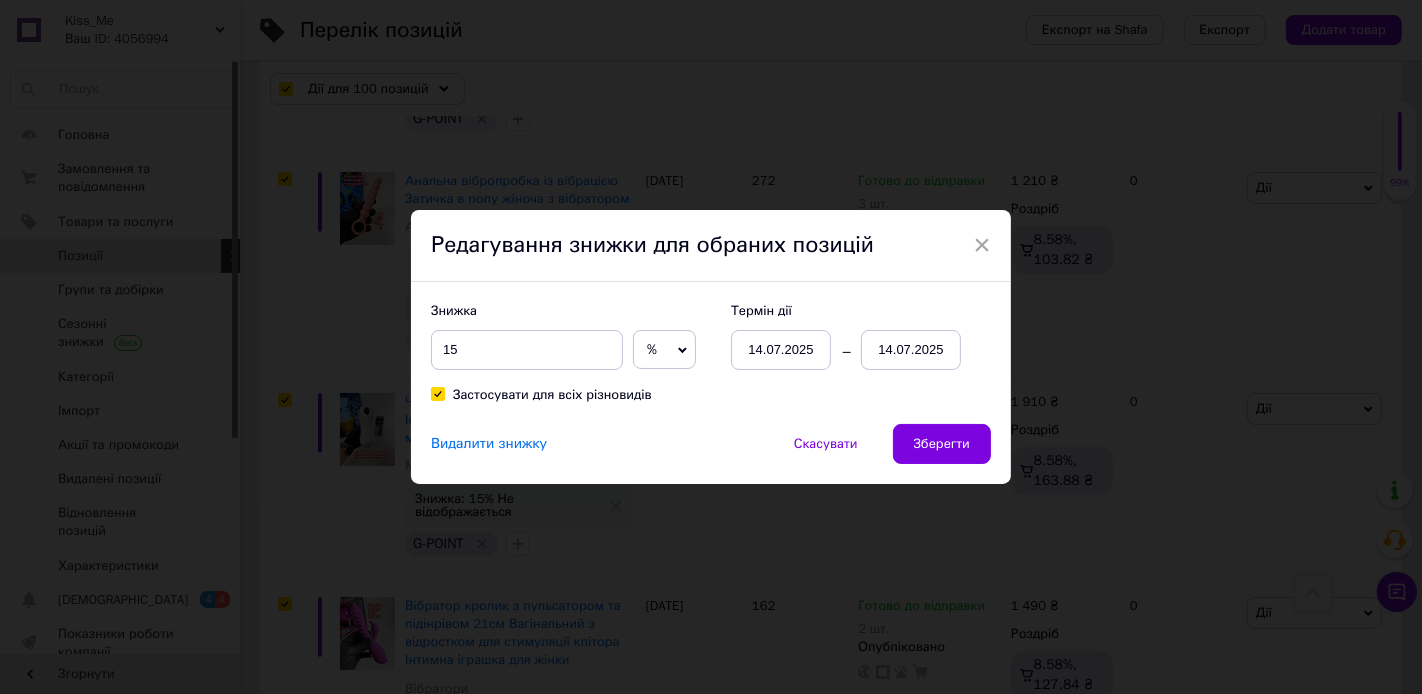 click on "14.07.2025" at bounding box center [911, 350] 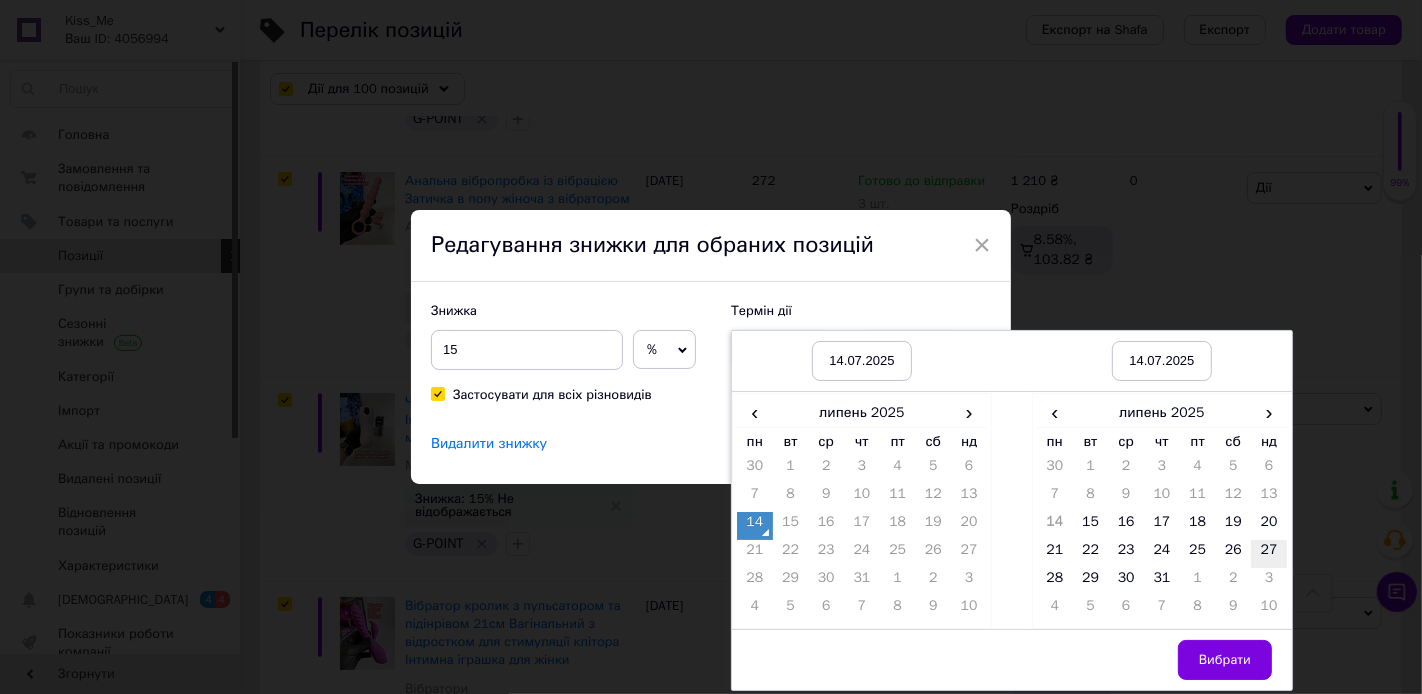 click on "27" at bounding box center (1269, 554) 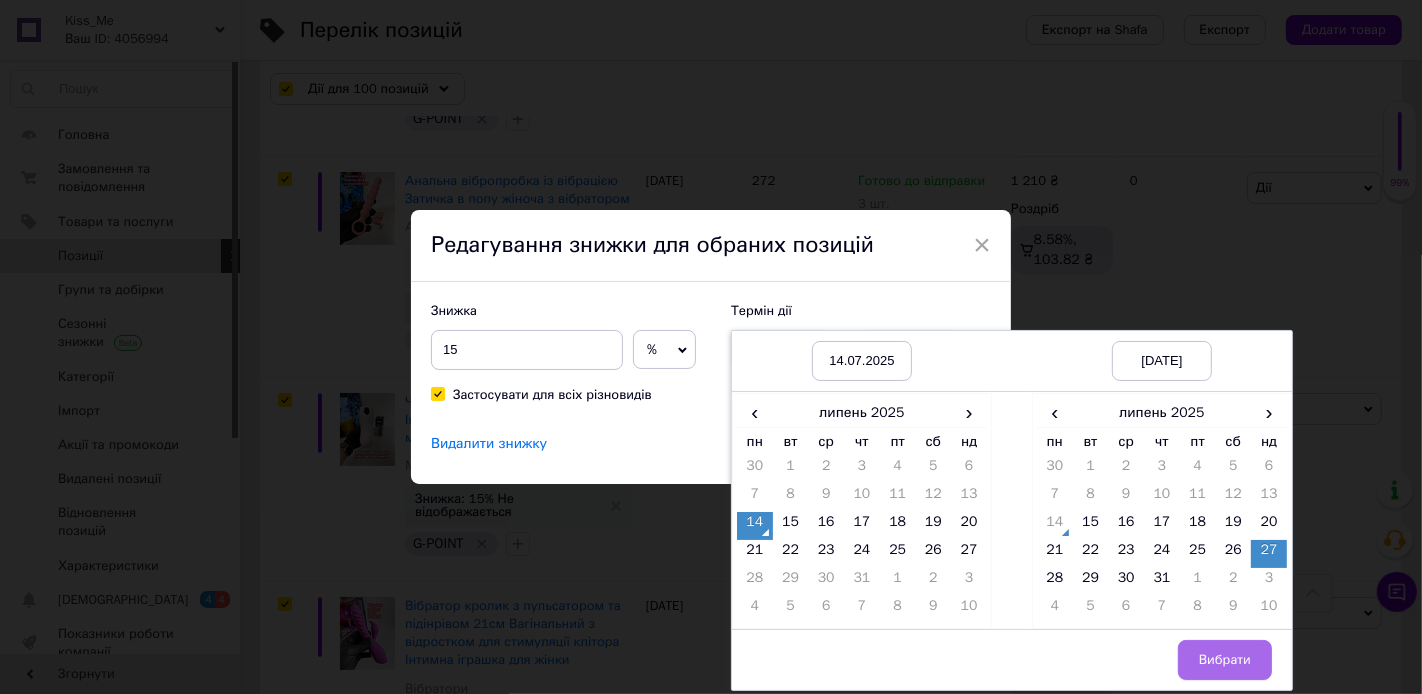 click on "Вибрати" at bounding box center [1225, 660] 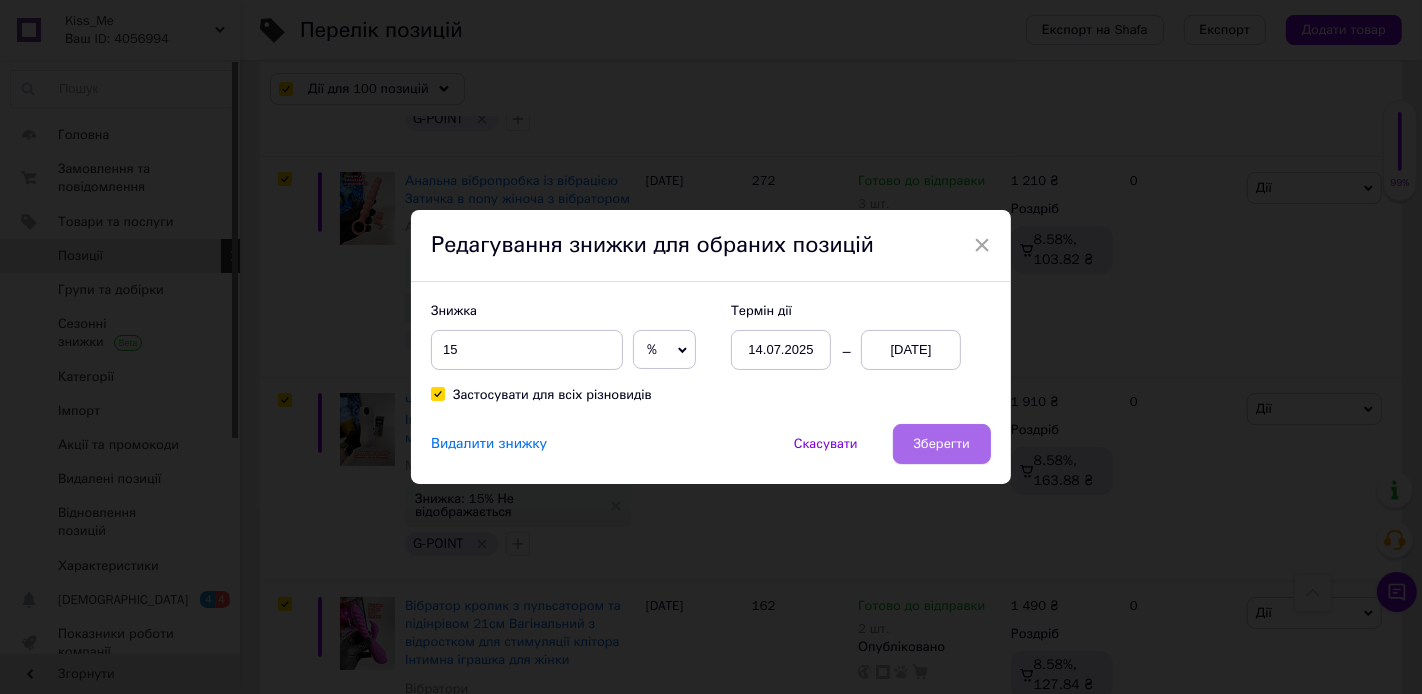 click on "Зберегти" at bounding box center [942, 444] 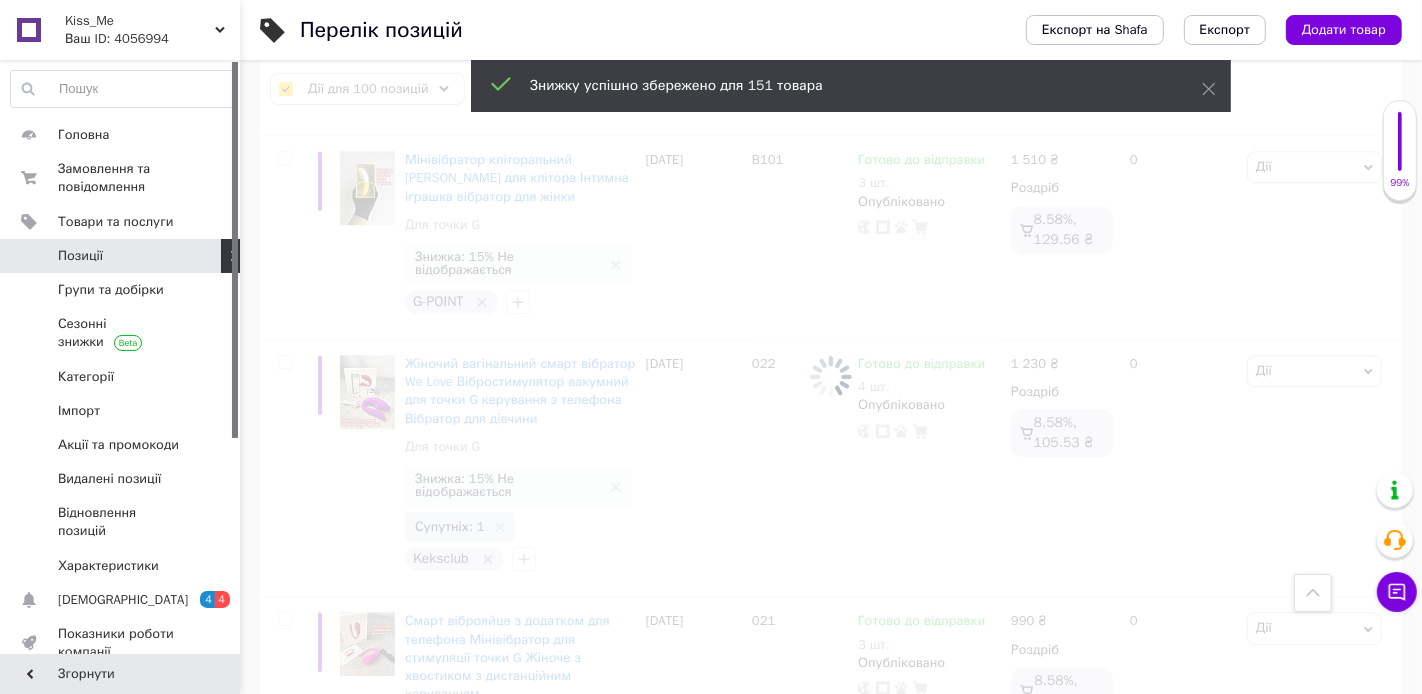 checkbox on "false" 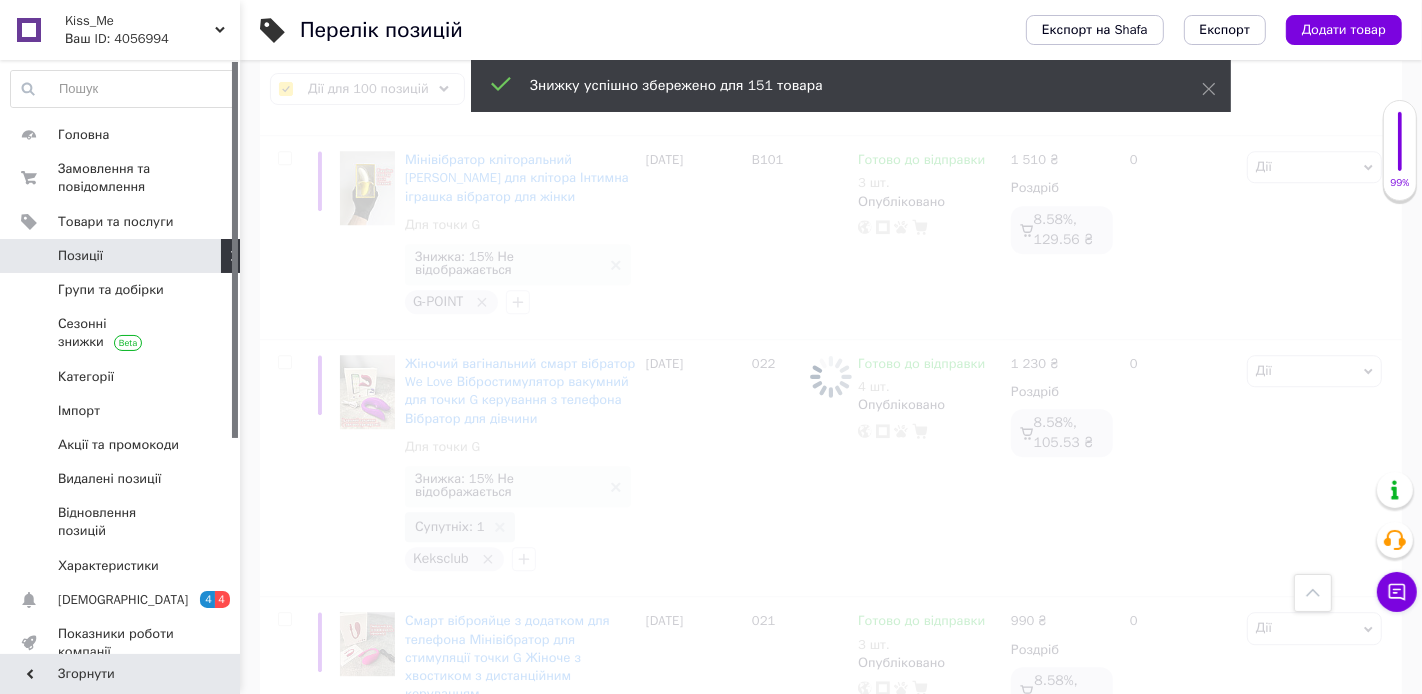 checkbox on "false" 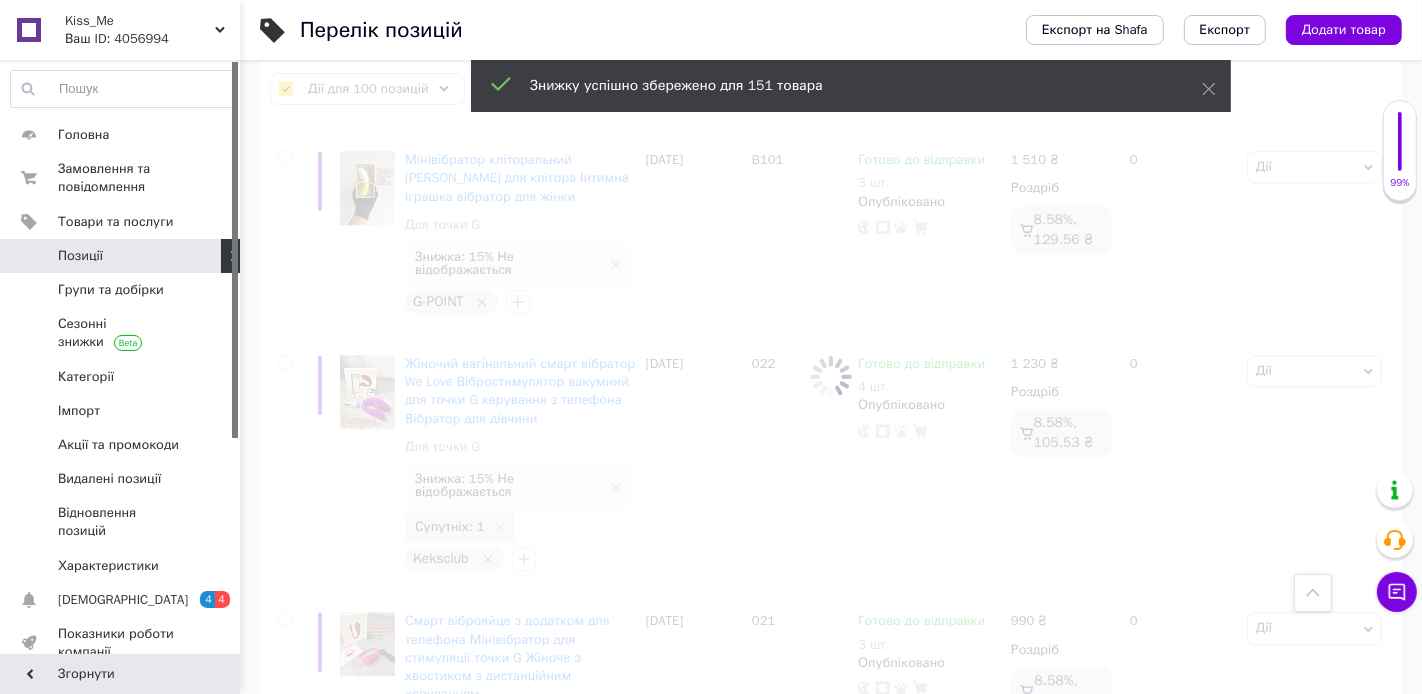checkbox on "false" 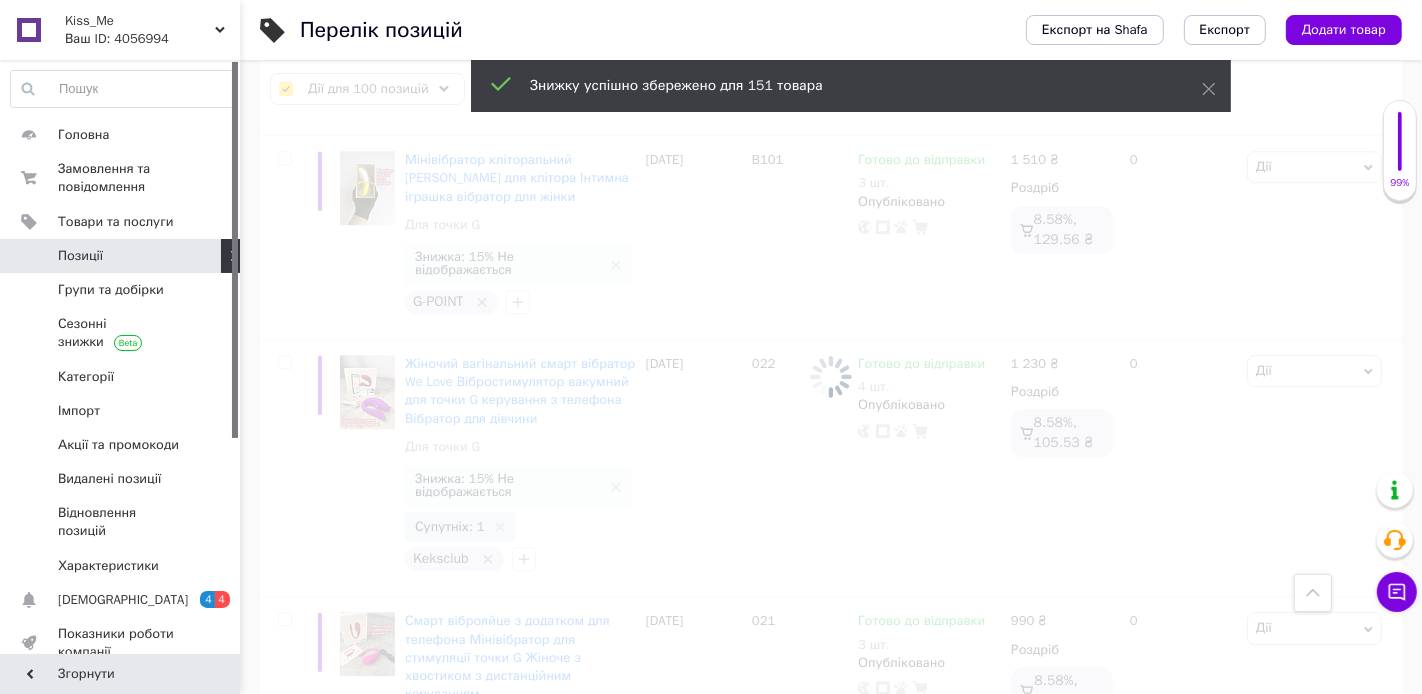 checkbox on "false" 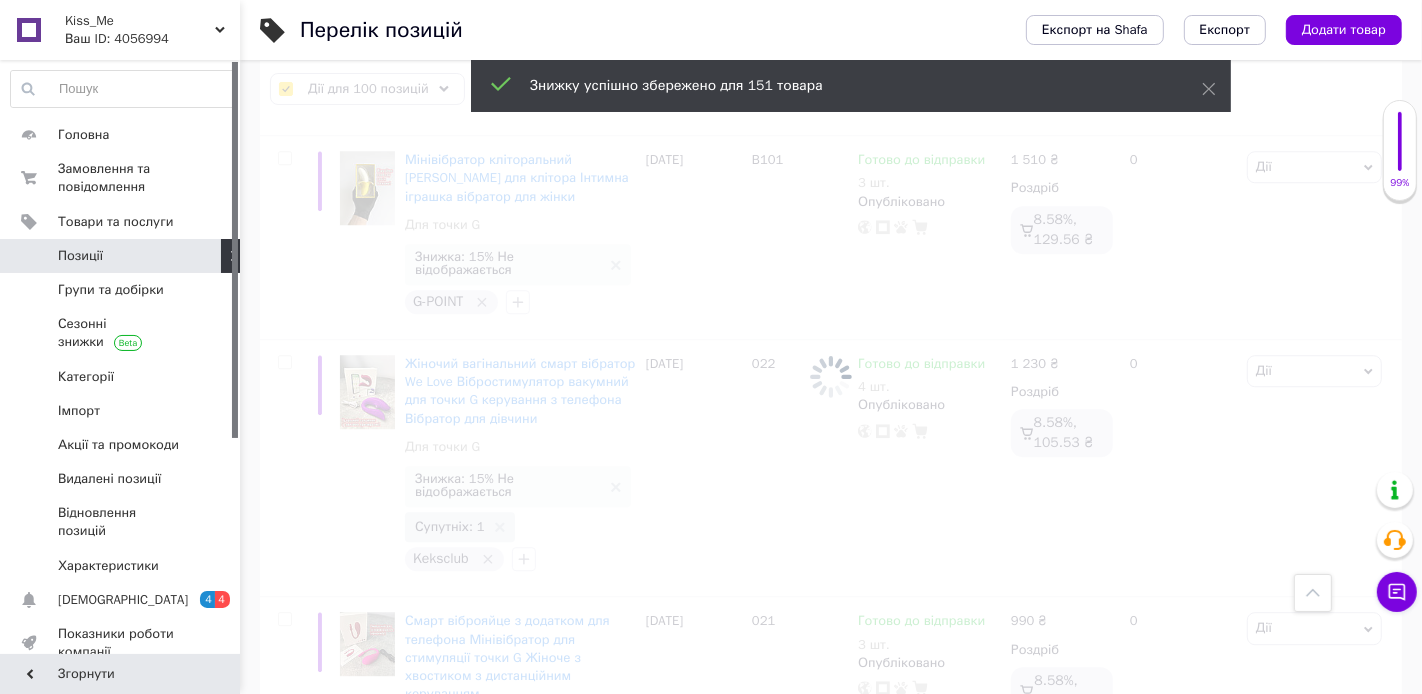 checkbox on "false" 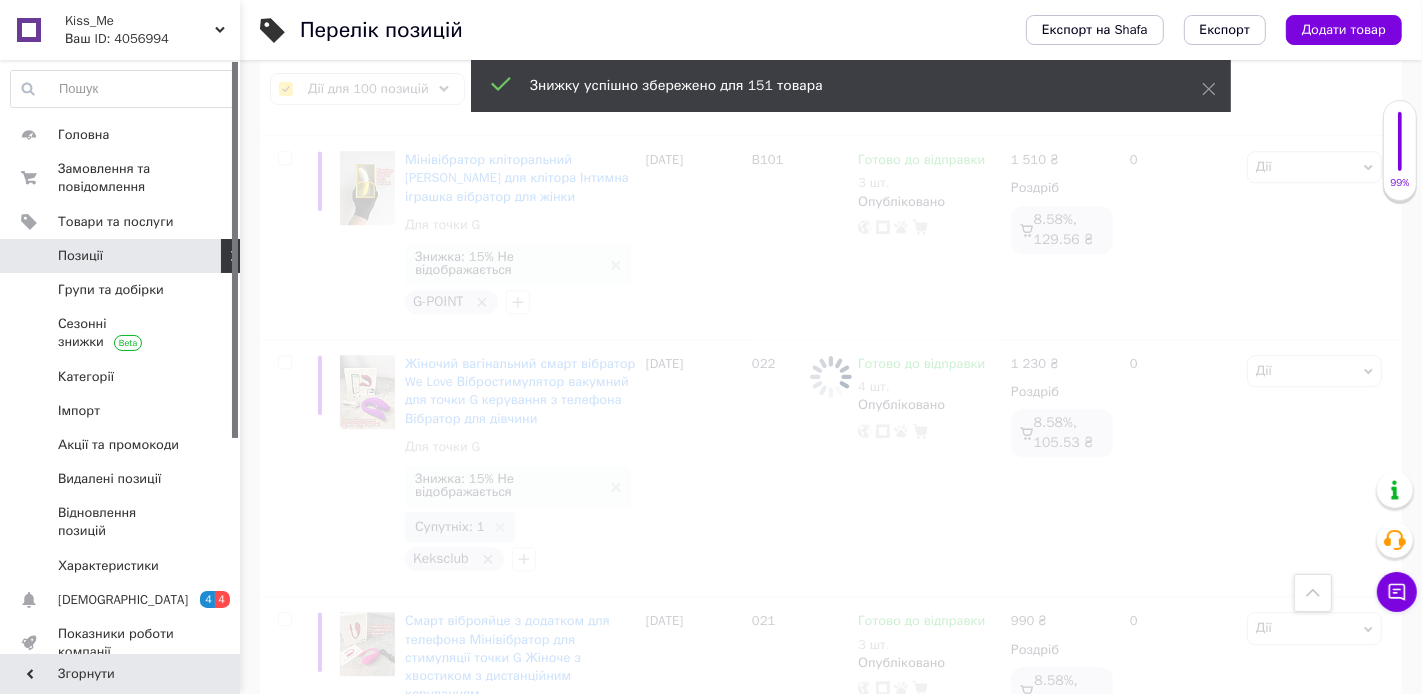 checkbox on "false" 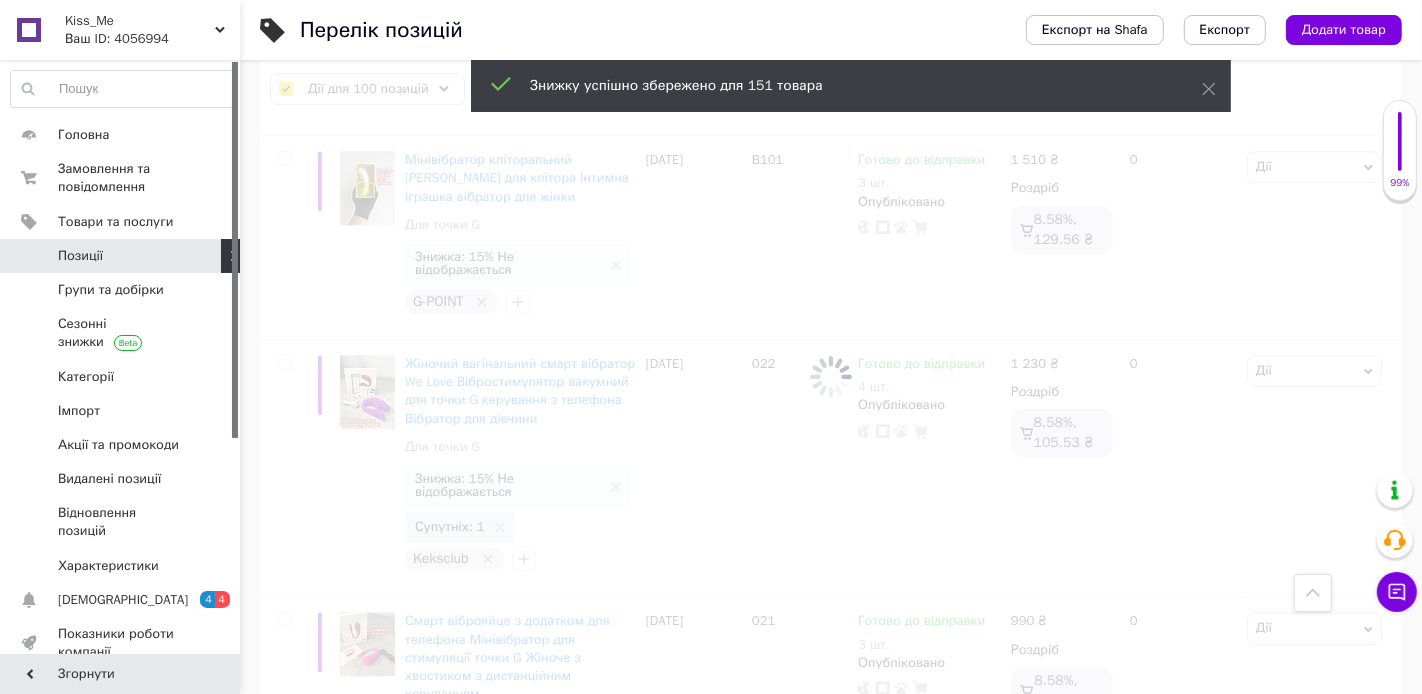 checkbox on "false" 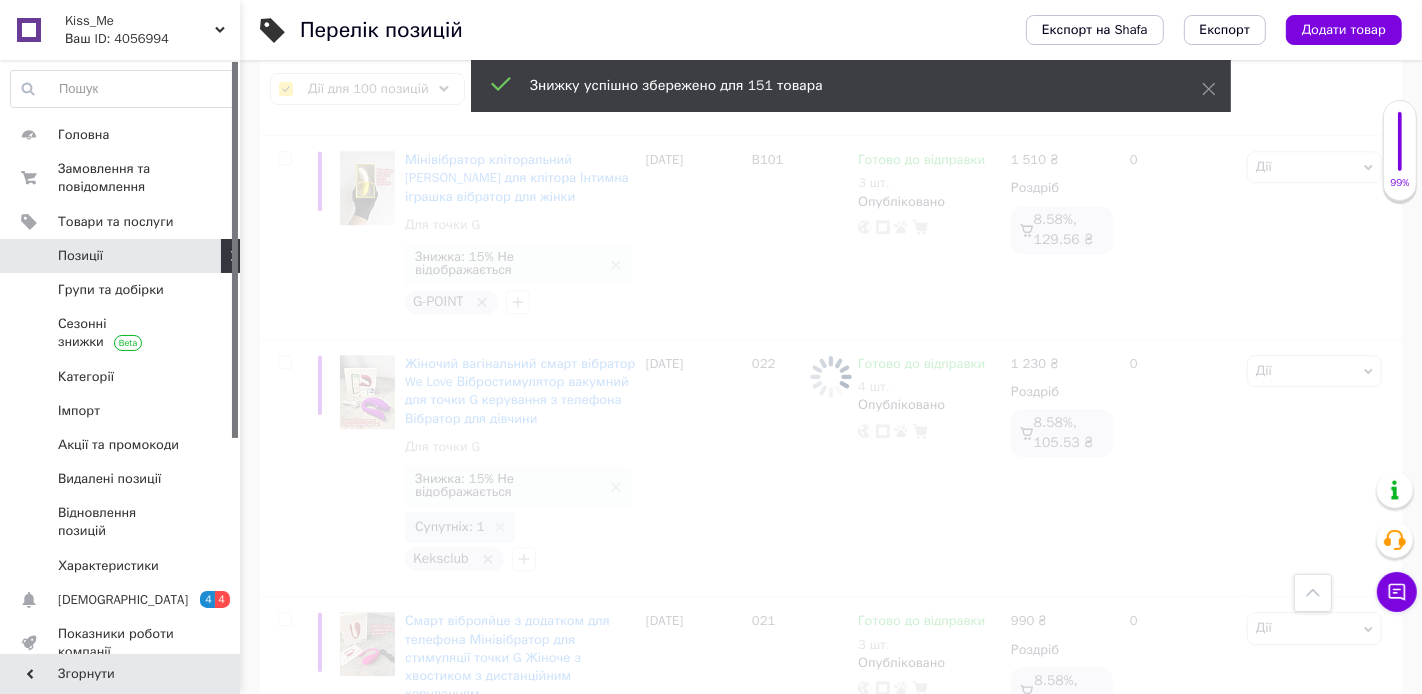 checkbox on "false" 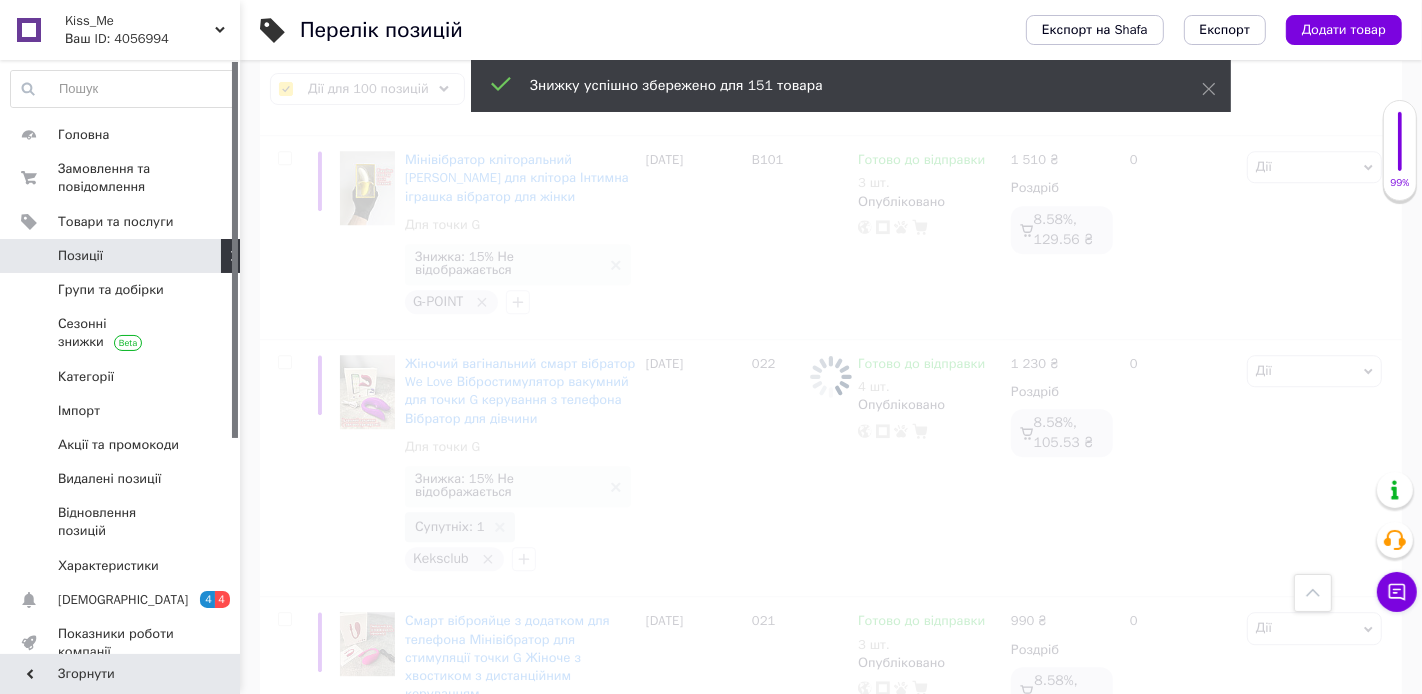checkbox on "false" 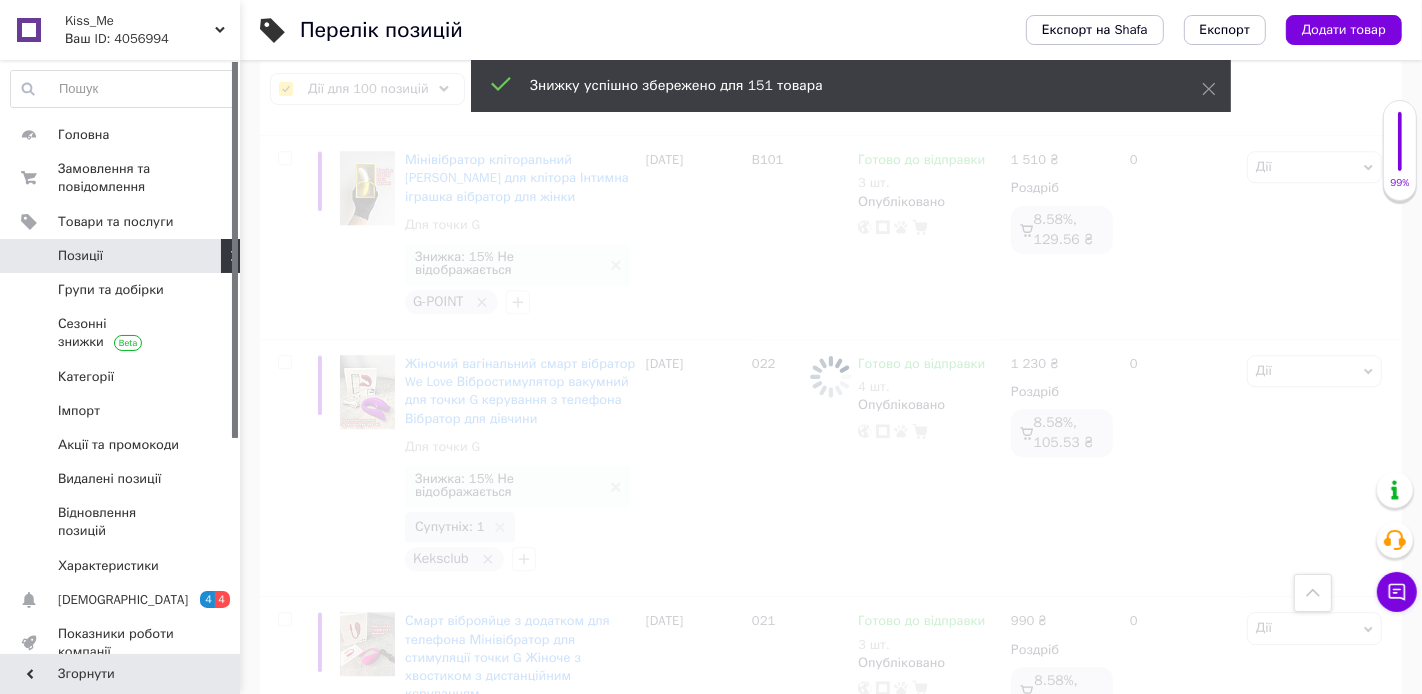 checkbox on "false" 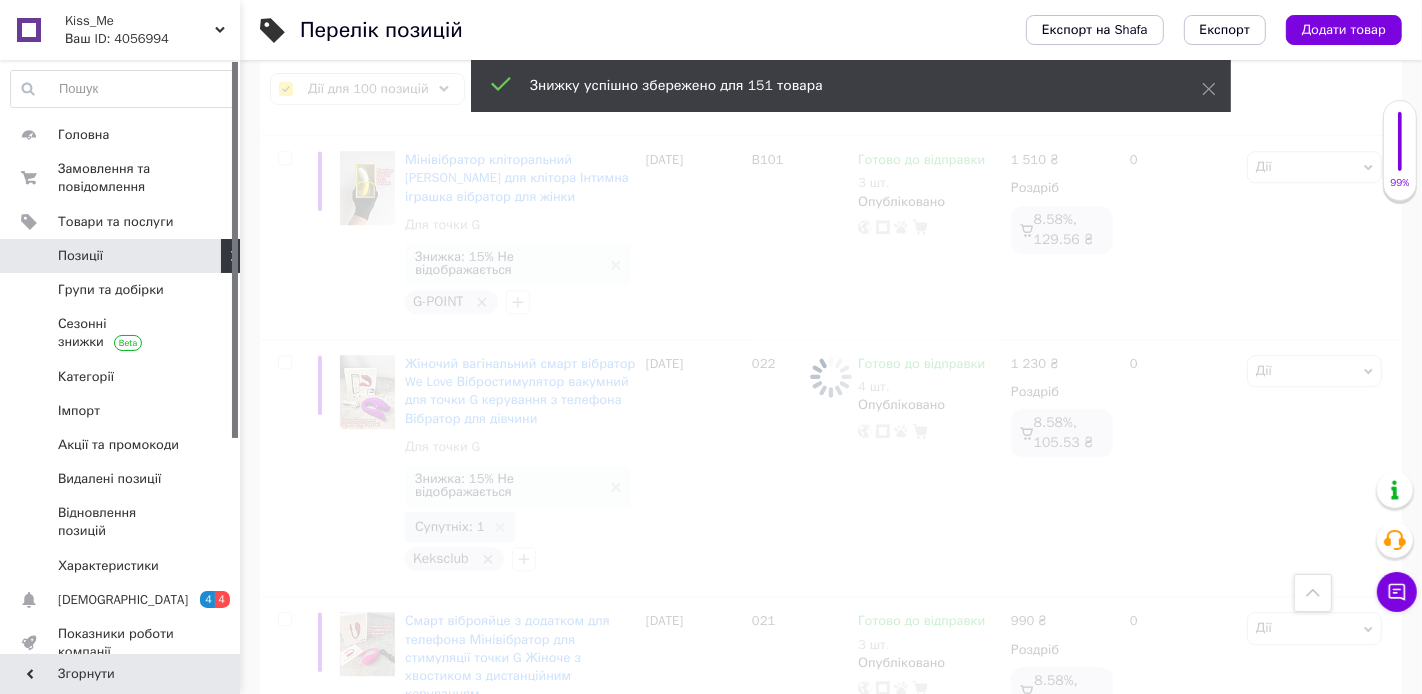 checkbox on "false" 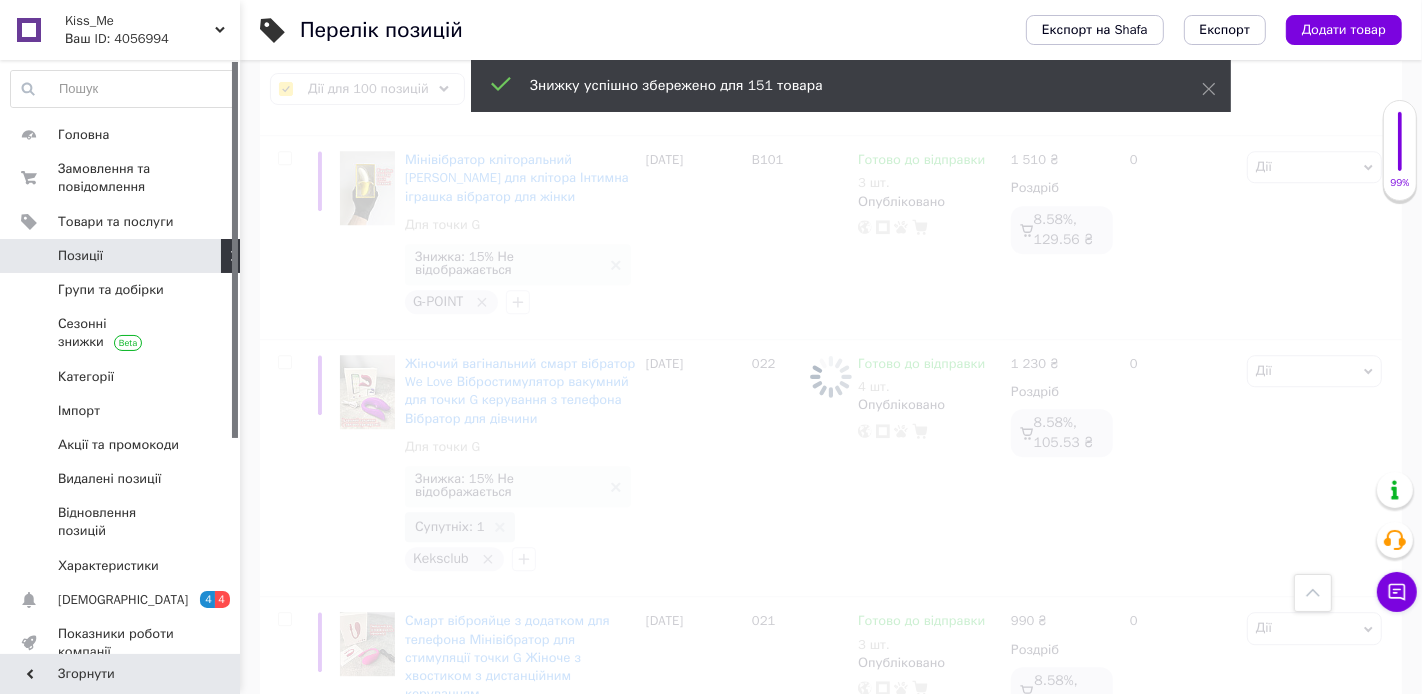 checkbox on "false" 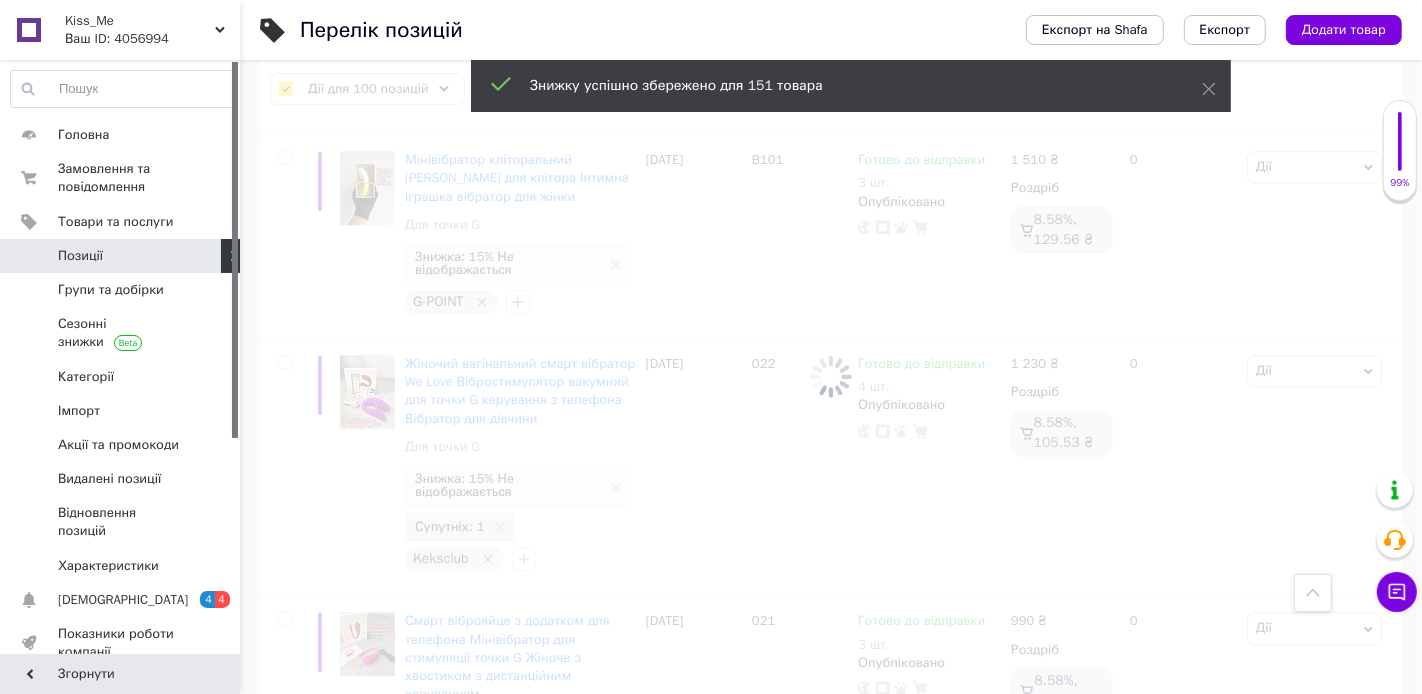 checkbox on "false" 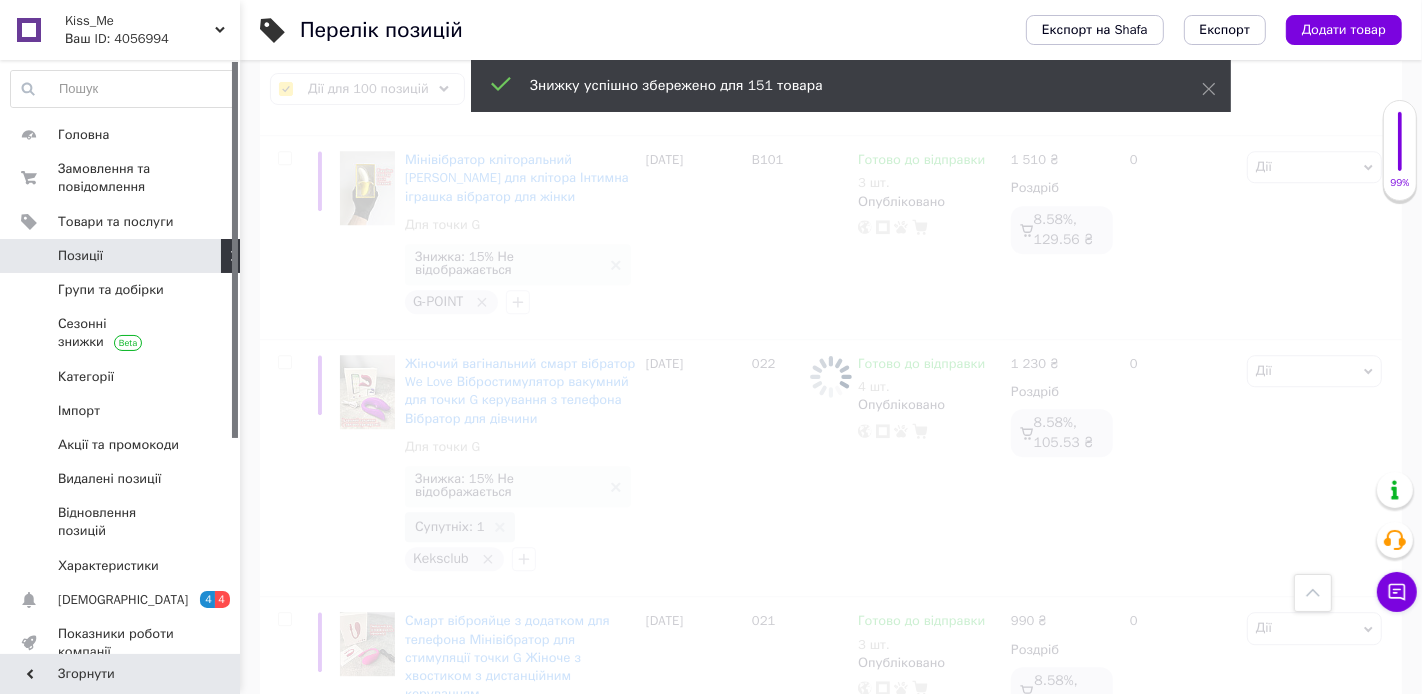 checkbox on "false" 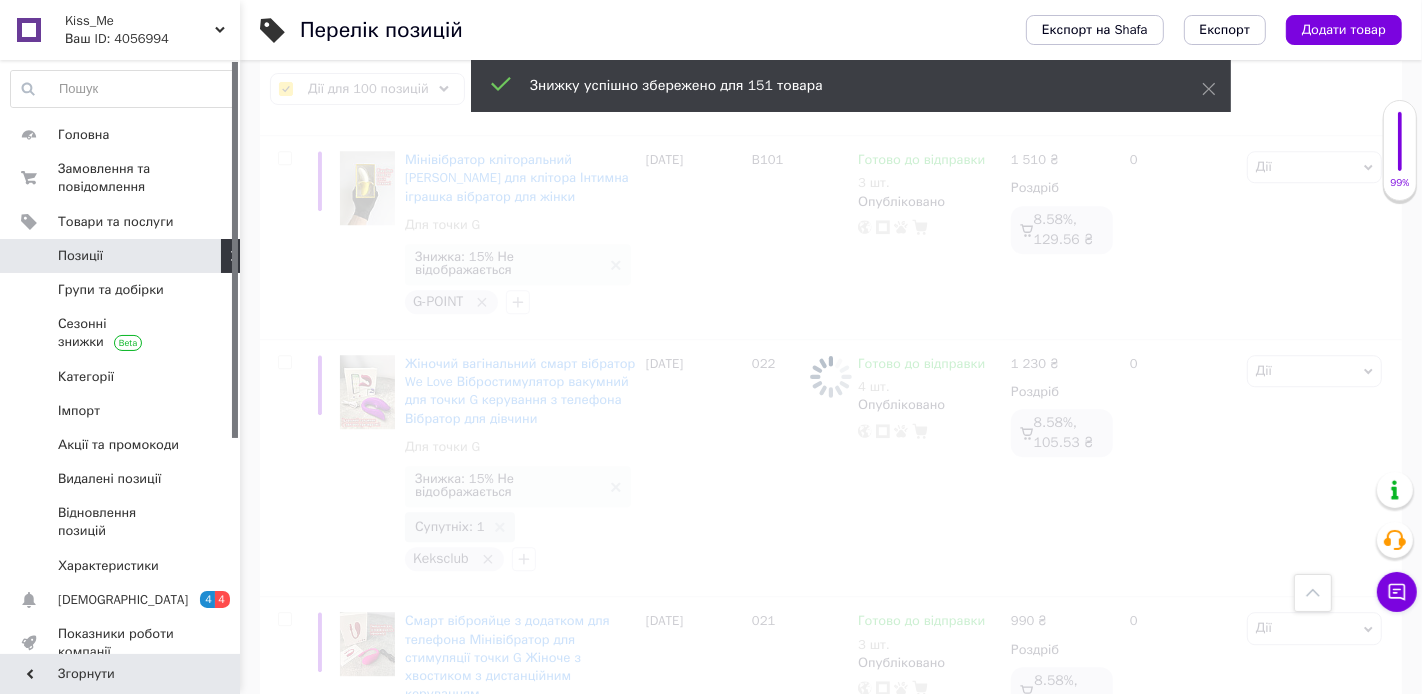checkbox on "false" 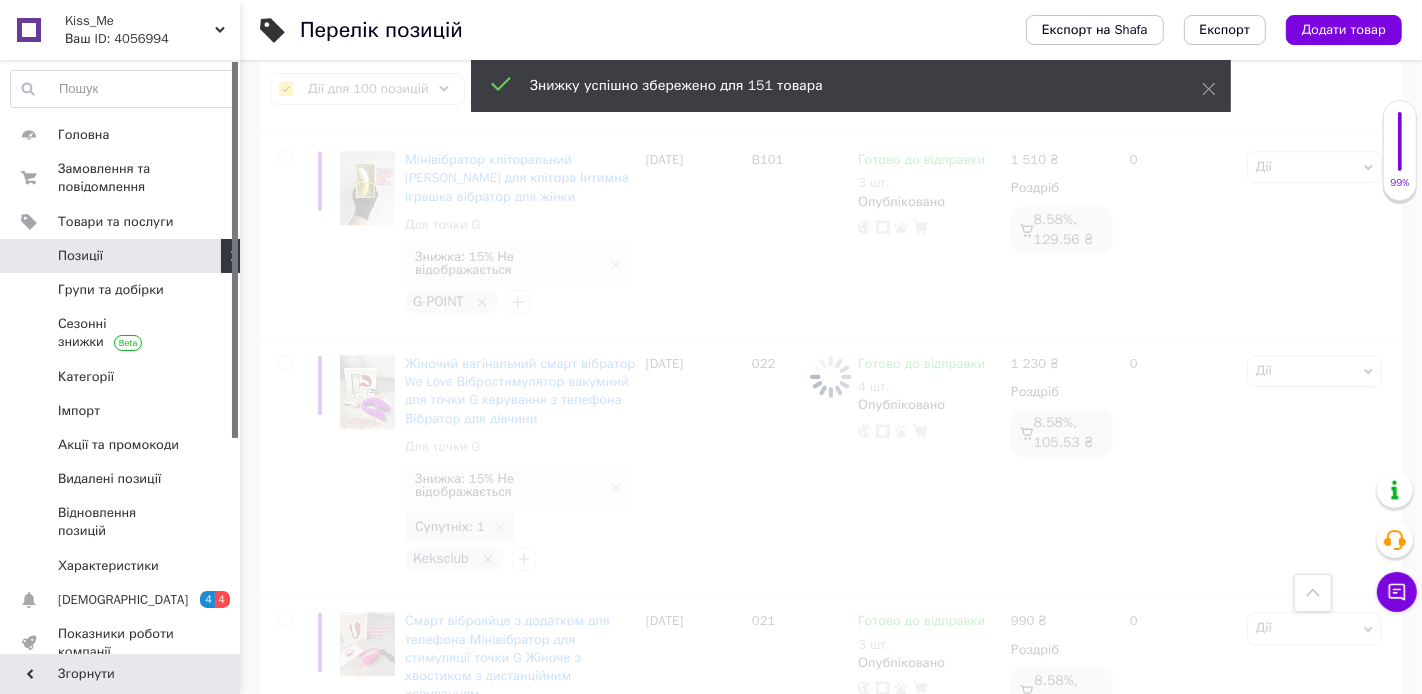 checkbox on "false" 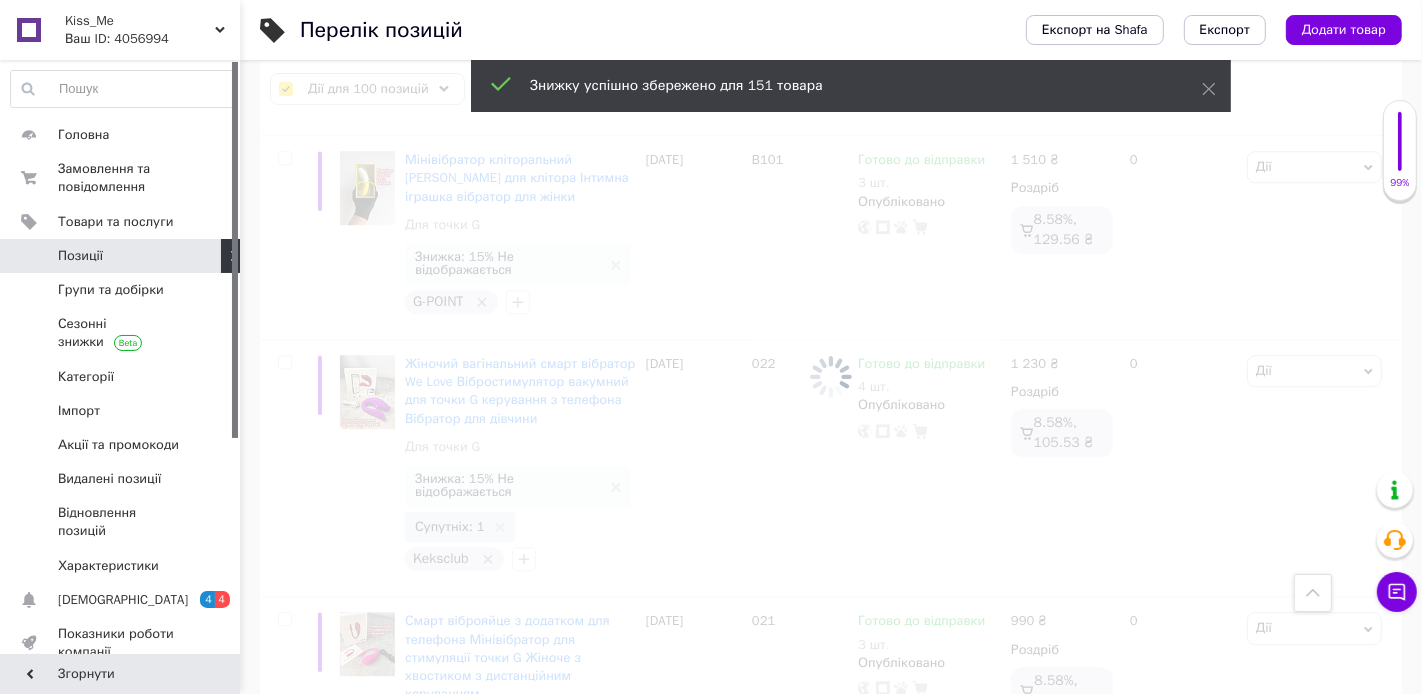 checkbox on "false" 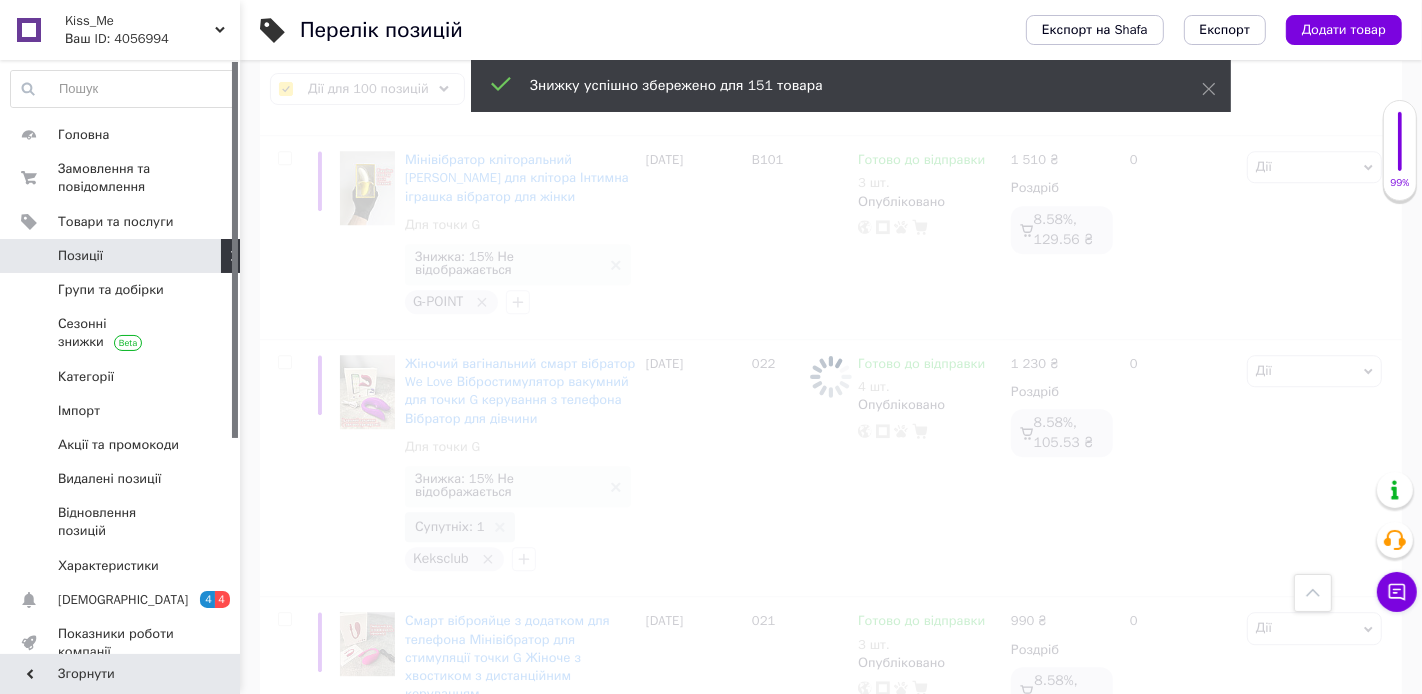 checkbox on "false" 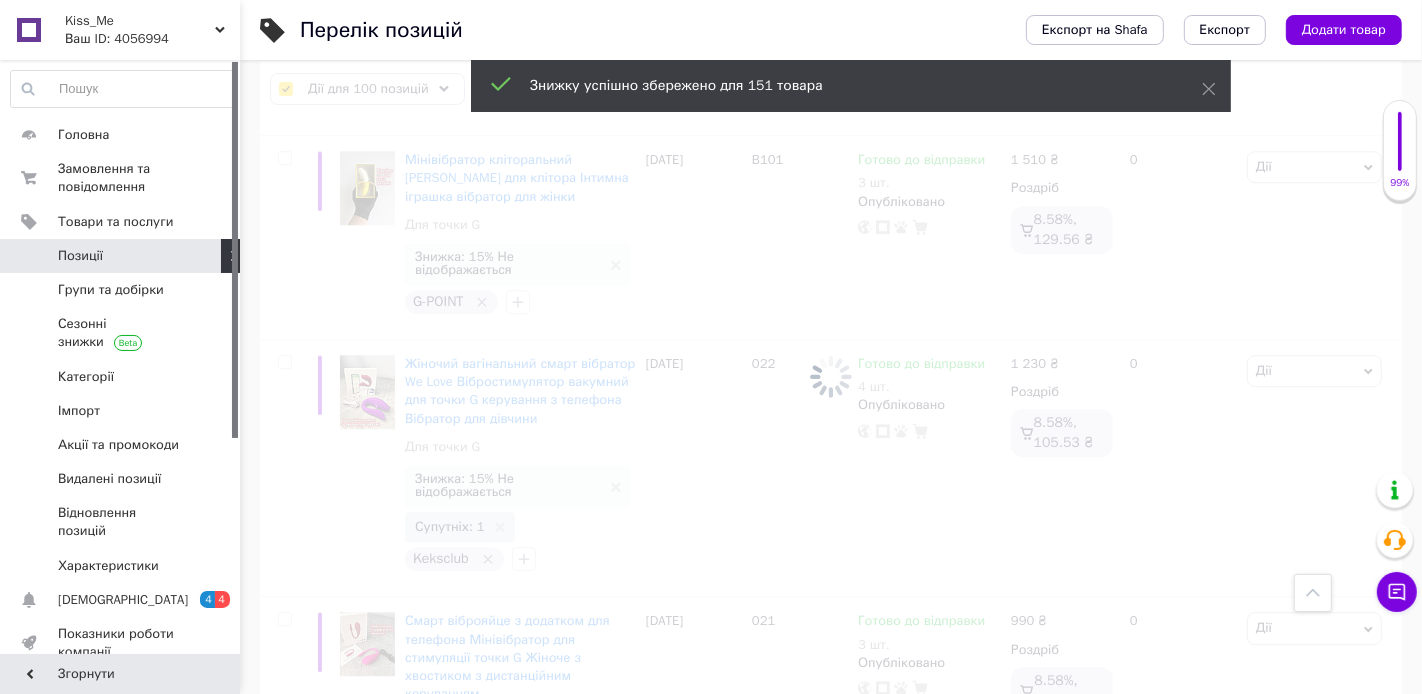 checkbox on "false" 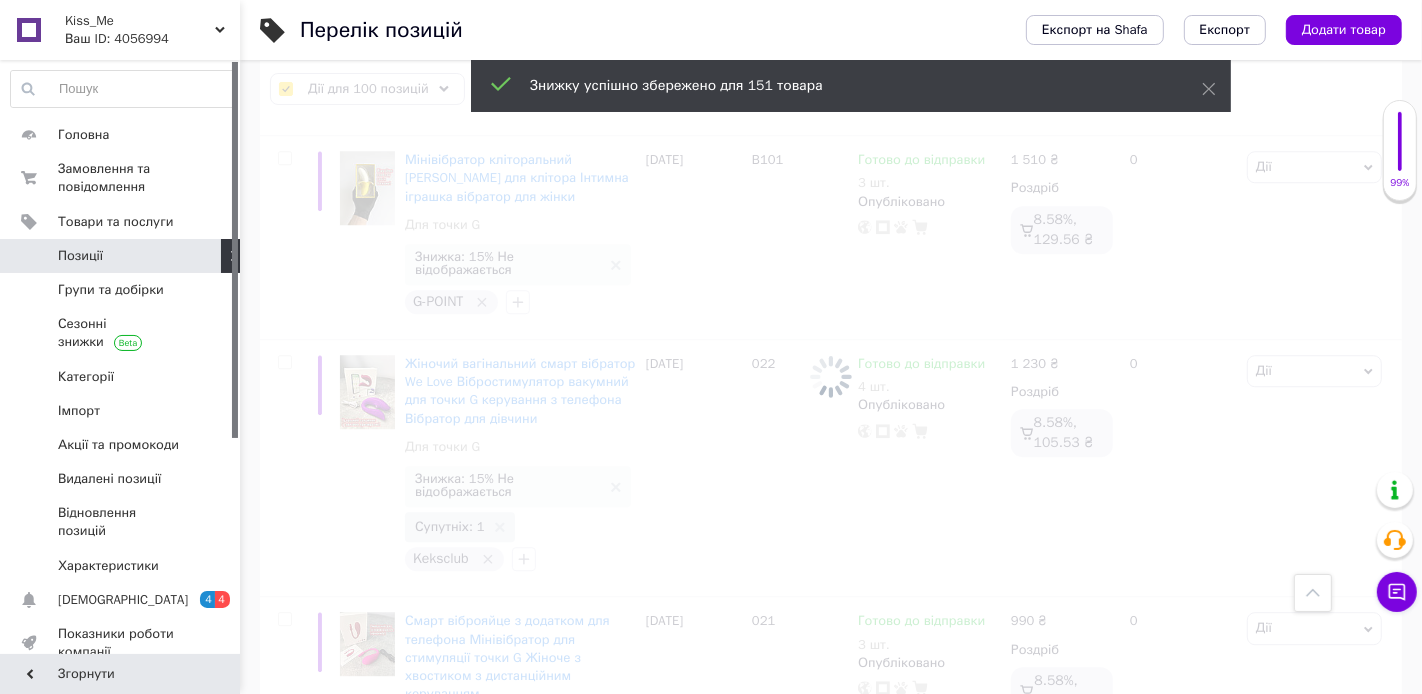 checkbox on "false" 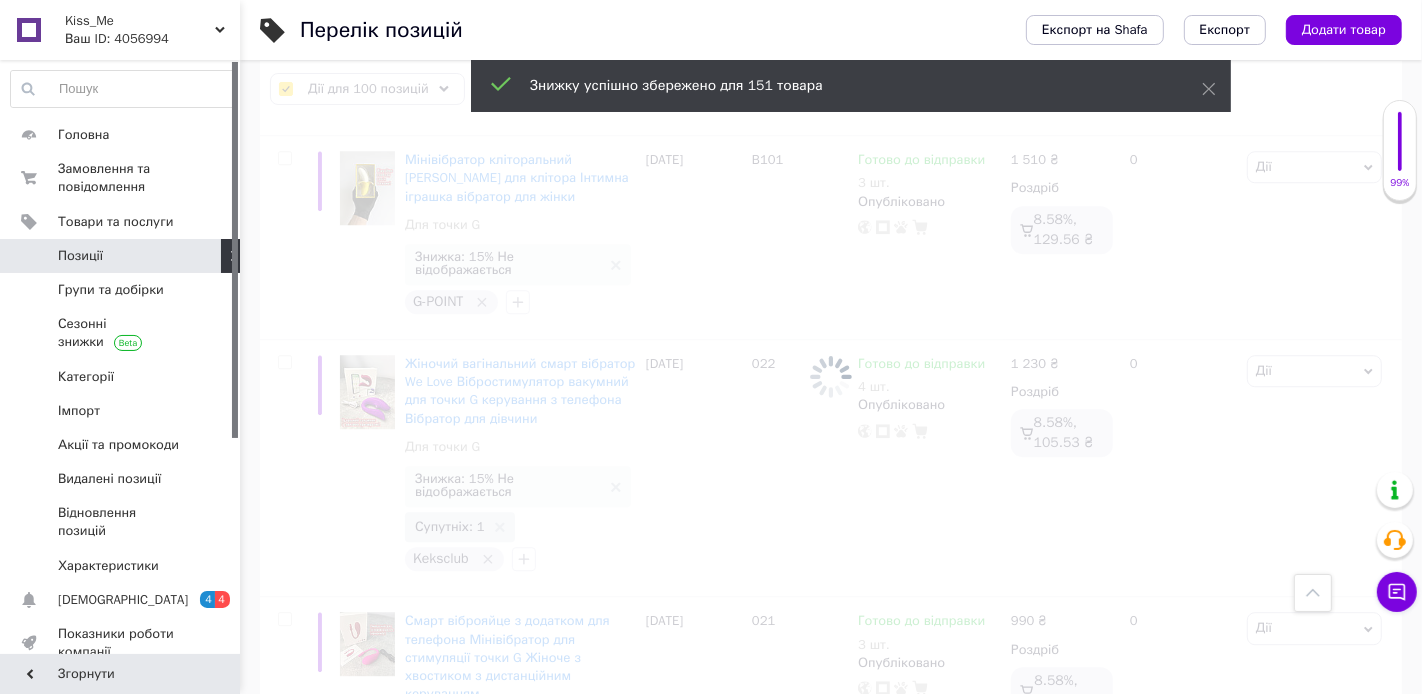 checkbox on "false" 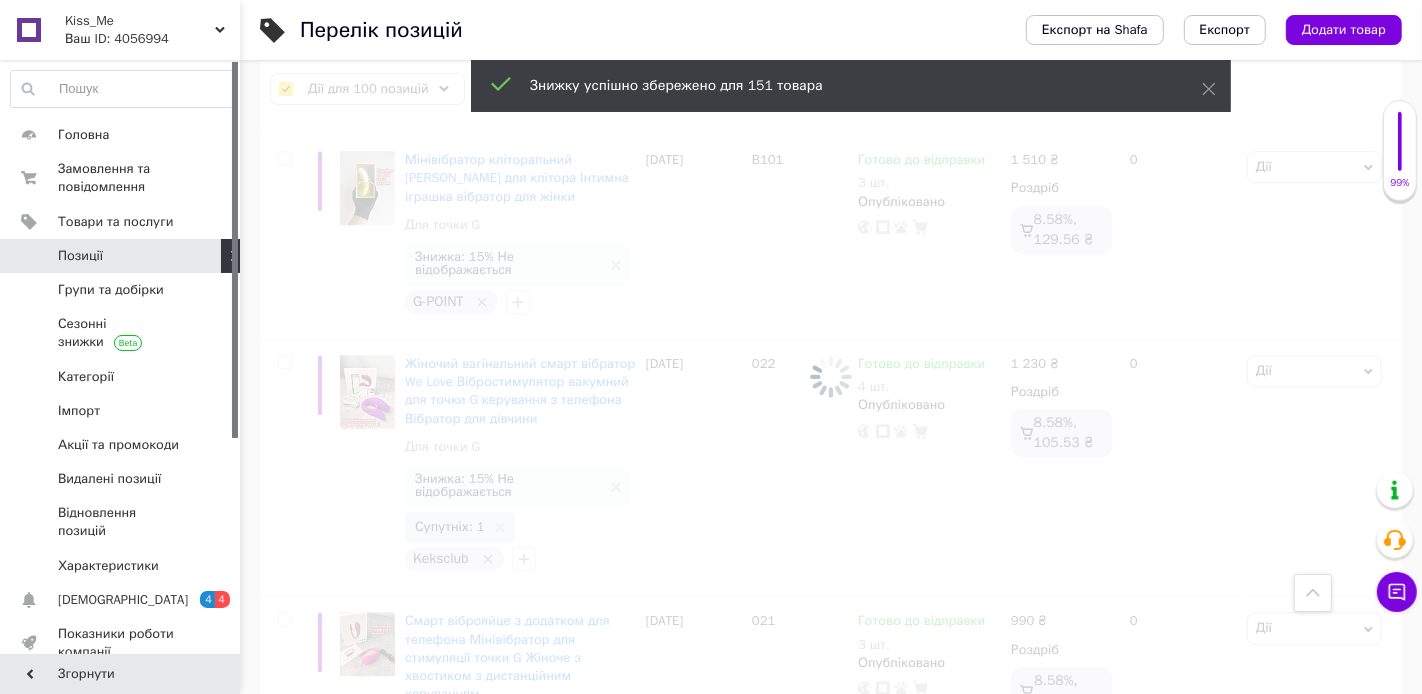 checkbox on "false" 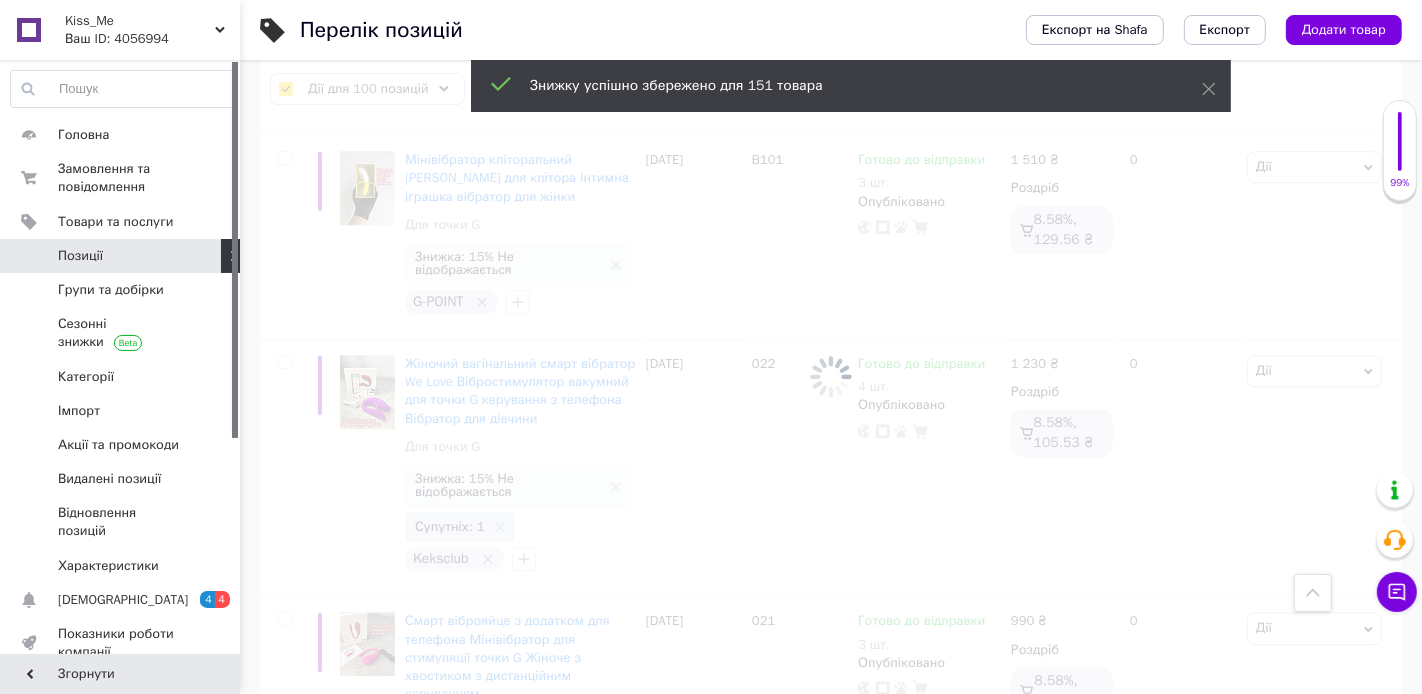 checkbox on "false" 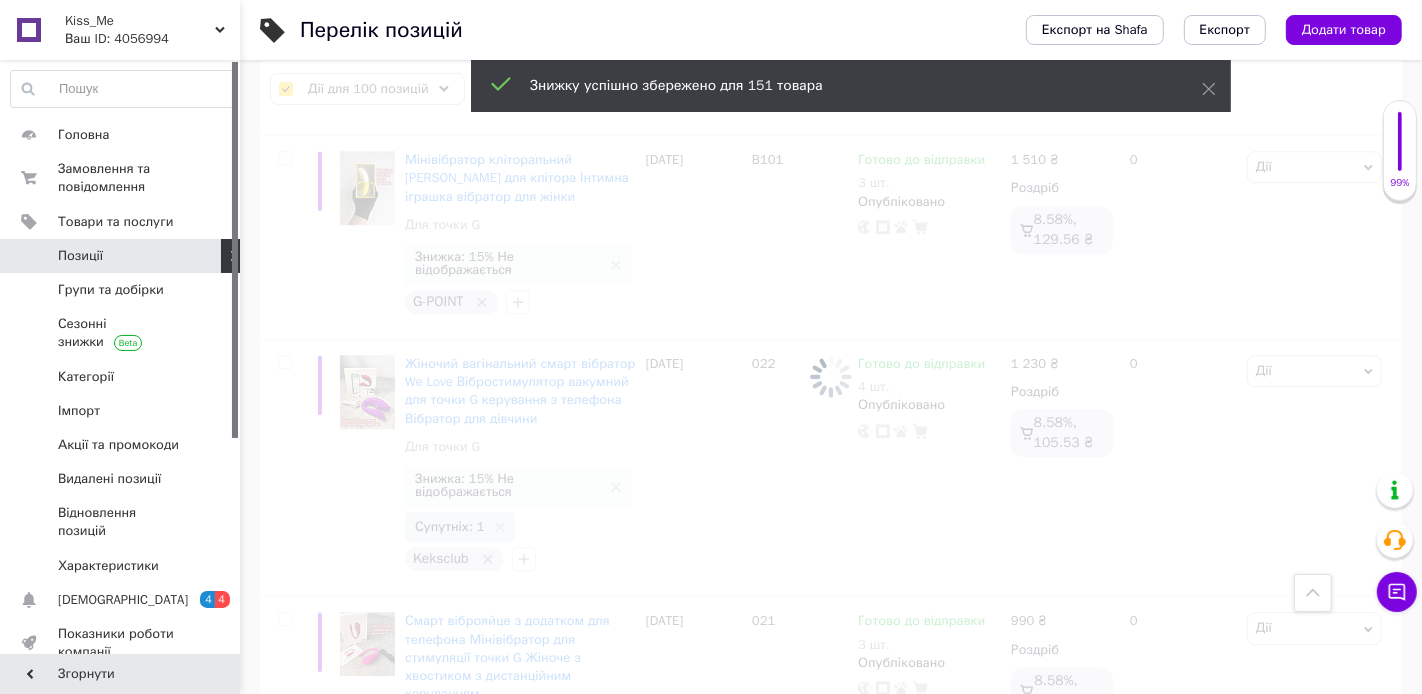 checkbox on "false" 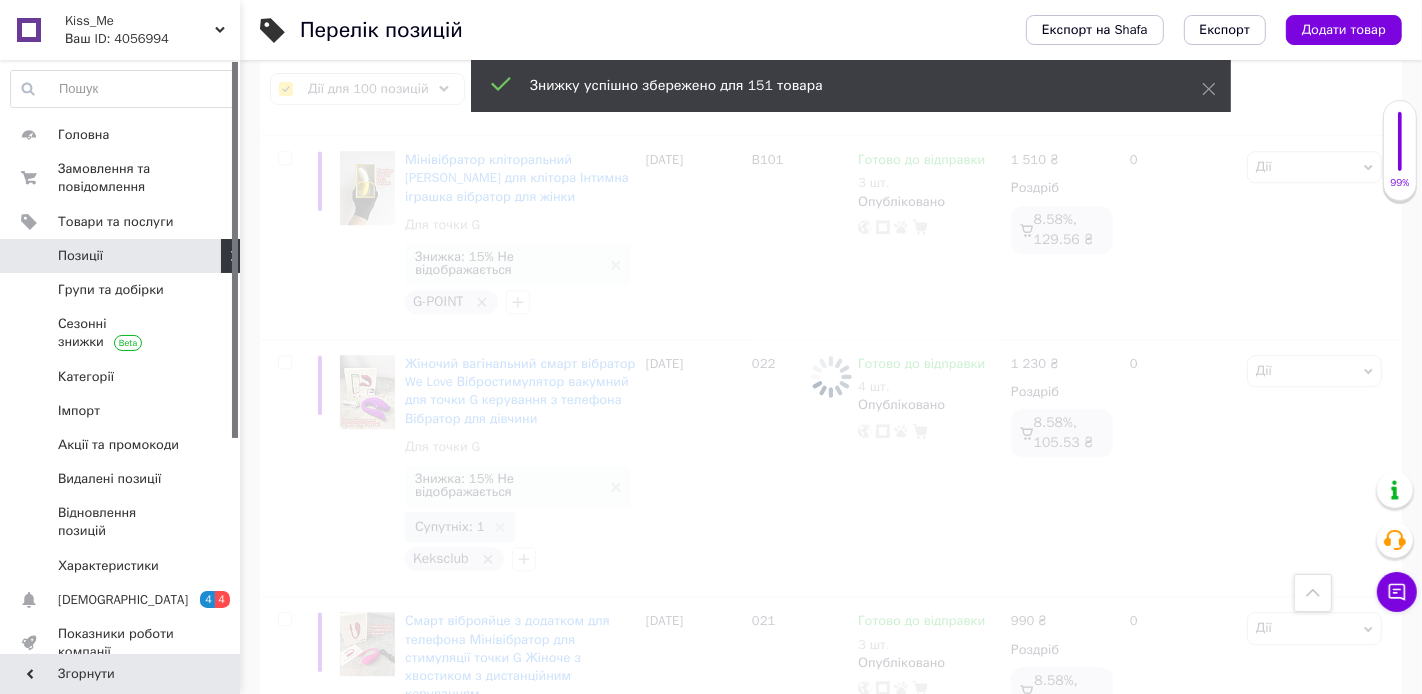 checkbox on "false" 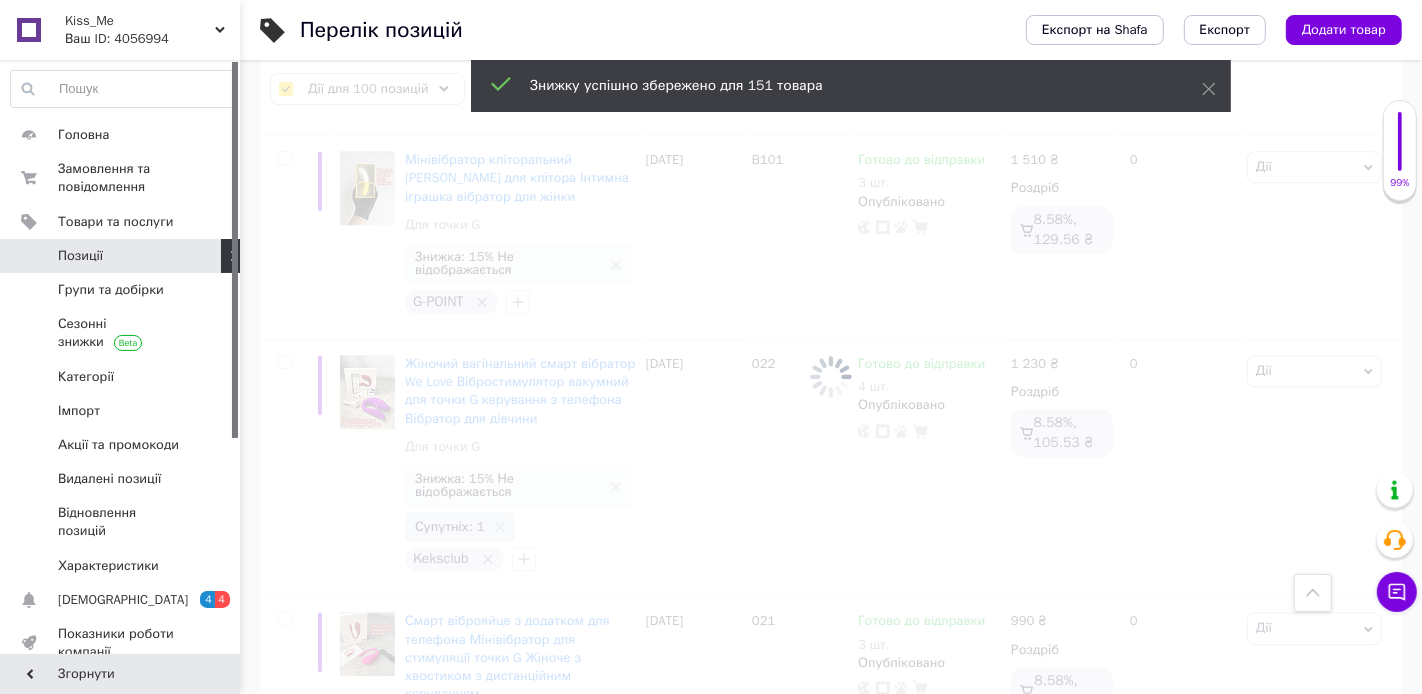 checkbox on "false" 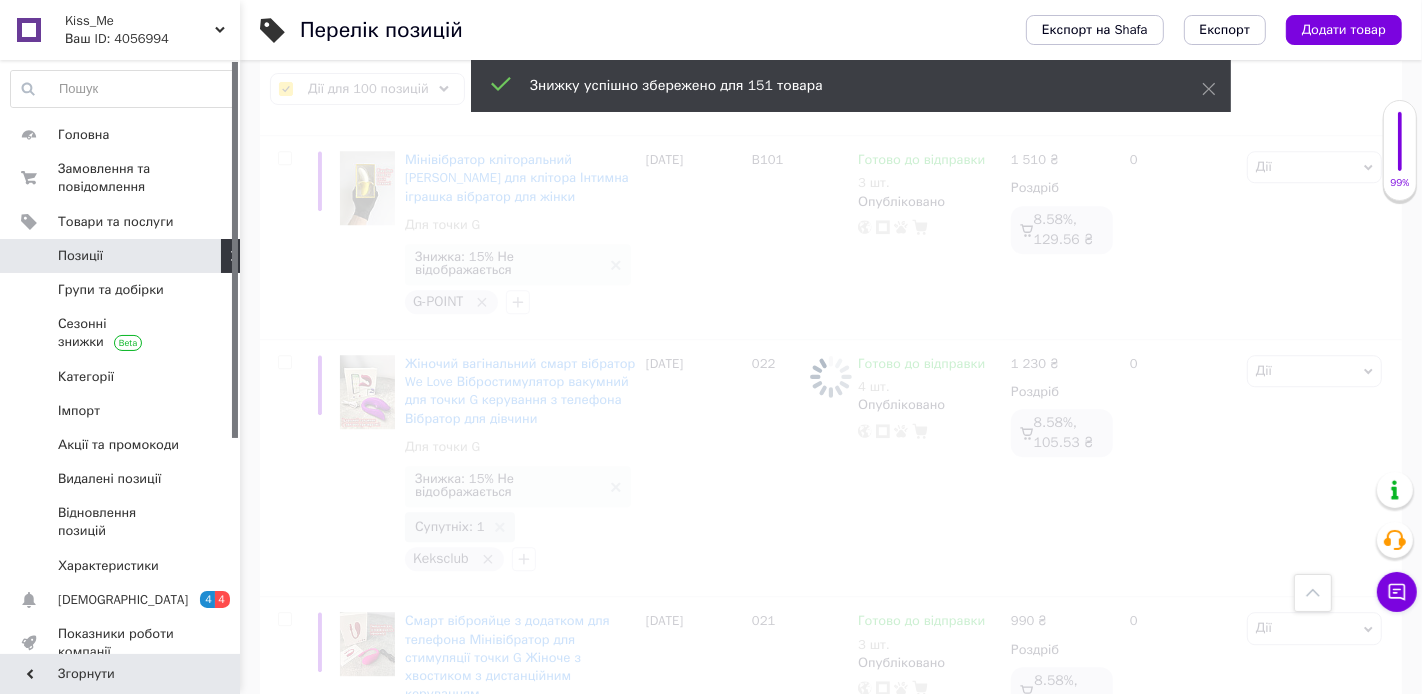 checkbox on "false" 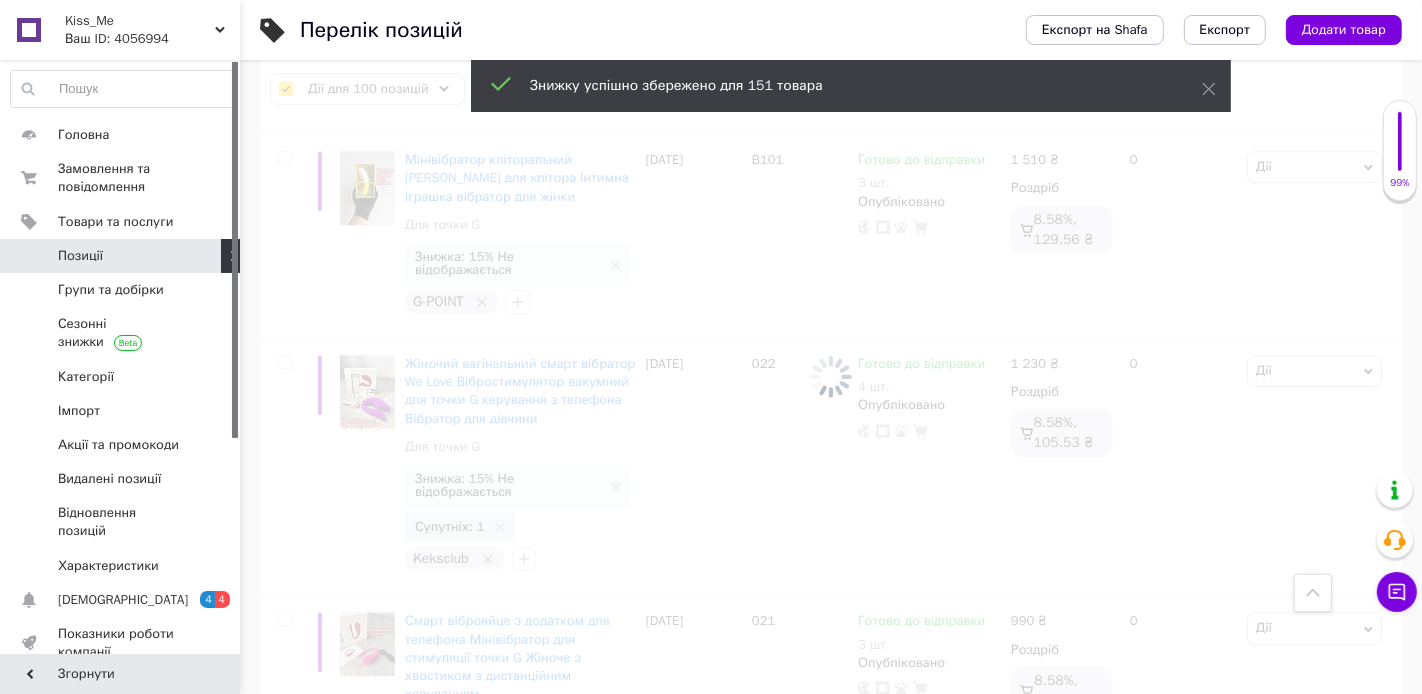 checkbox on "false" 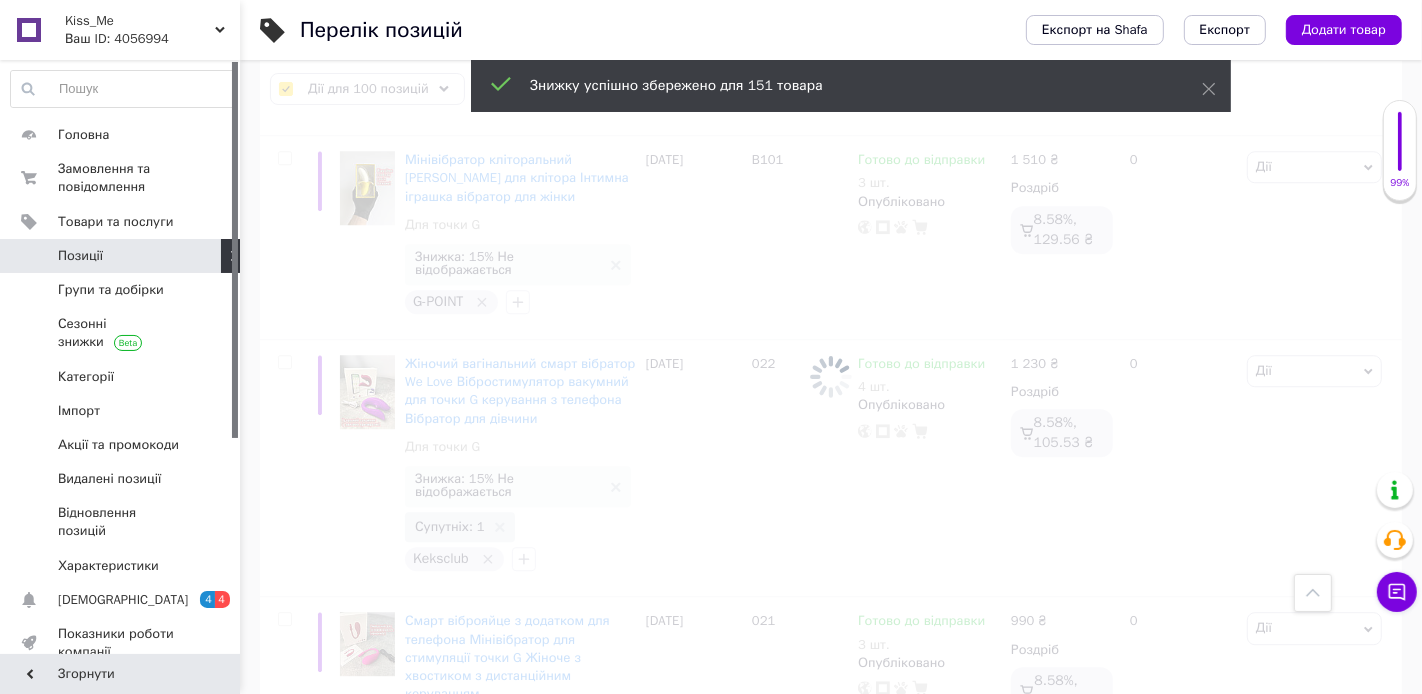 checkbox on "false" 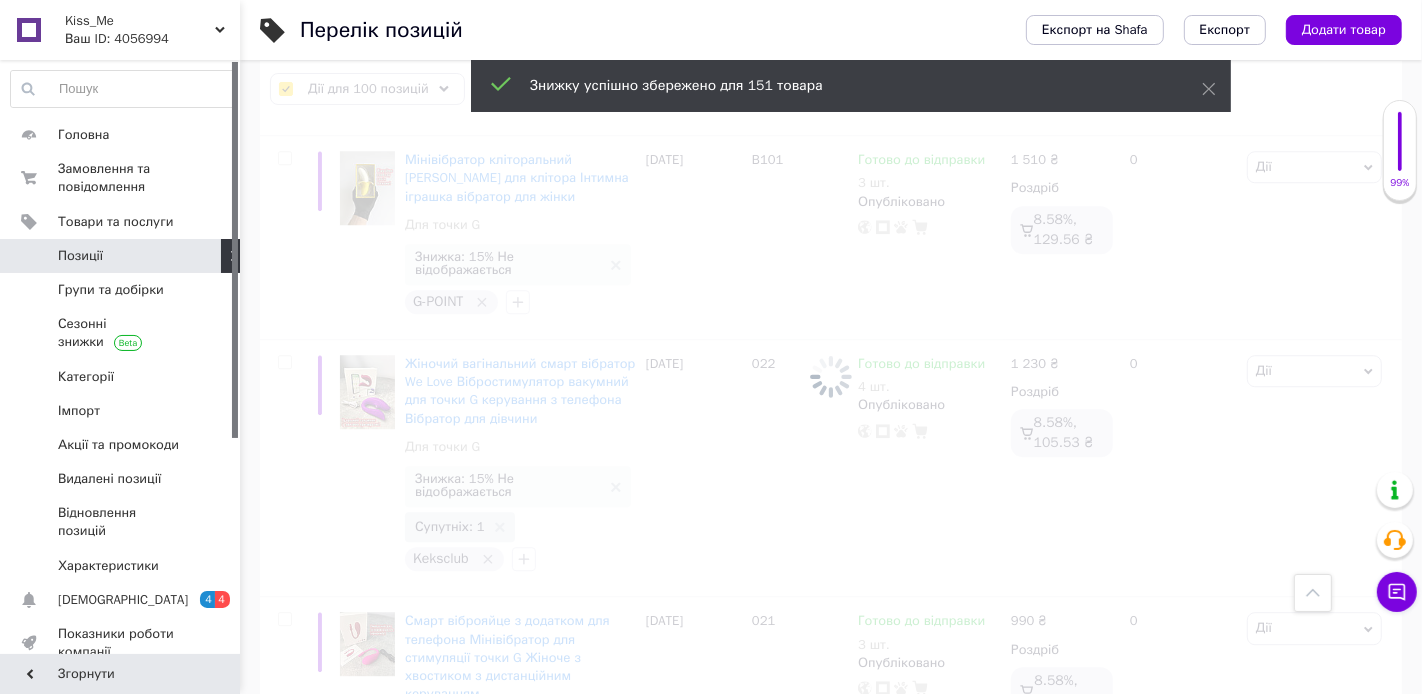 checkbox on "false" 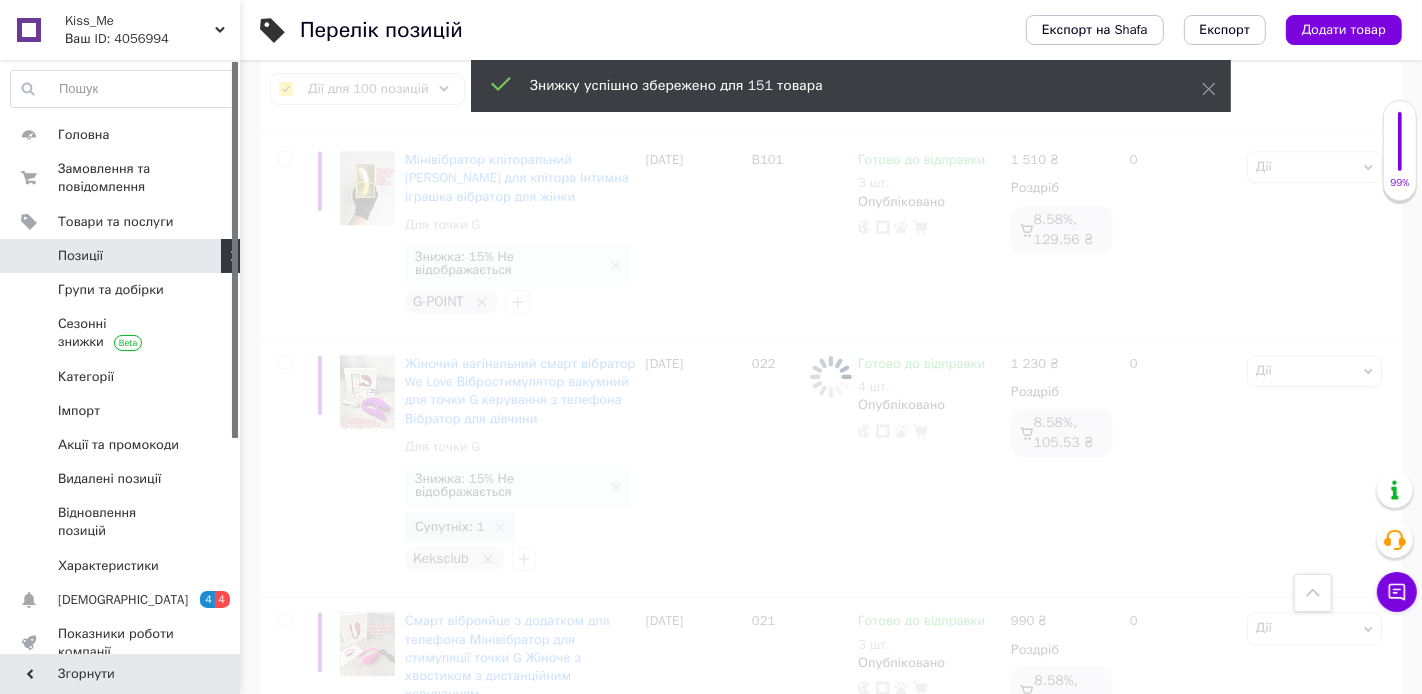 checkbox on "false" 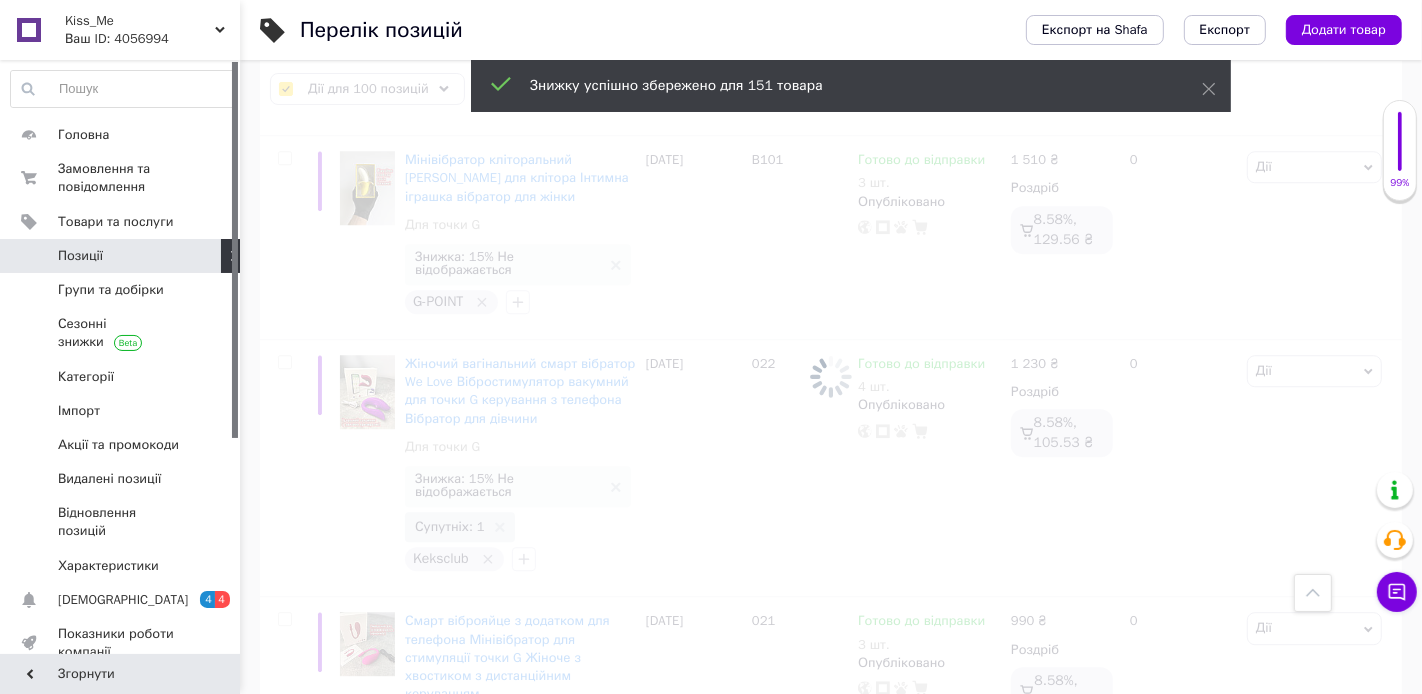 checkbox on "false" 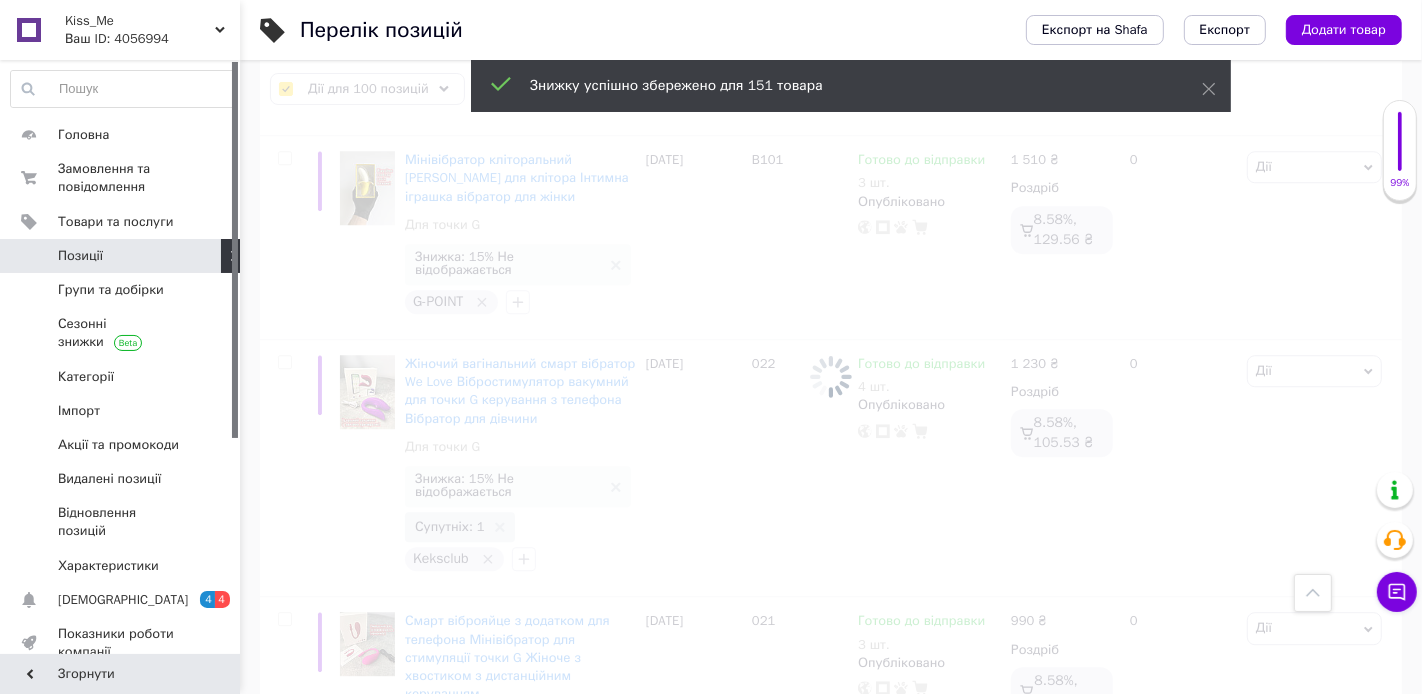 checkbox on "false" 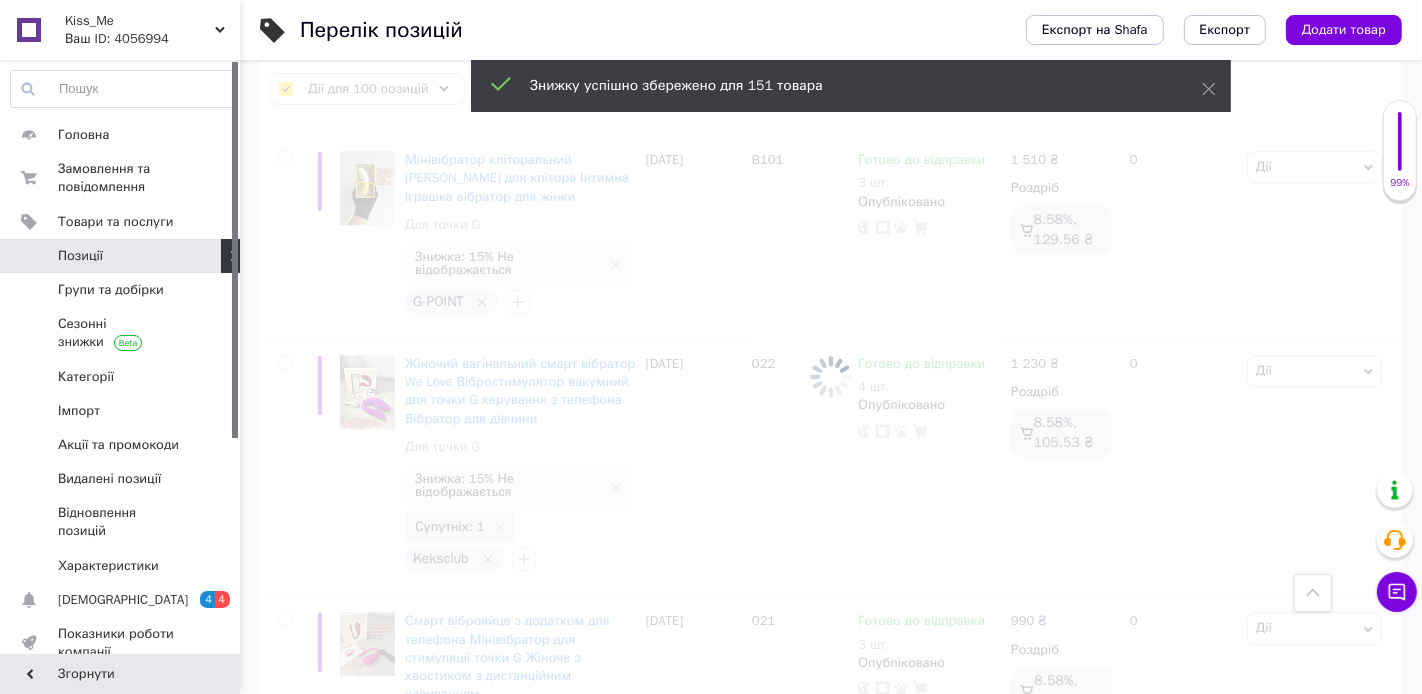 checkbox on "false" 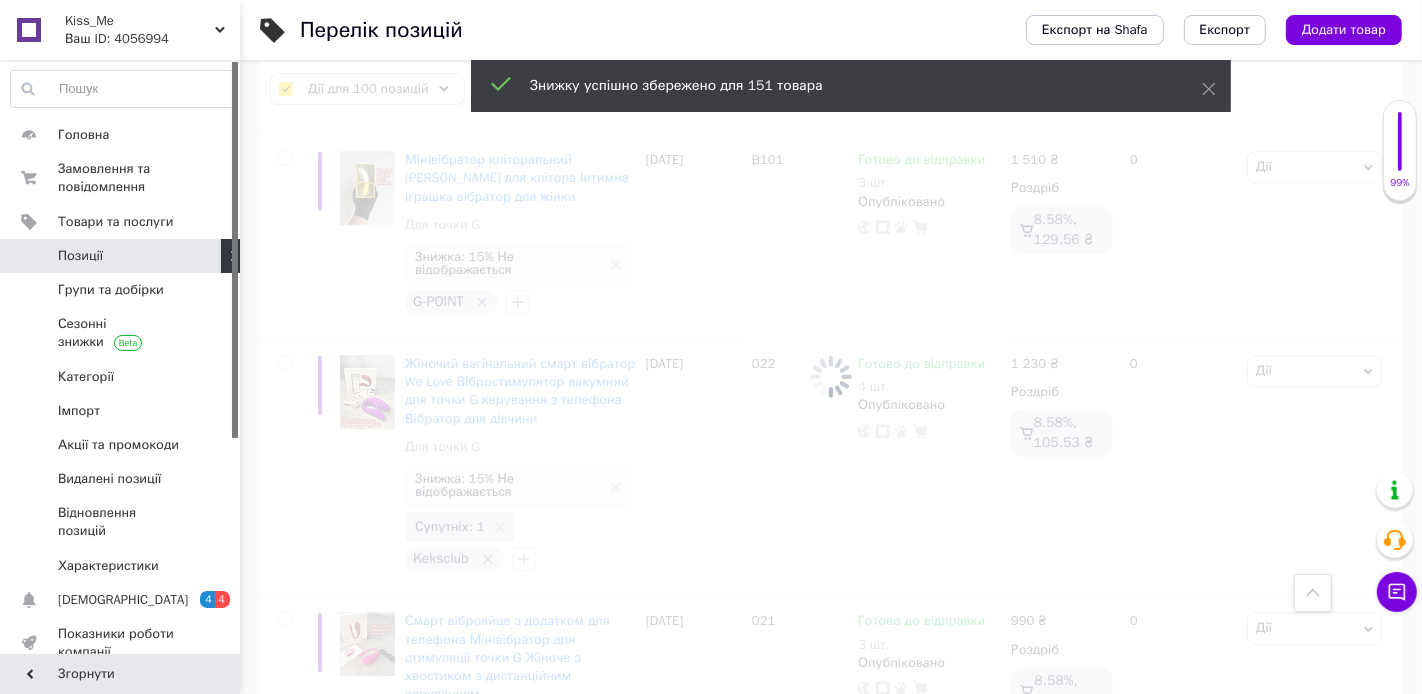 checkbox on "false" 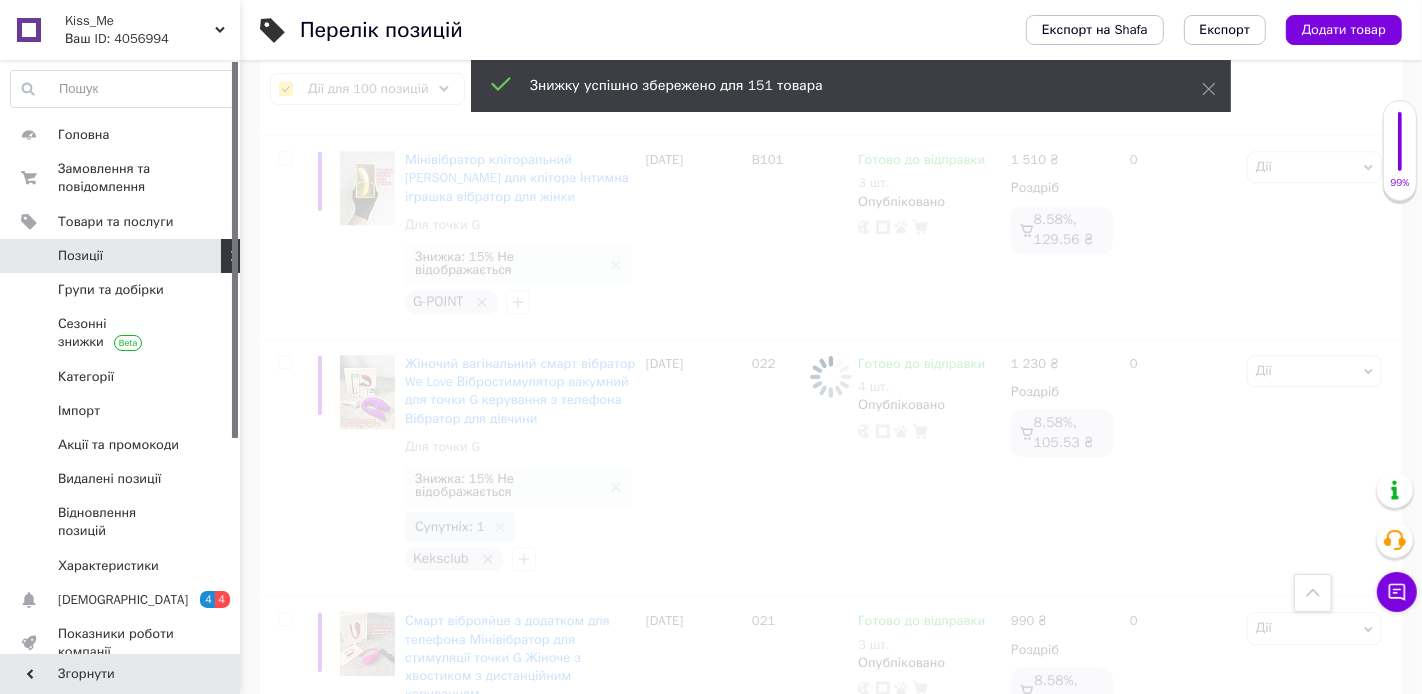 checkbox on "false" 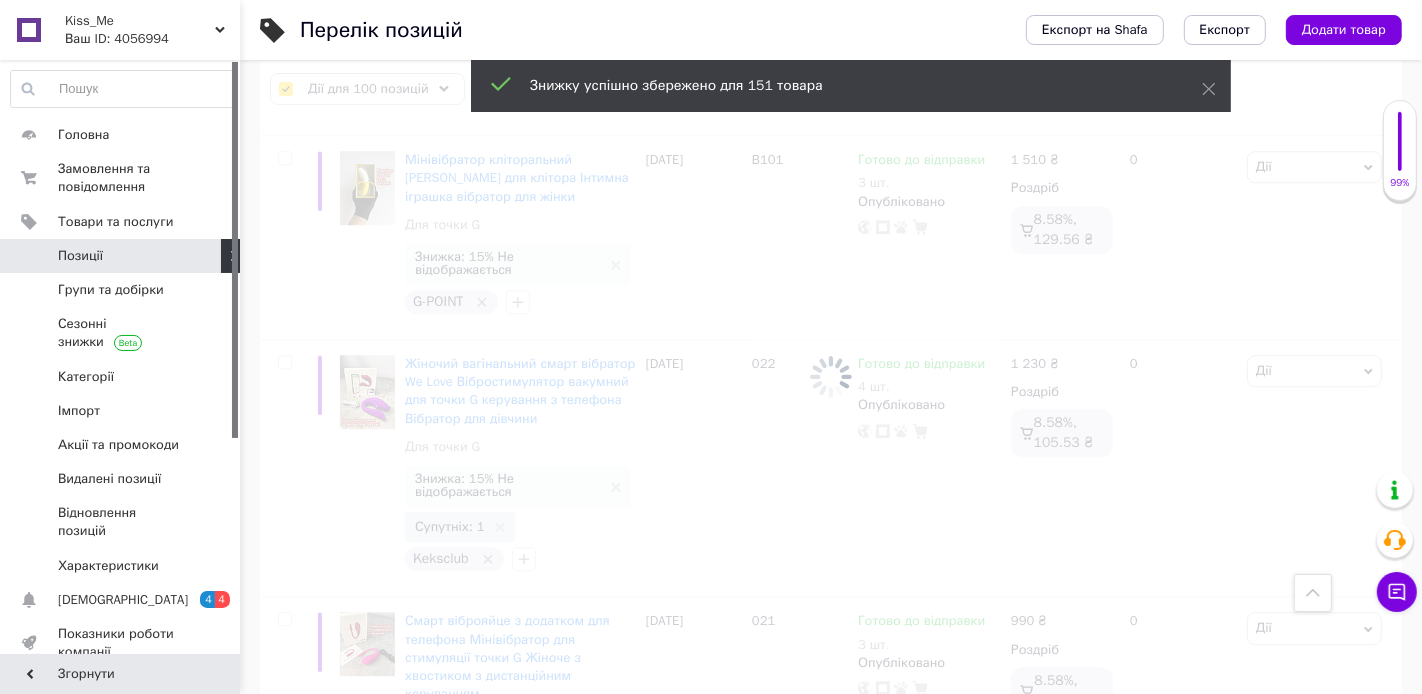 checkbox on "false" 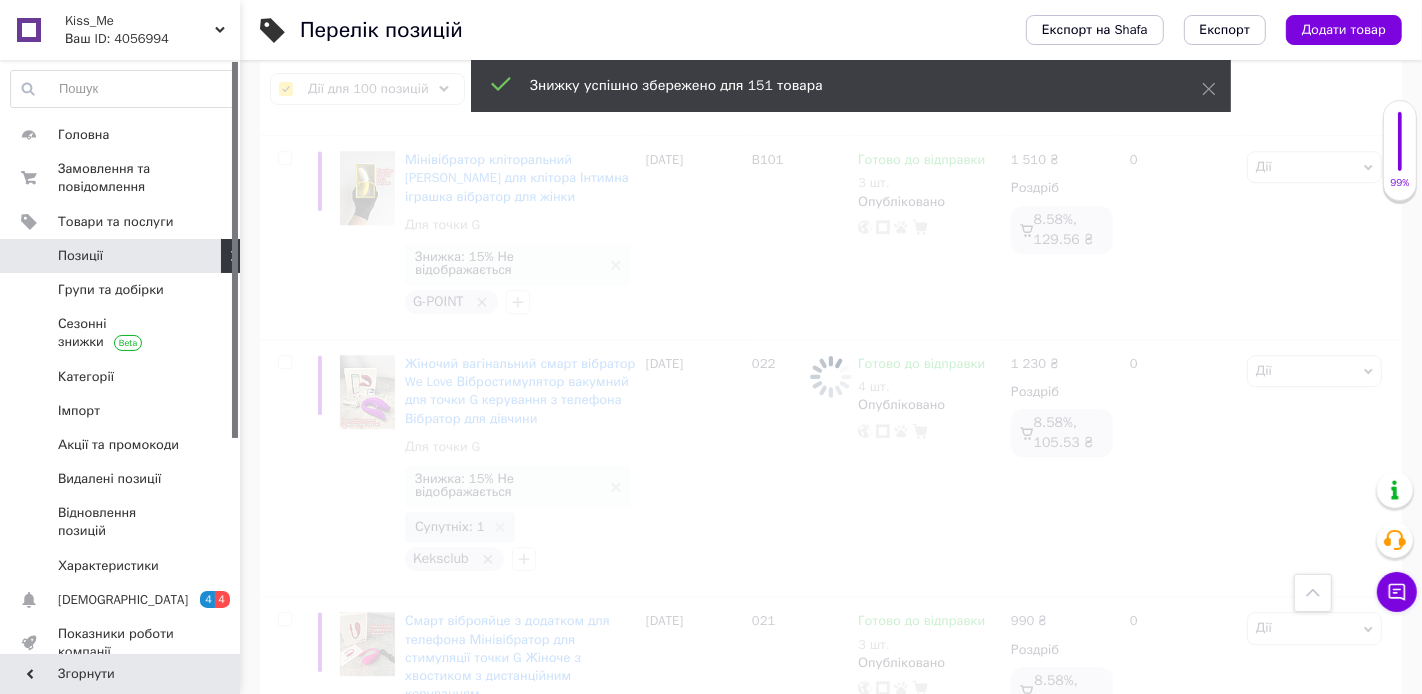 checkbox on "false" 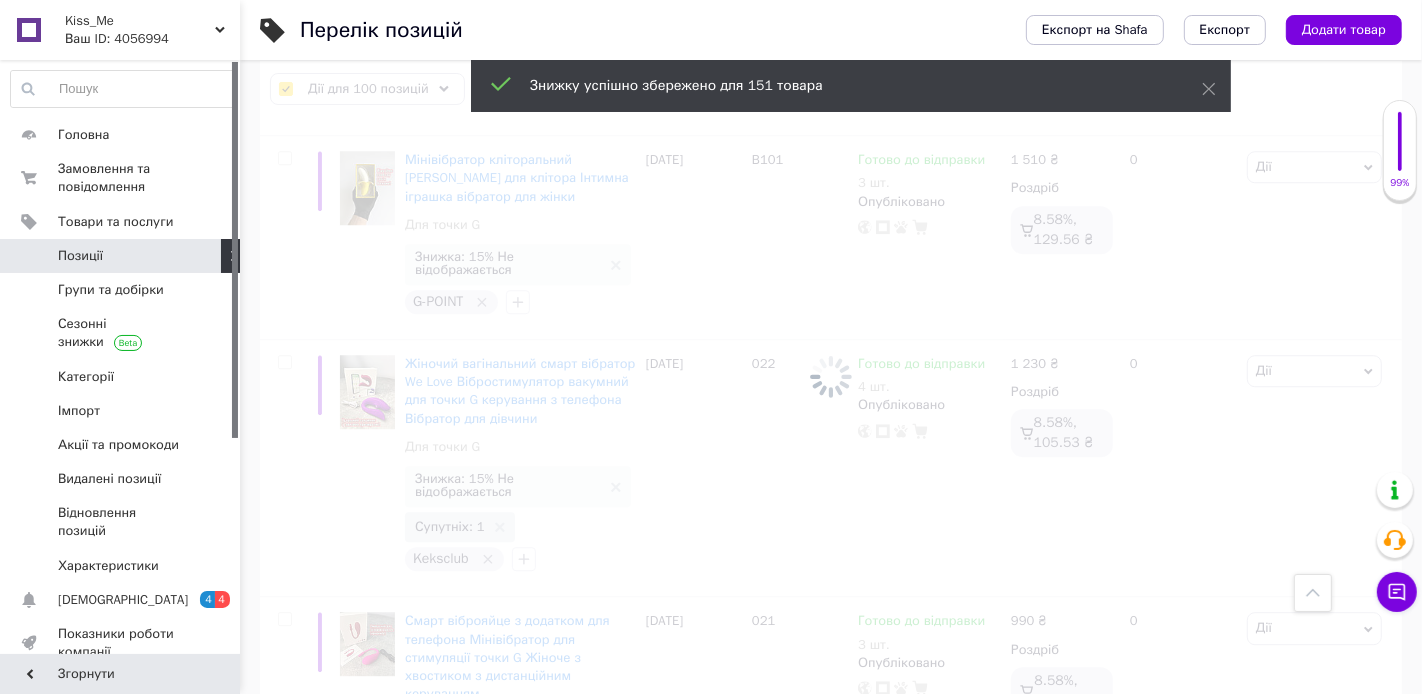 checkbox on "false" 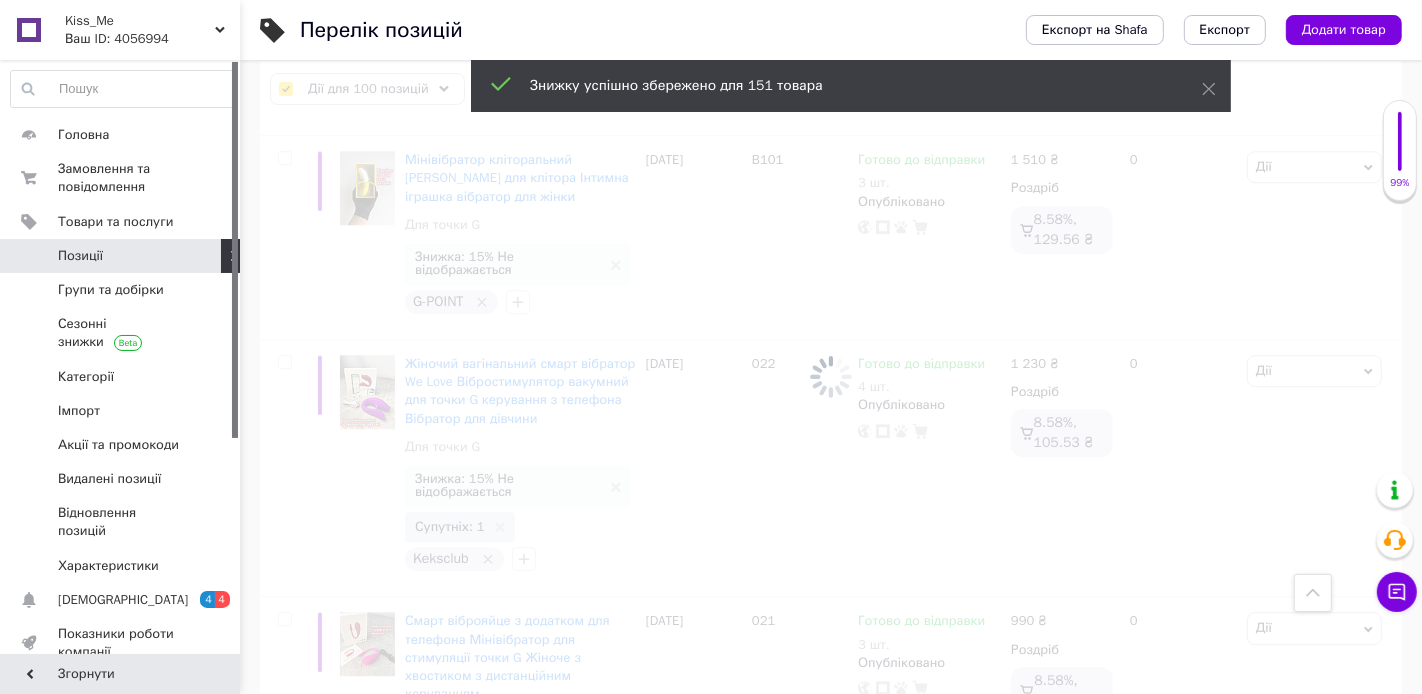 checkbox on "false" 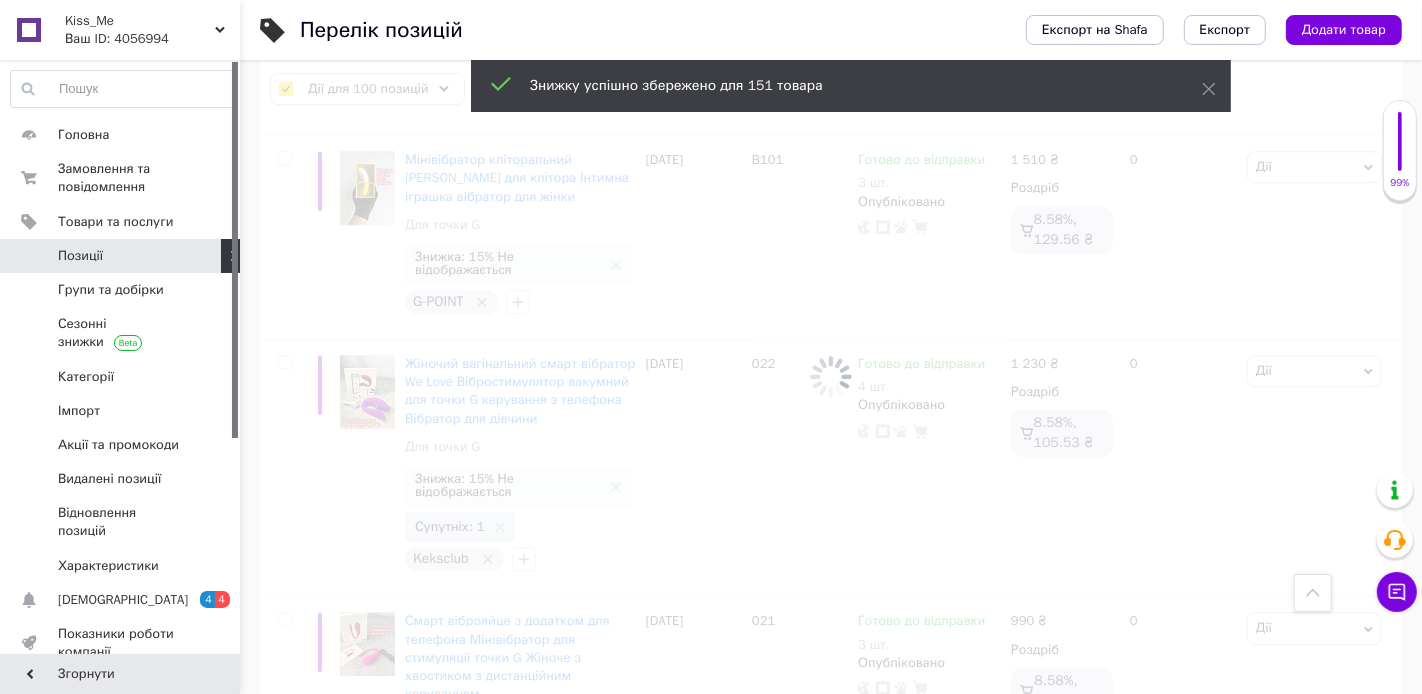 checkbox on "false" 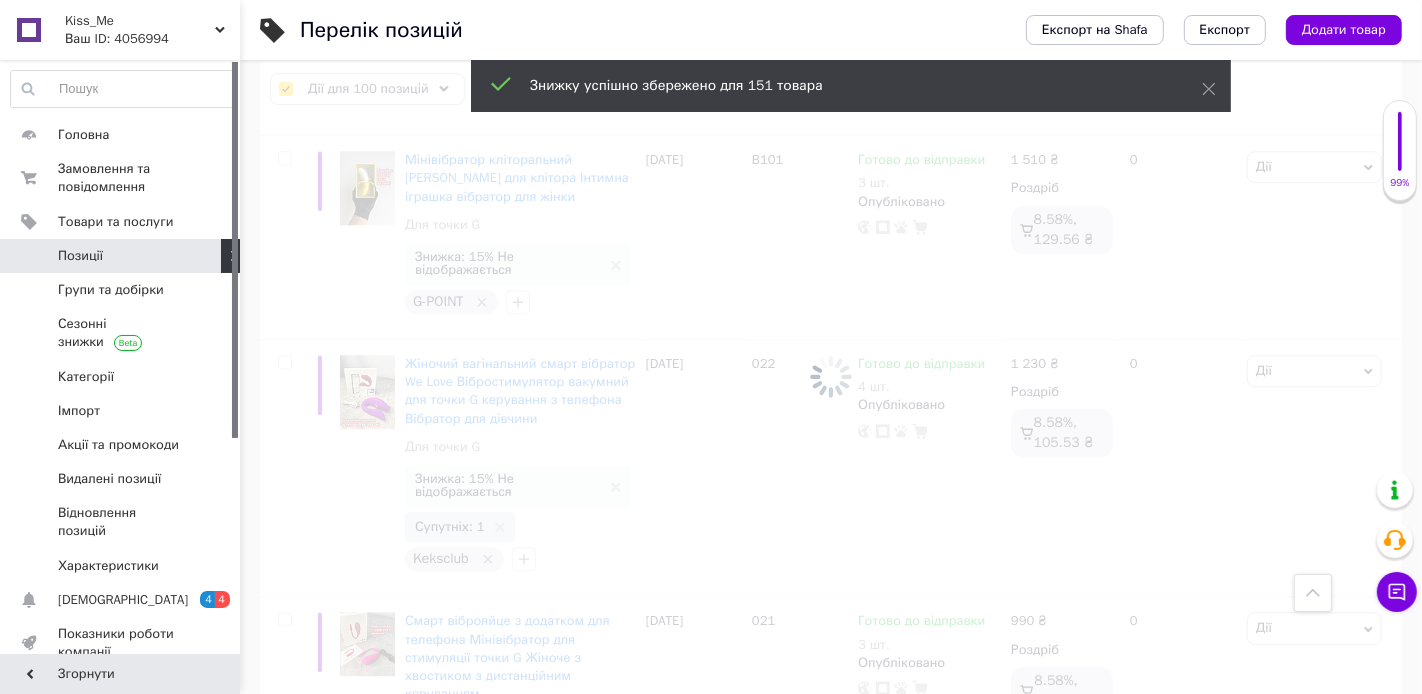 checkbox on "false" 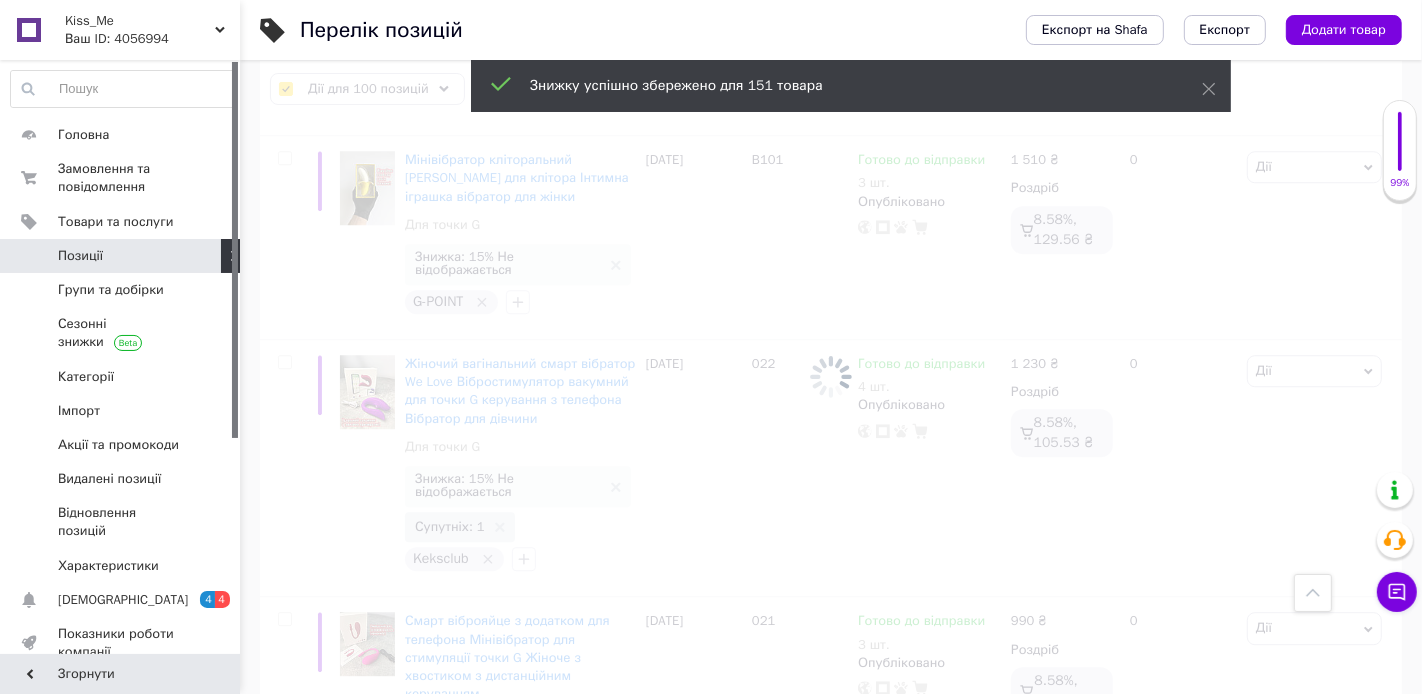 checkbox on "false" 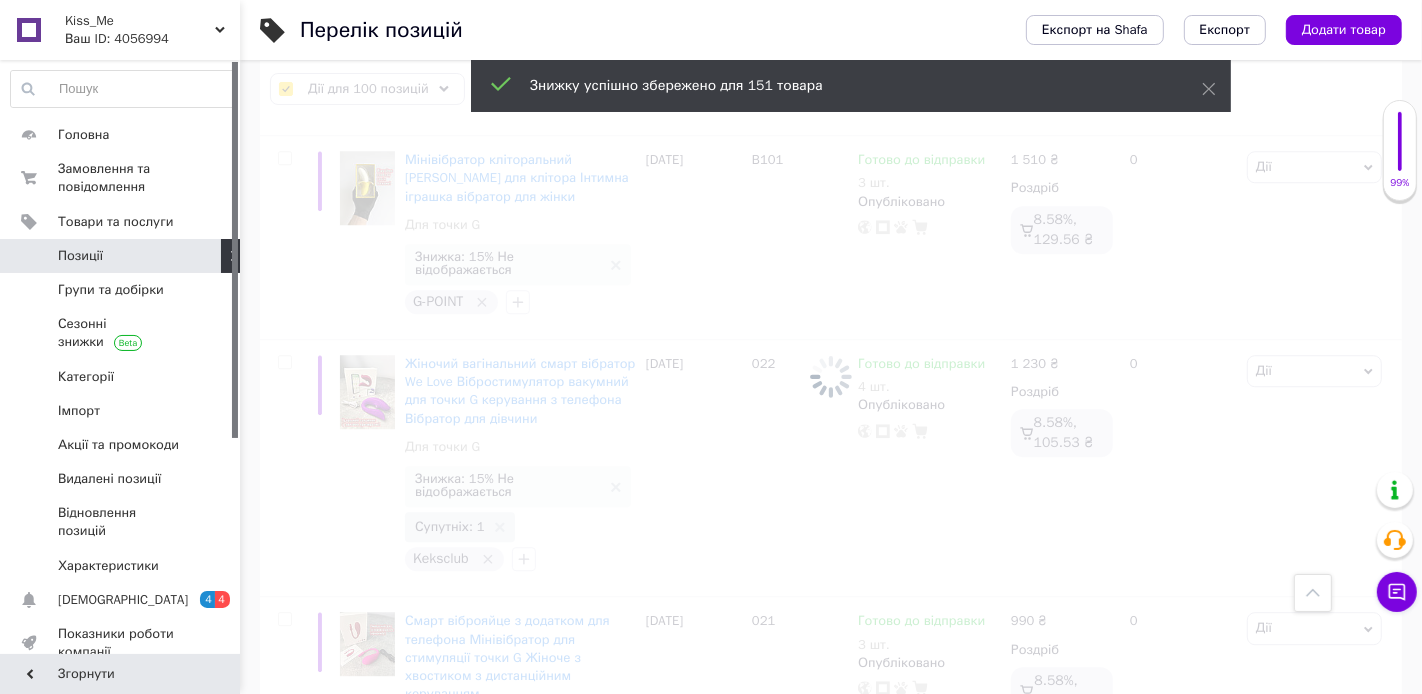 checkbox on "false" 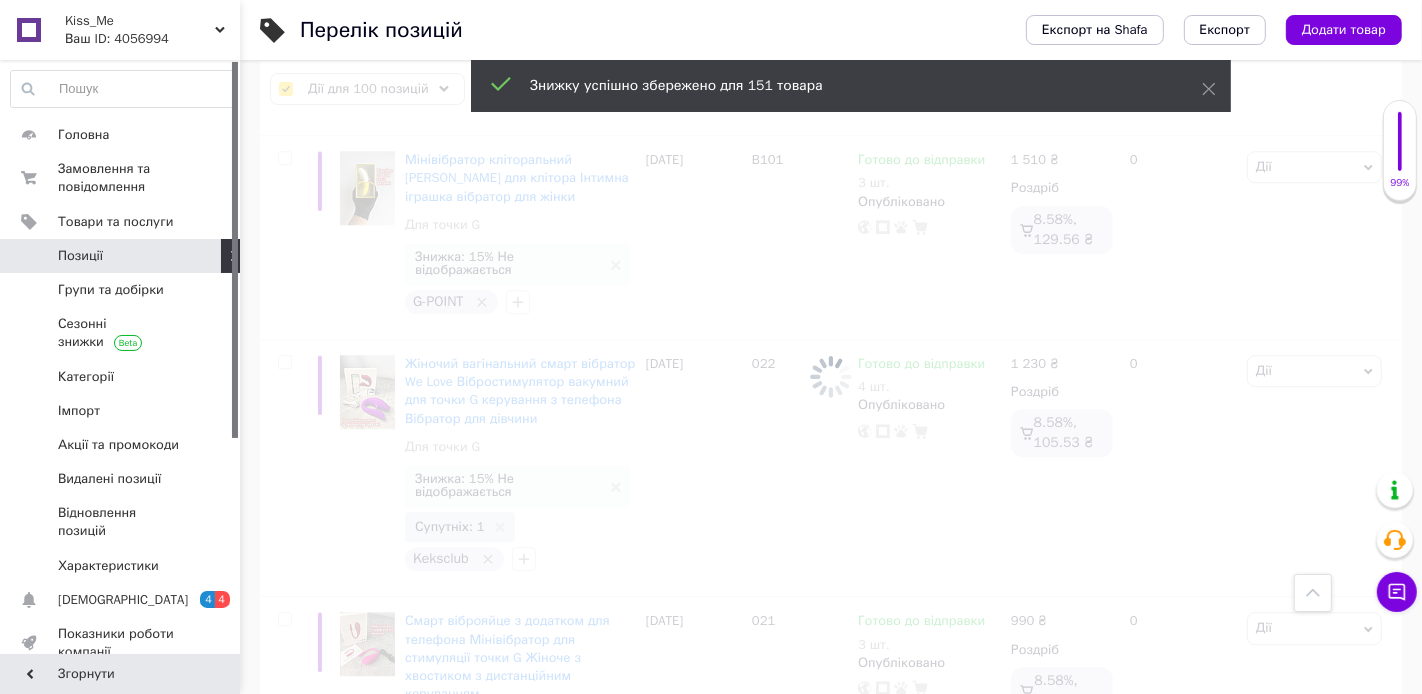 checkbox on "false" 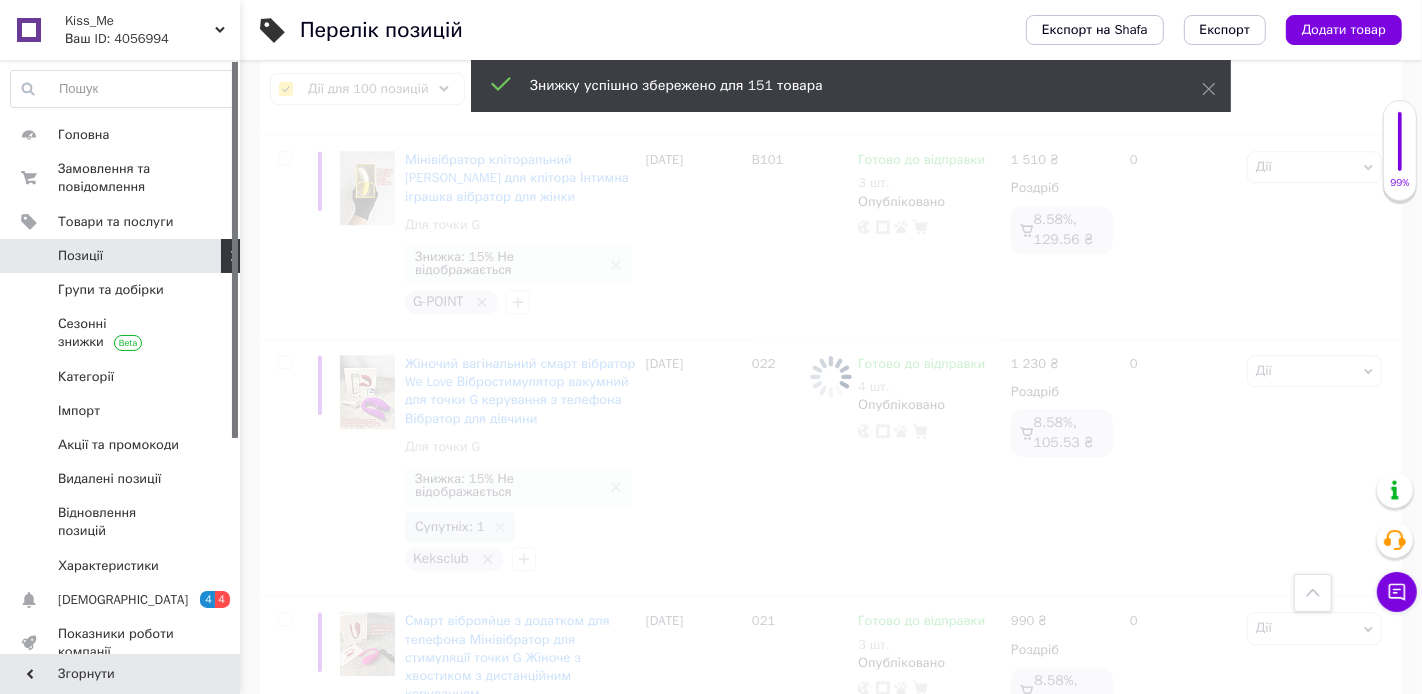 checkbox on "false" 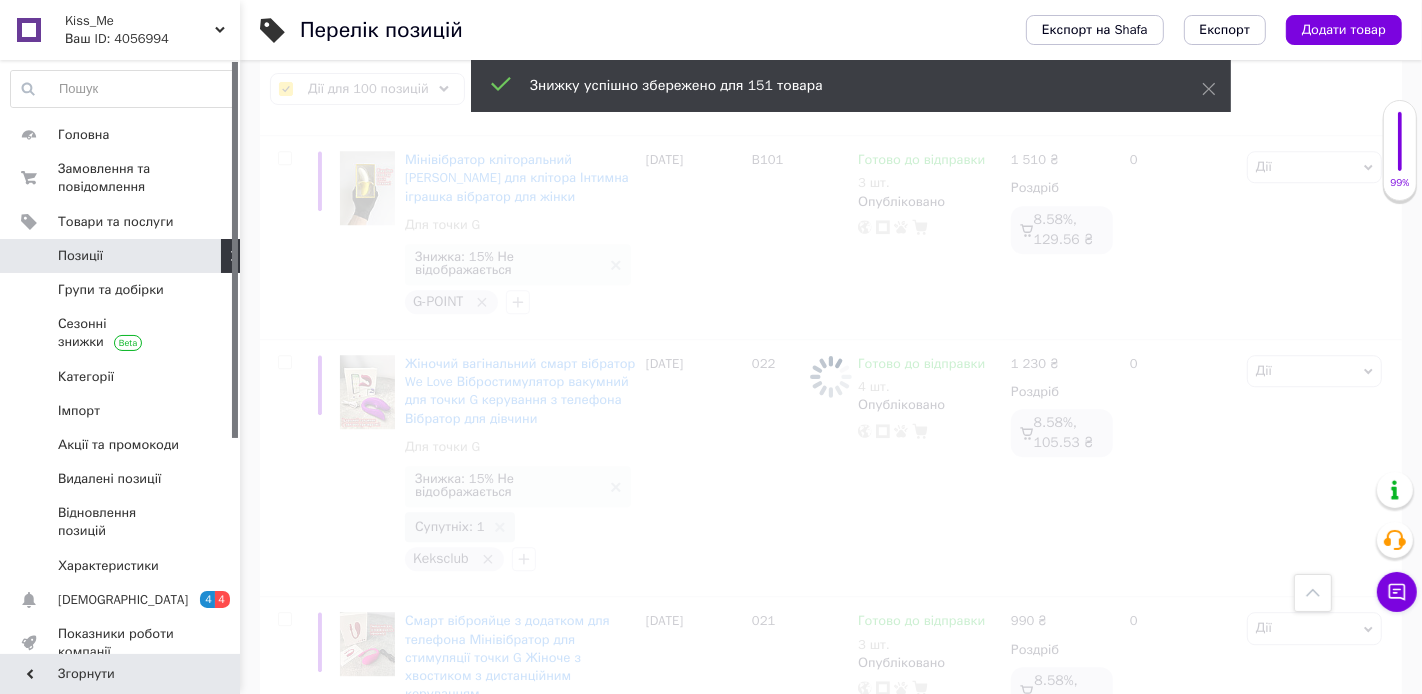 checkbox on "false" 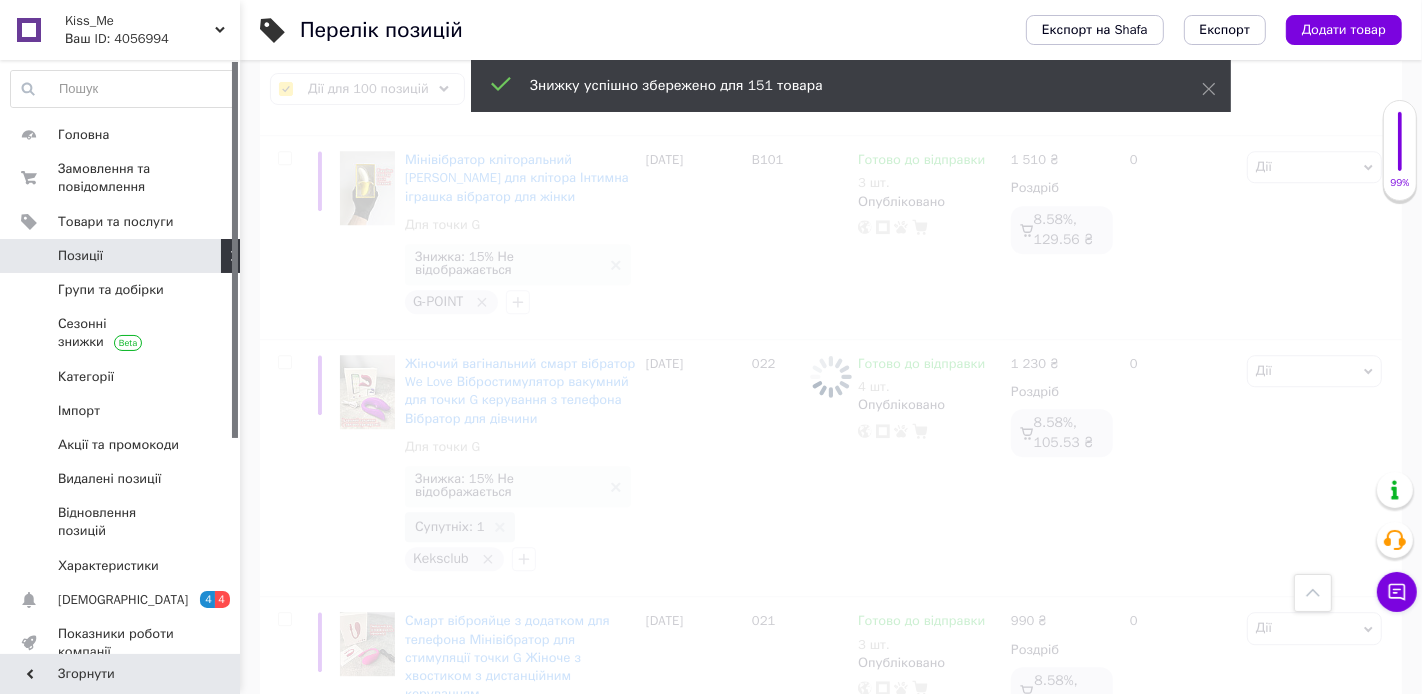 checkbox on "false" 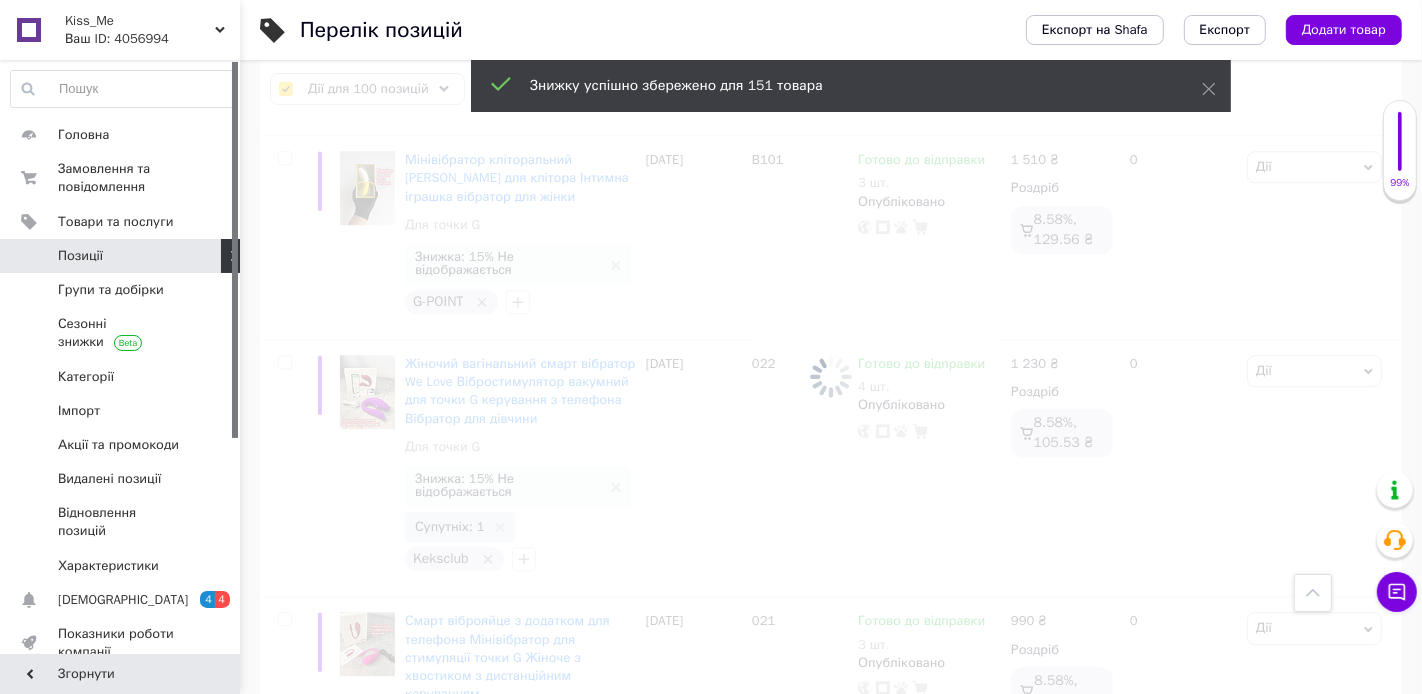 checkbox on "false" 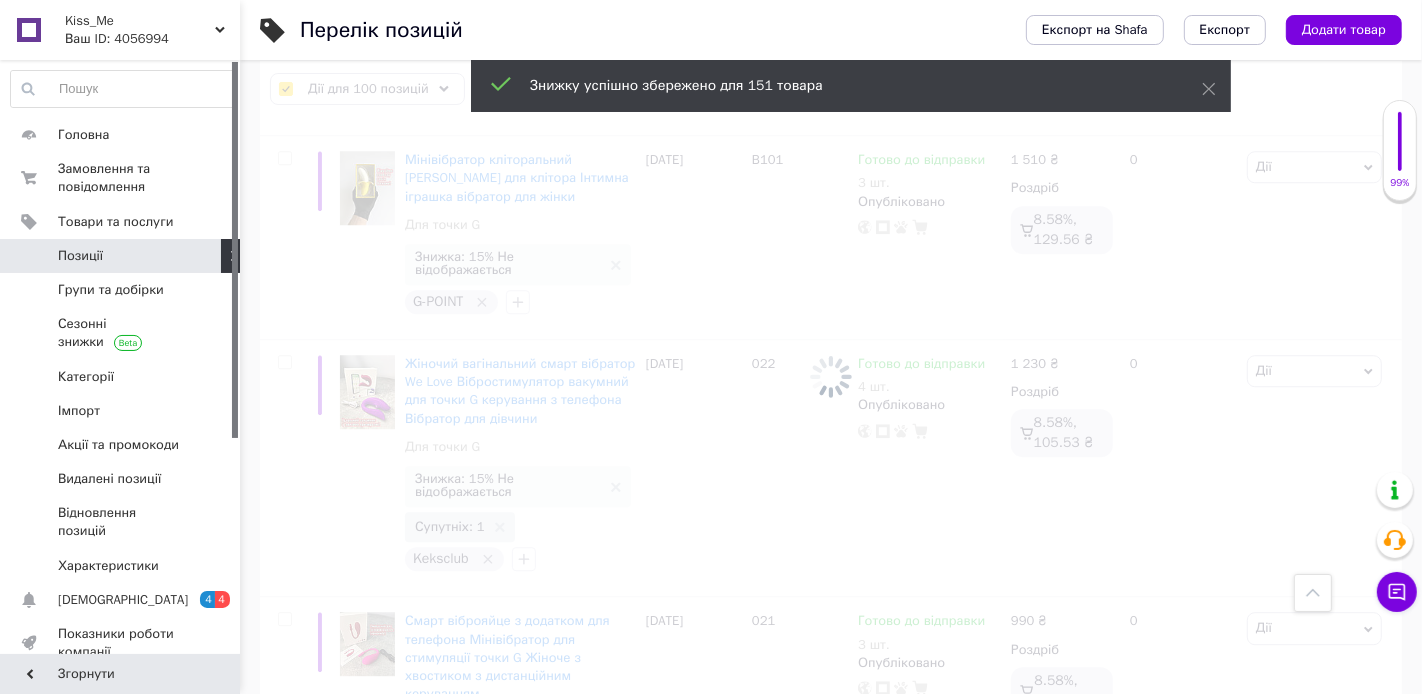 checkbox on "false" 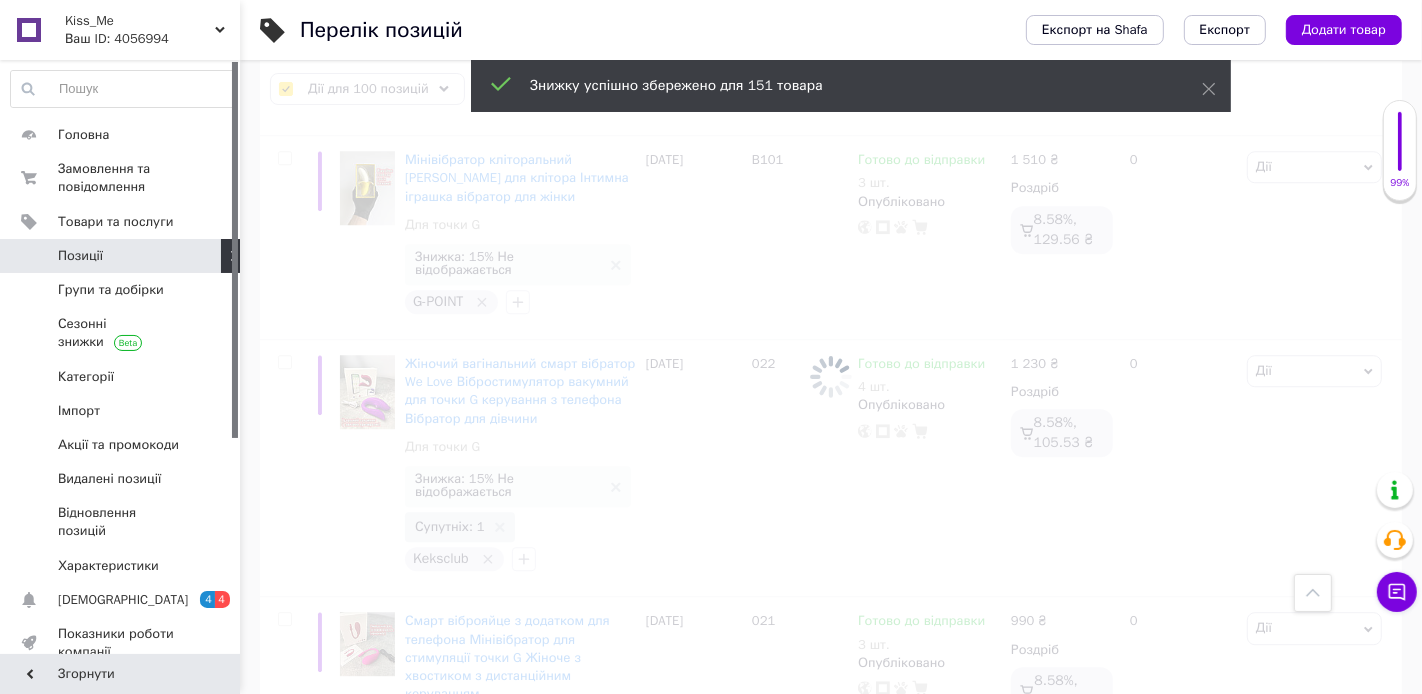 checkbox on "false" 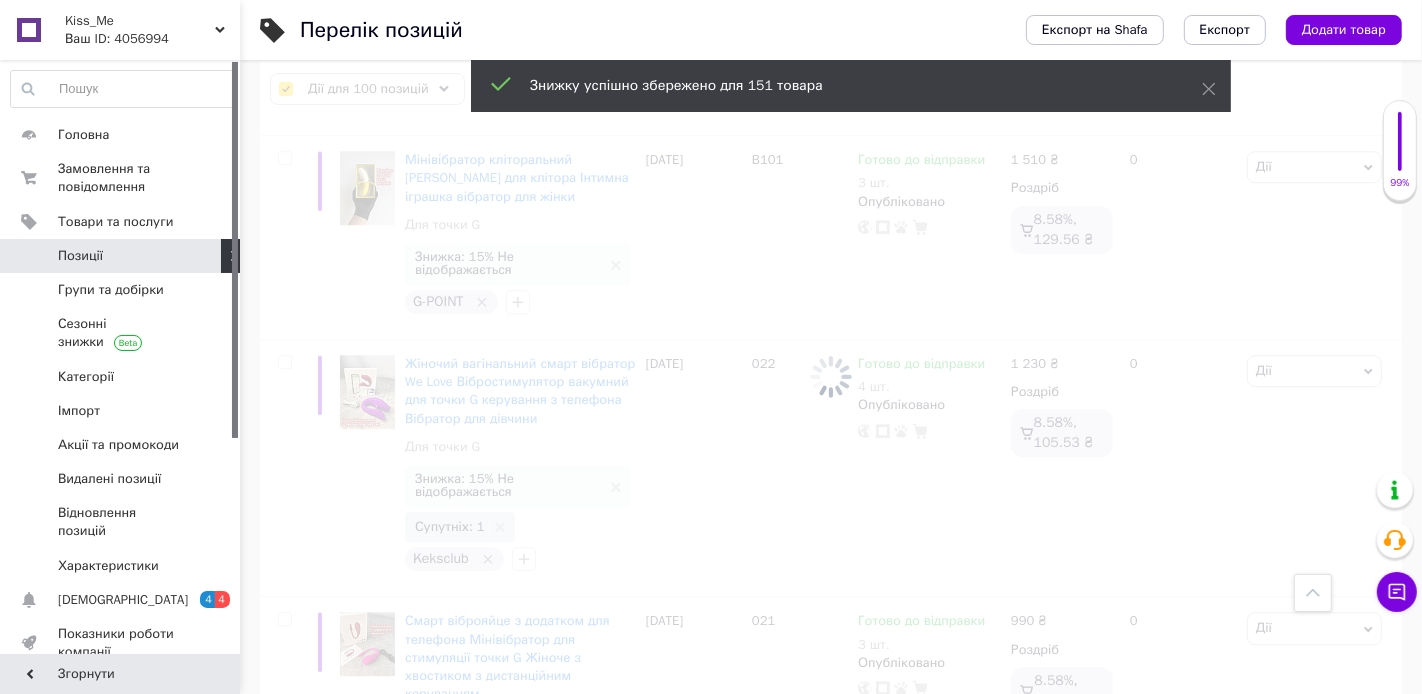 checkbox on "false" 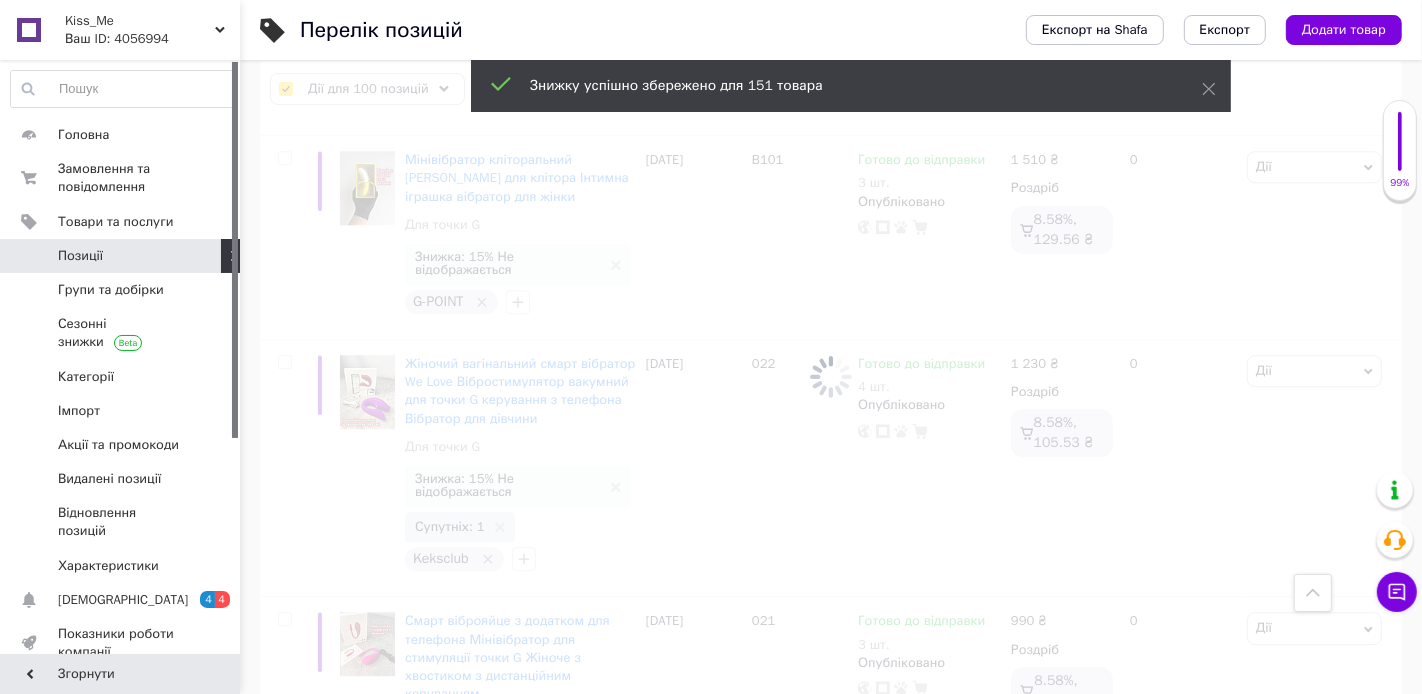 checkbox on "false" 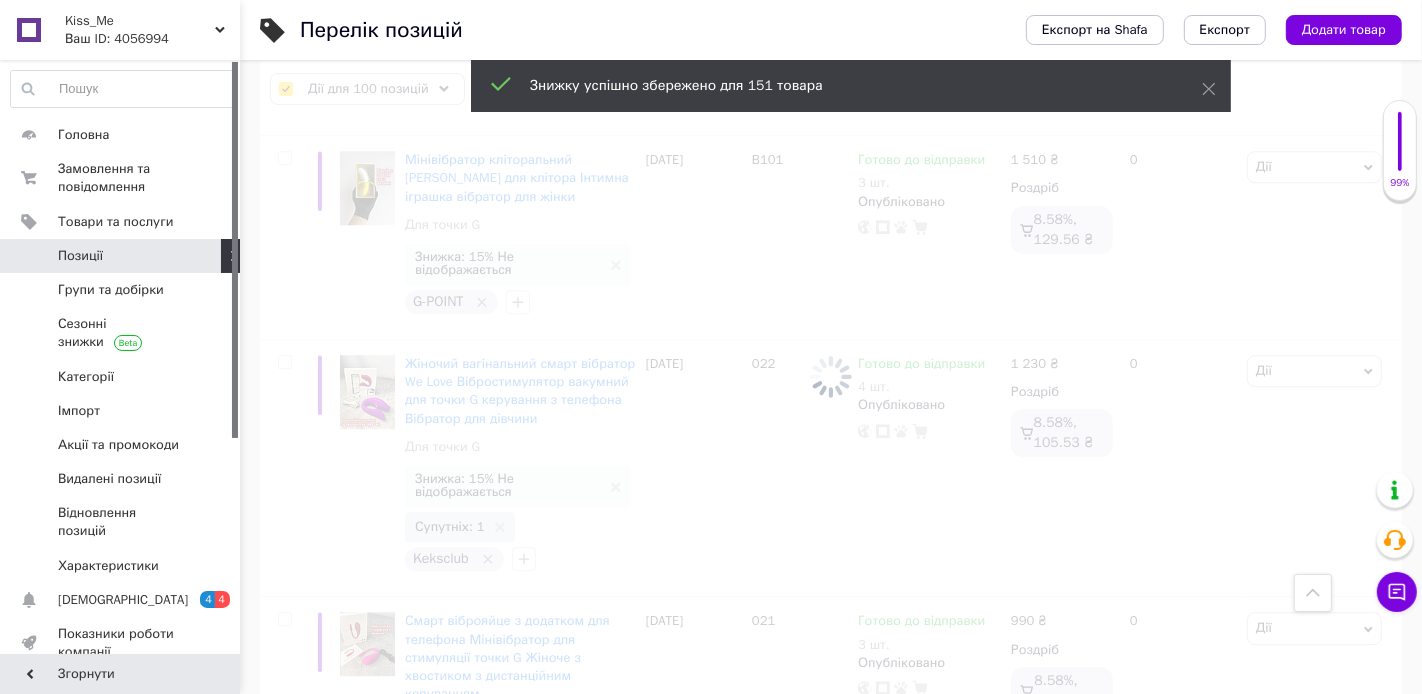 checkbox on "false" 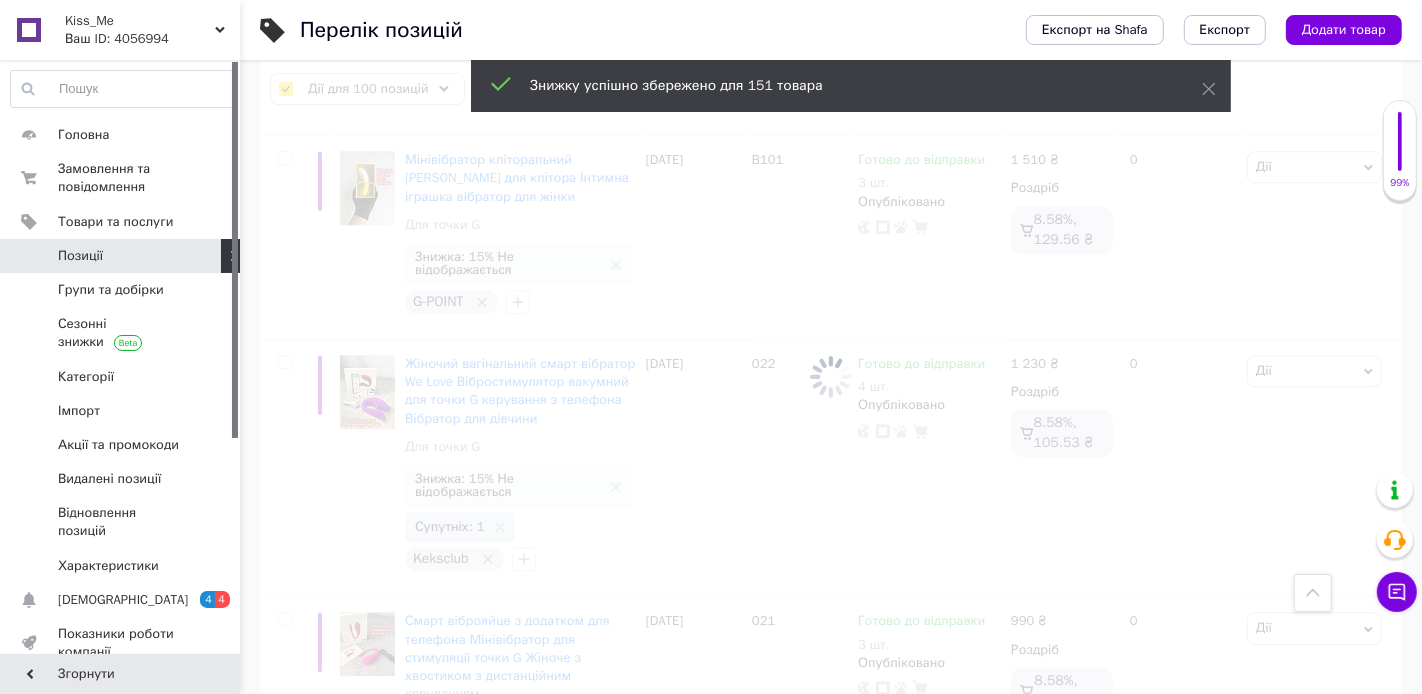 checkbox on "false" 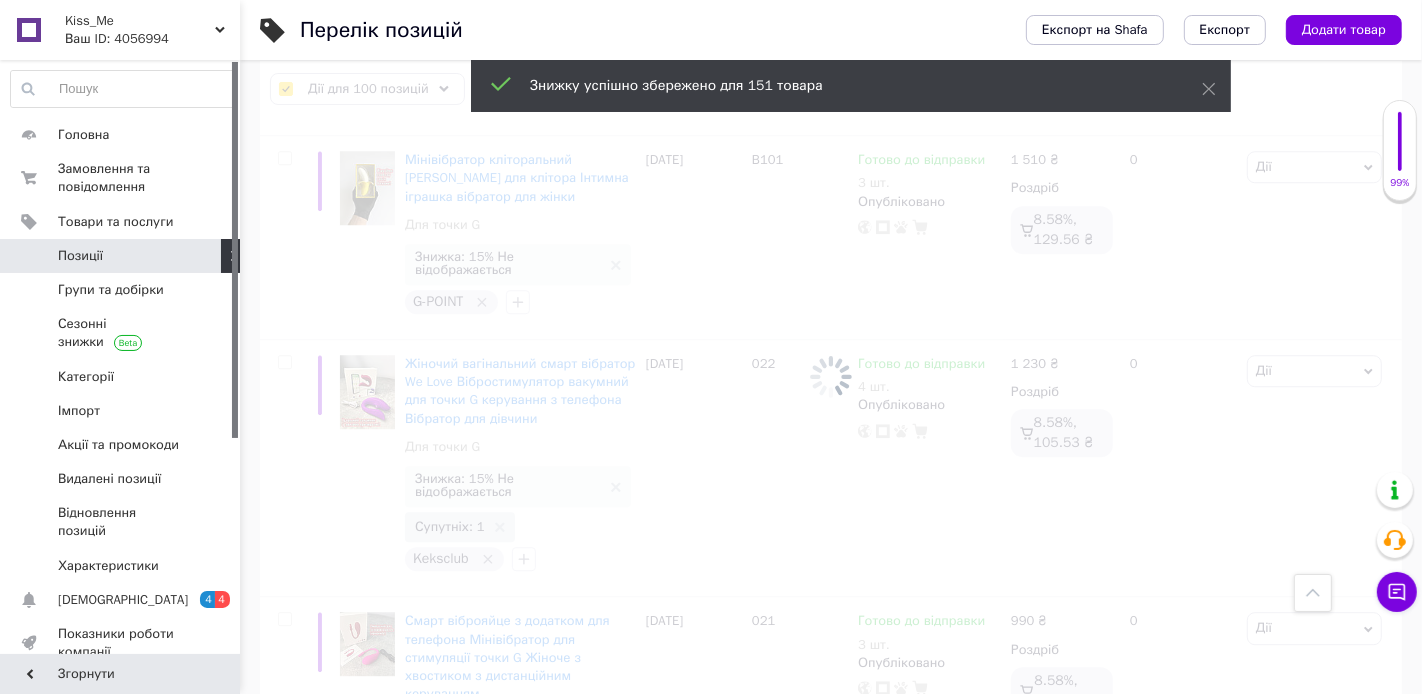 checkbox on "false" 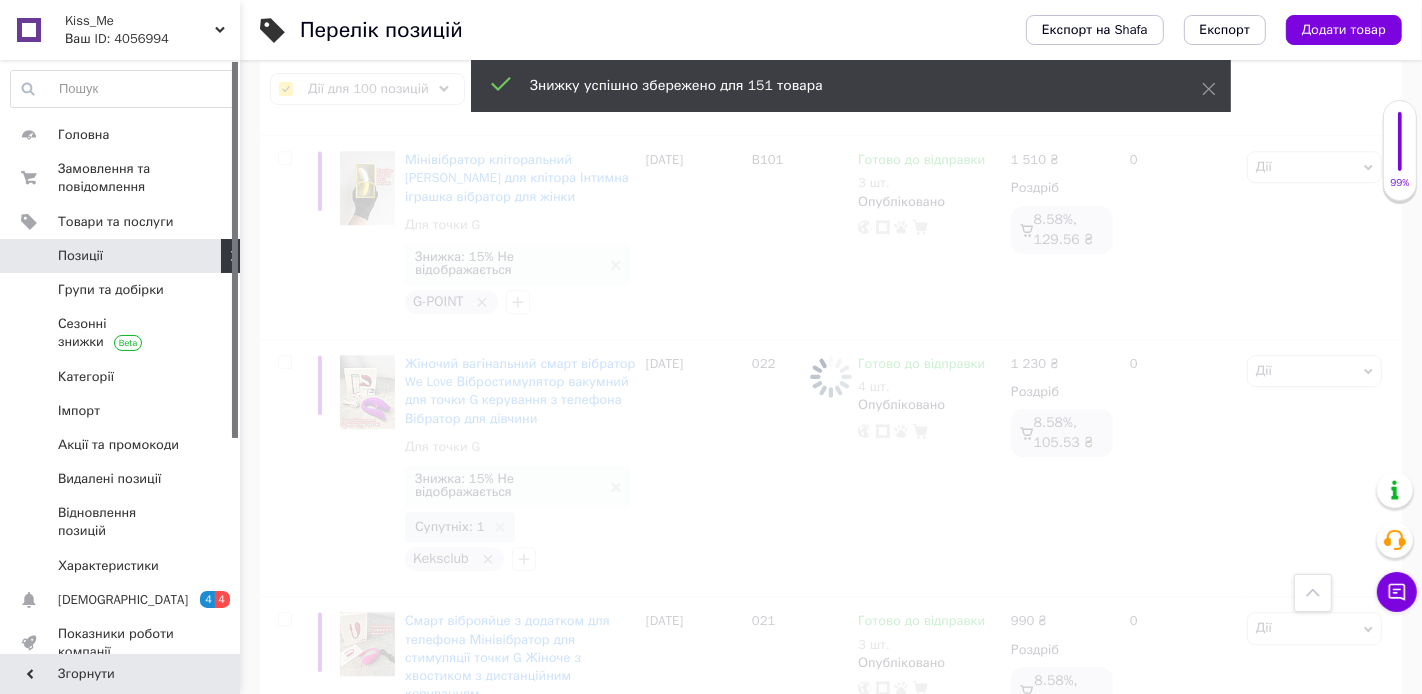 checkbox on "false" 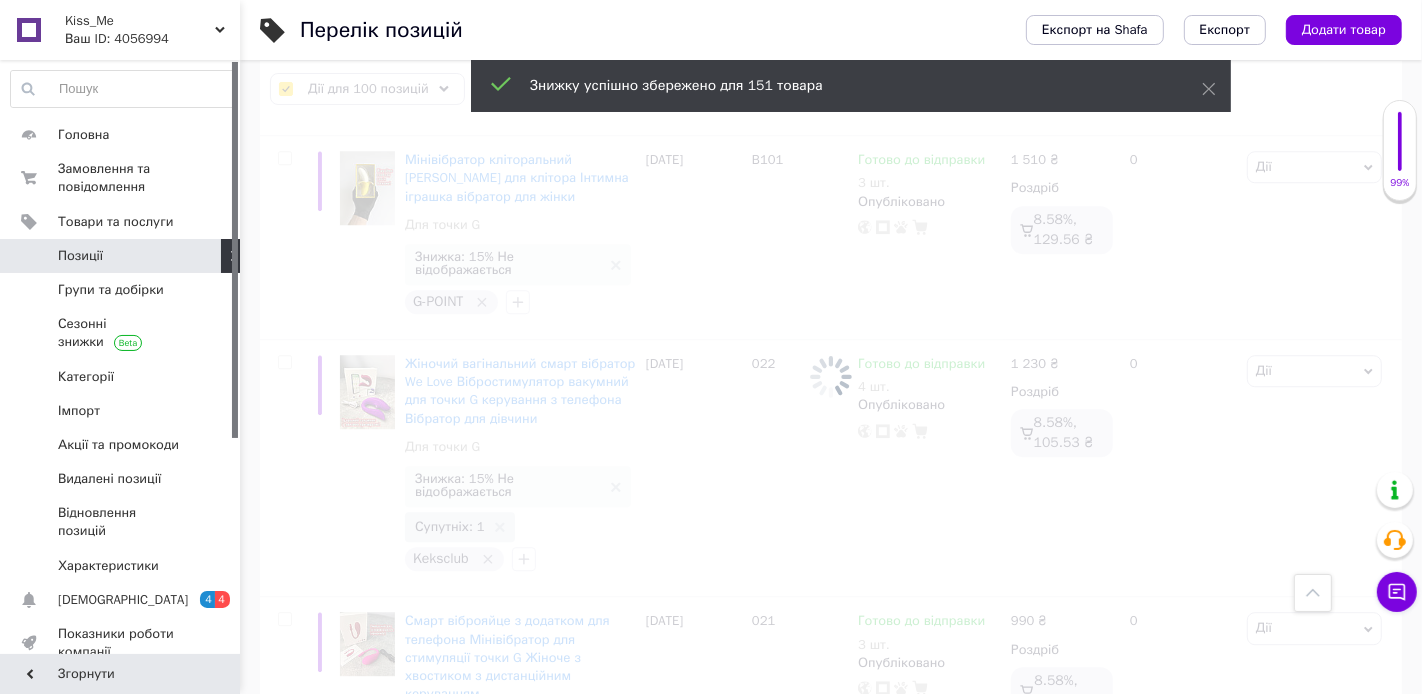 checkbox on "false" 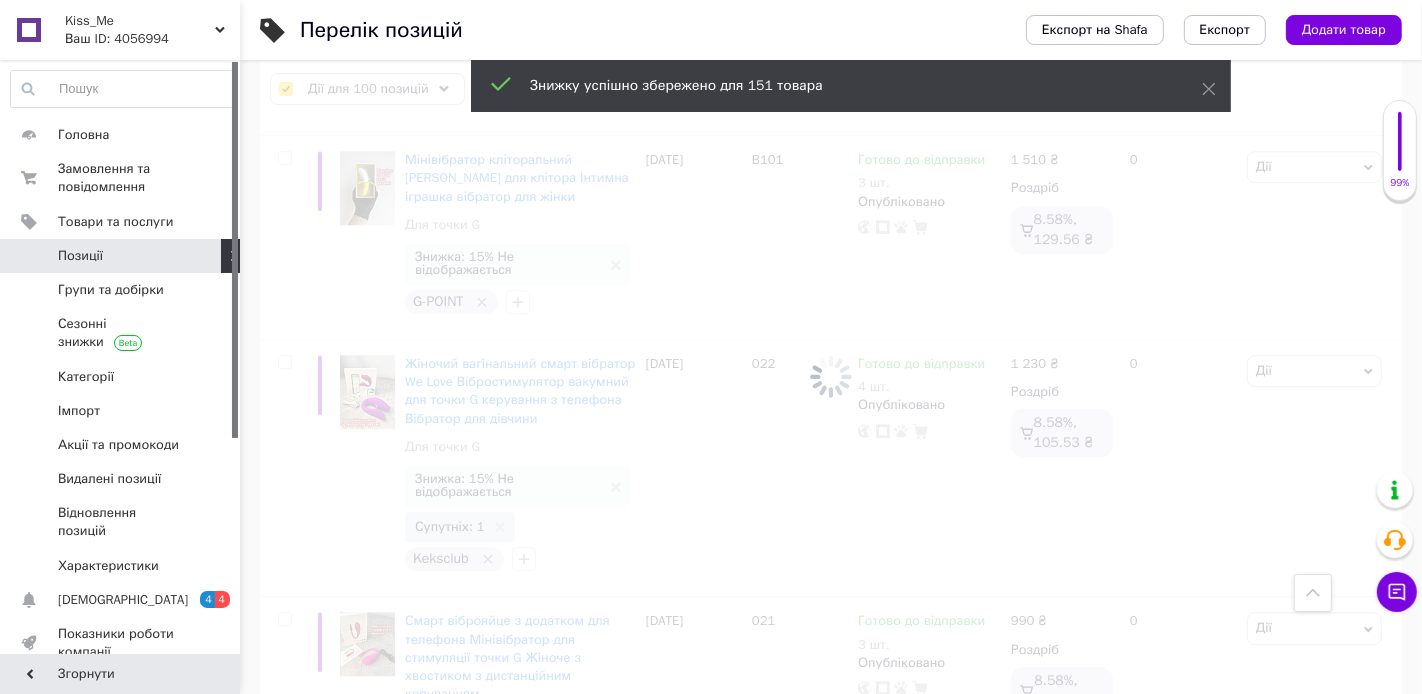 checkbox on "false" 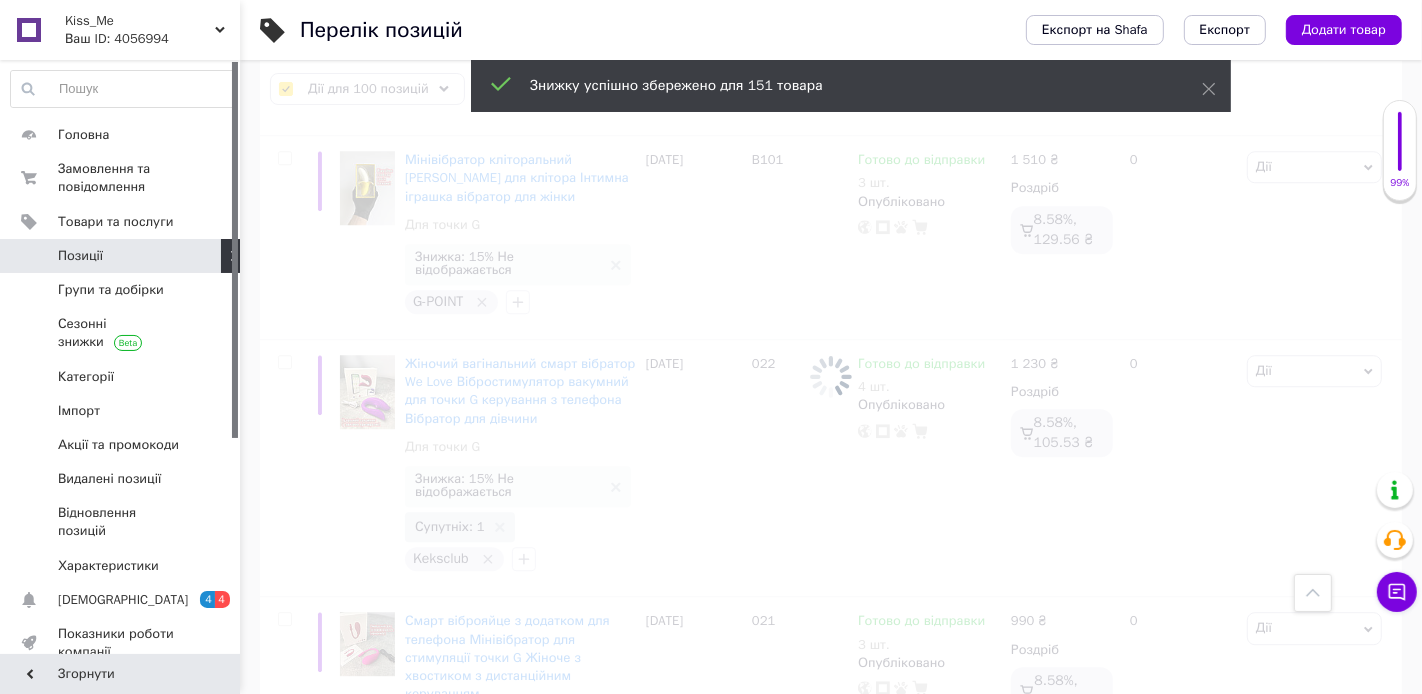 checkbox on "false" 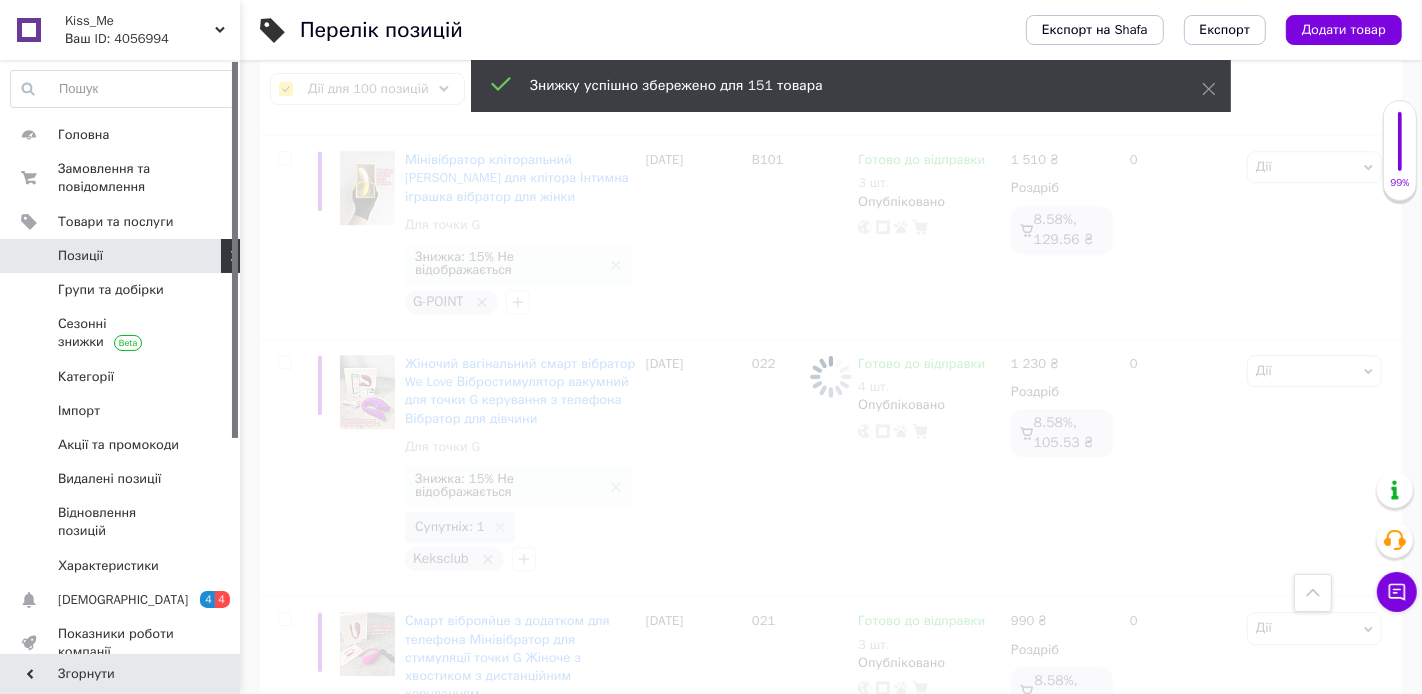 checkbox on "false" 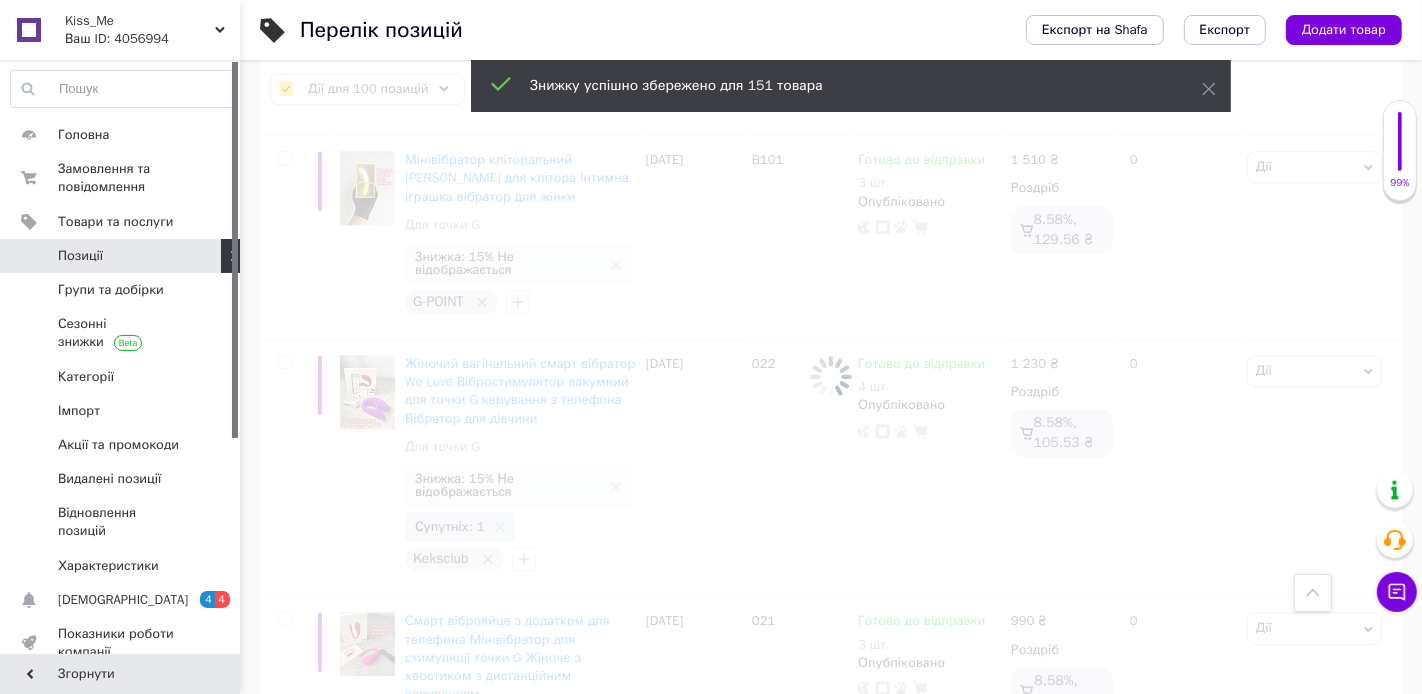 checkbox on "false" 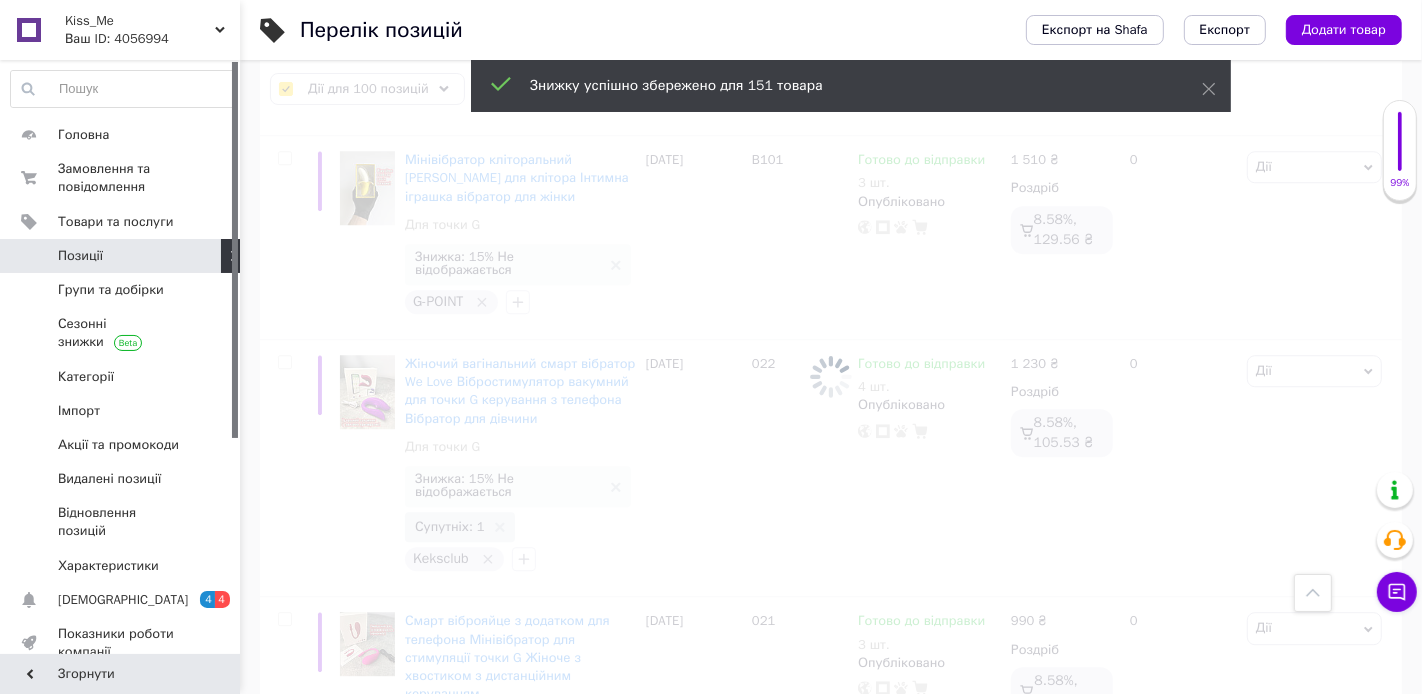 checkbox on "false" 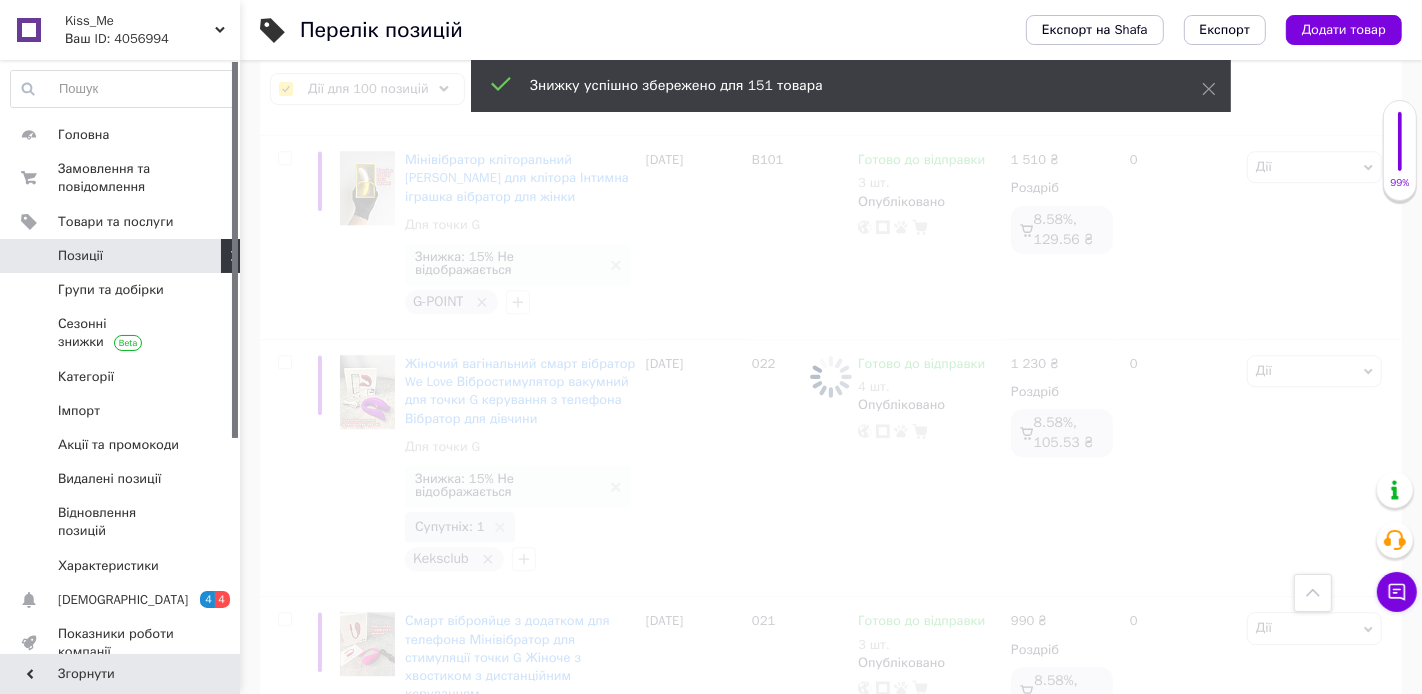 checkbox on "false" 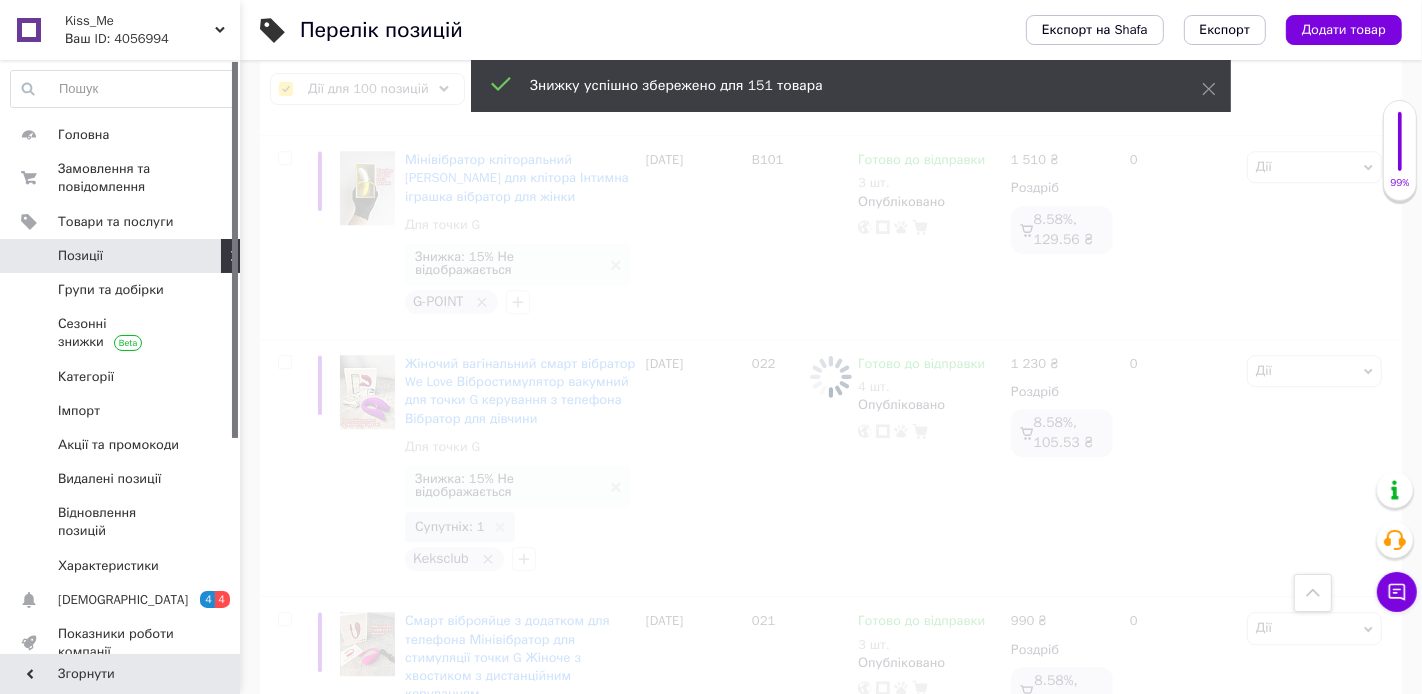 checkbox on "false" 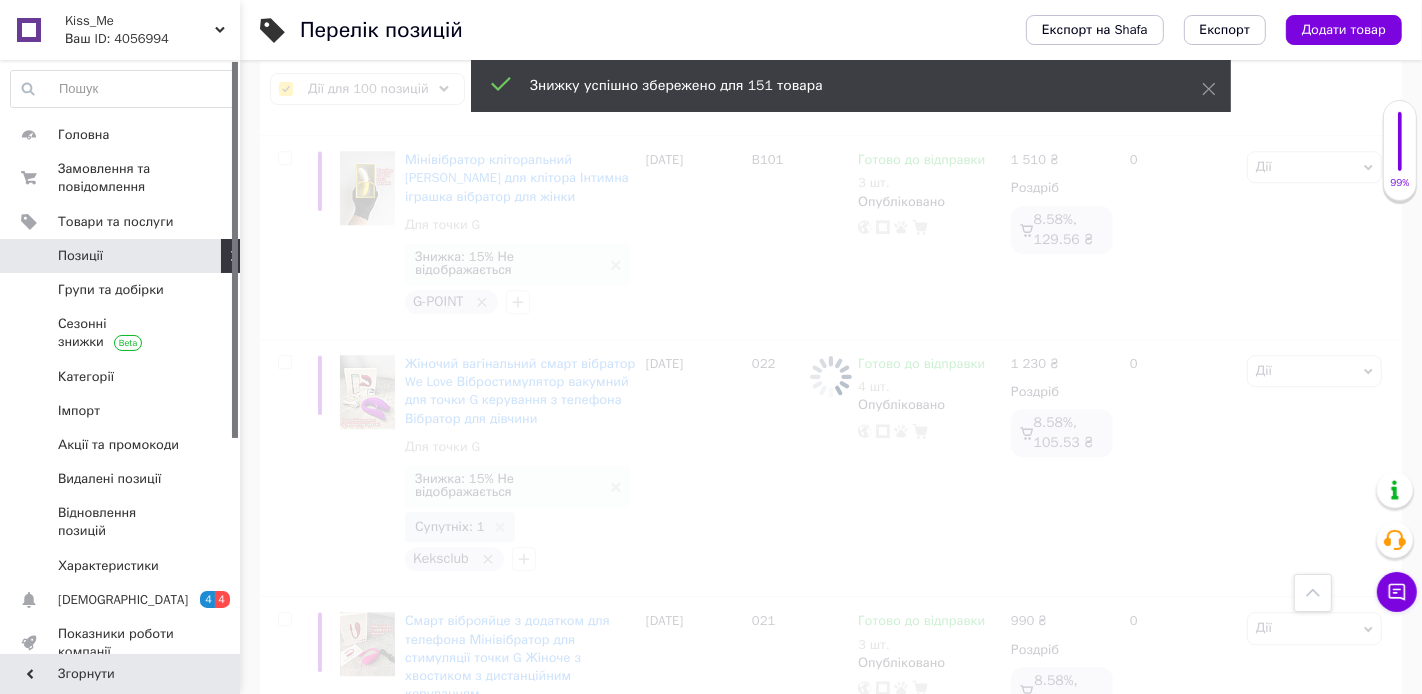 checkbox on "false" 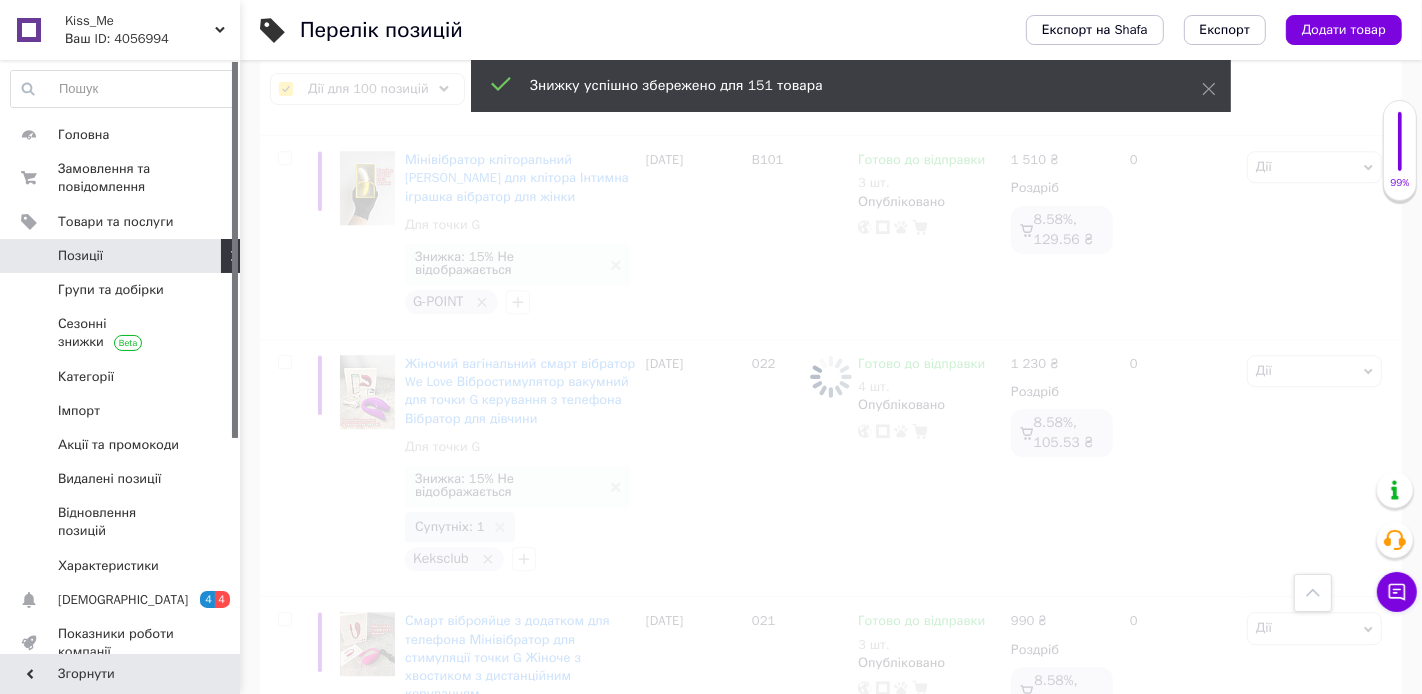checkbox on "false" 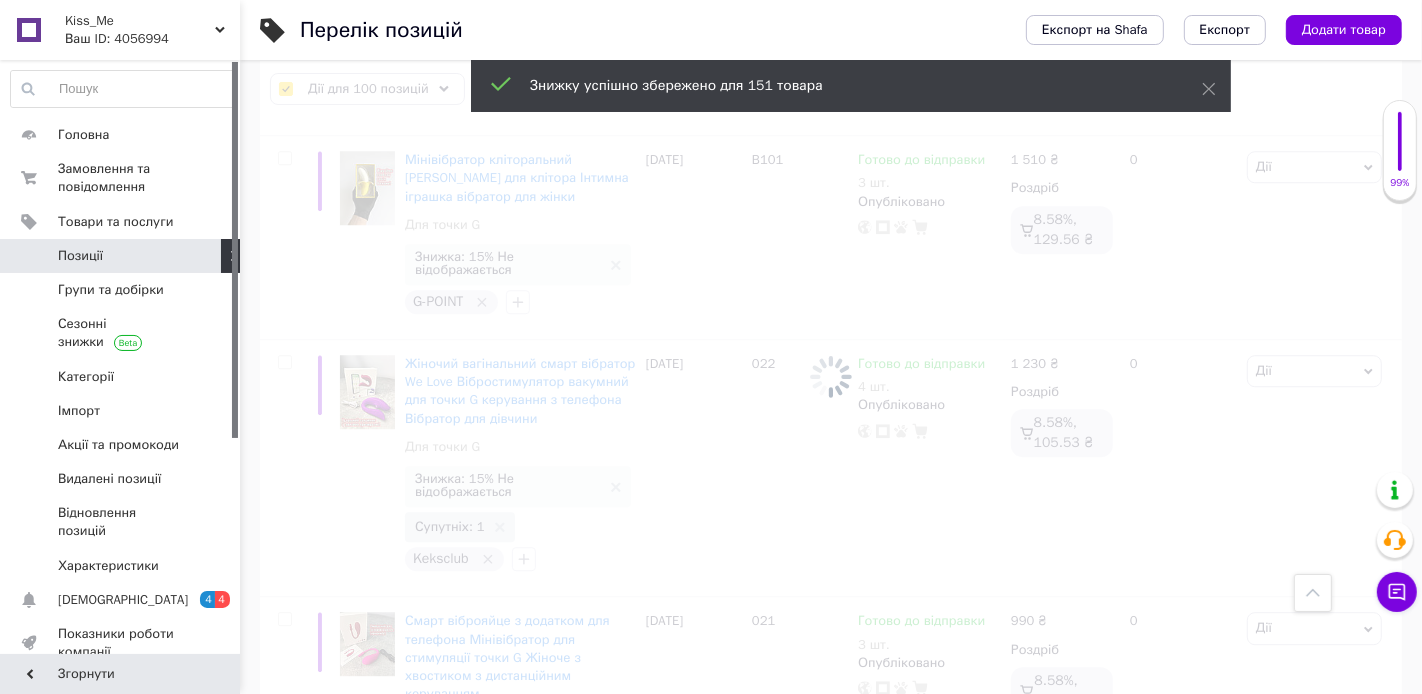 checkbox on "false" 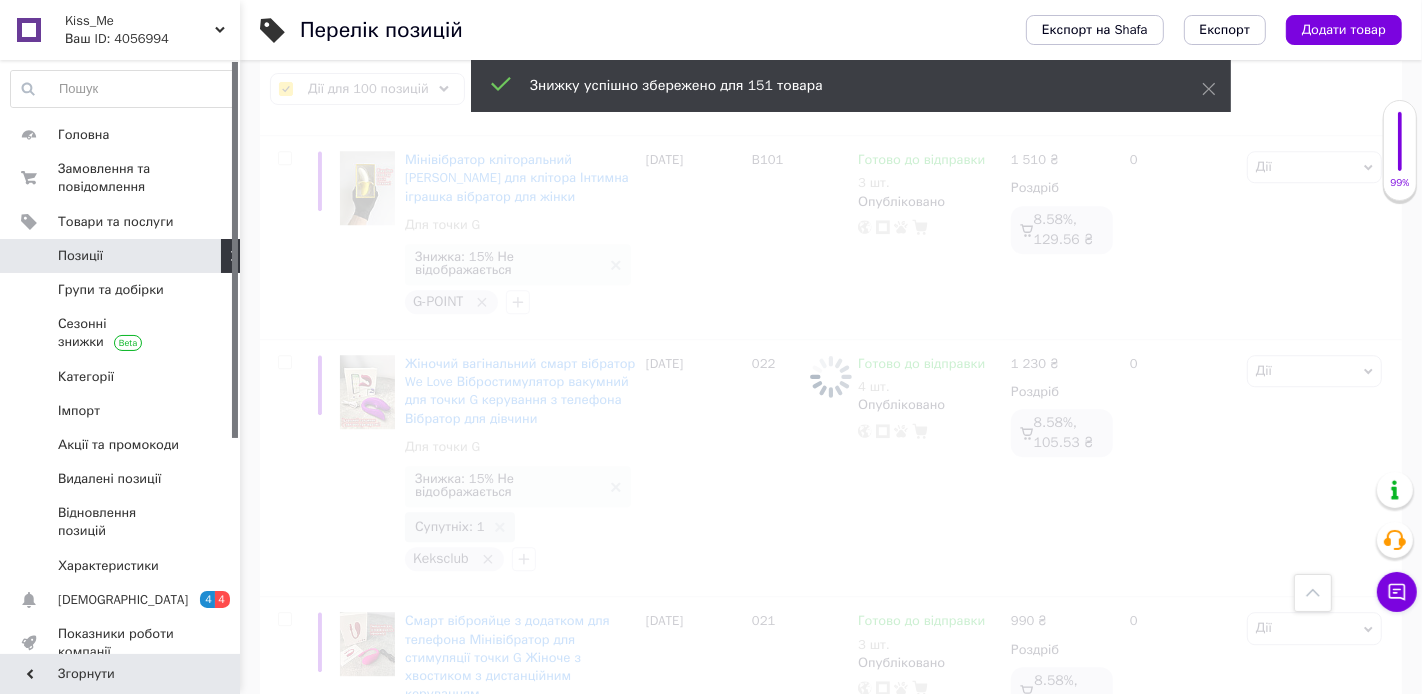 checkbox on "false" 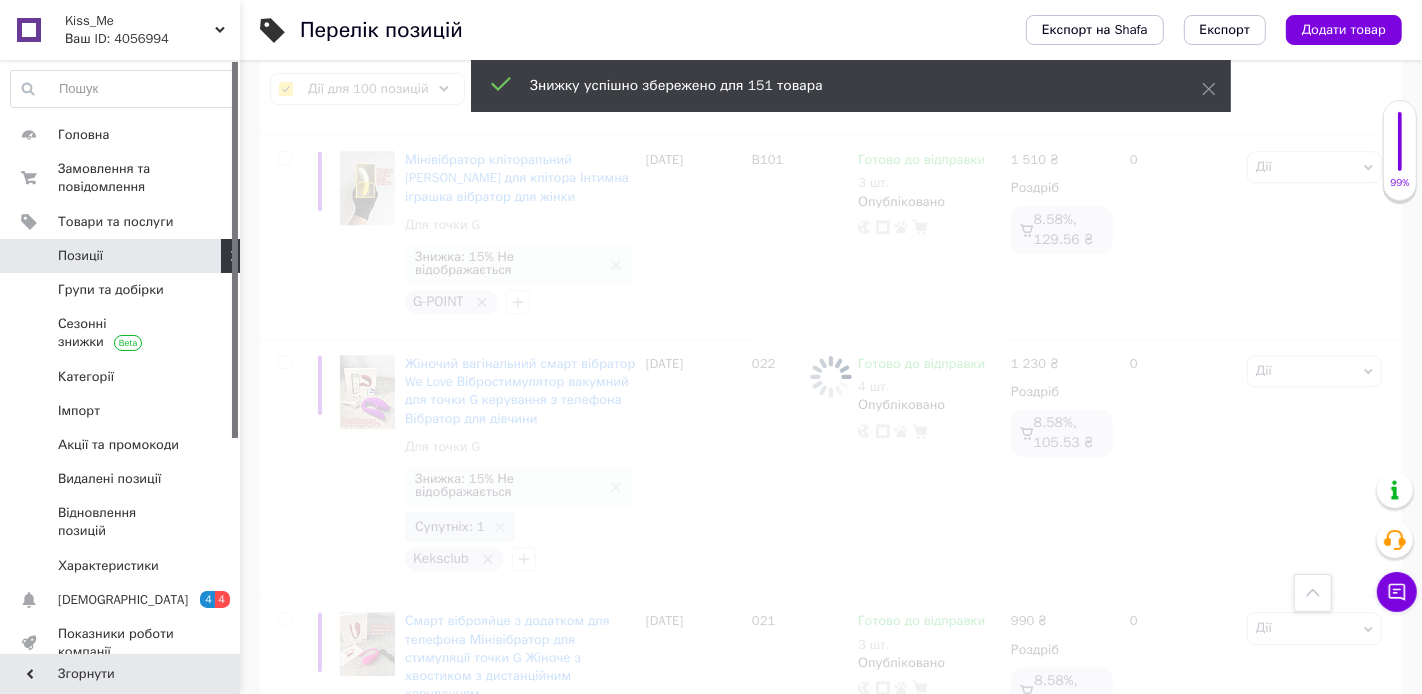 checkbox on "false" 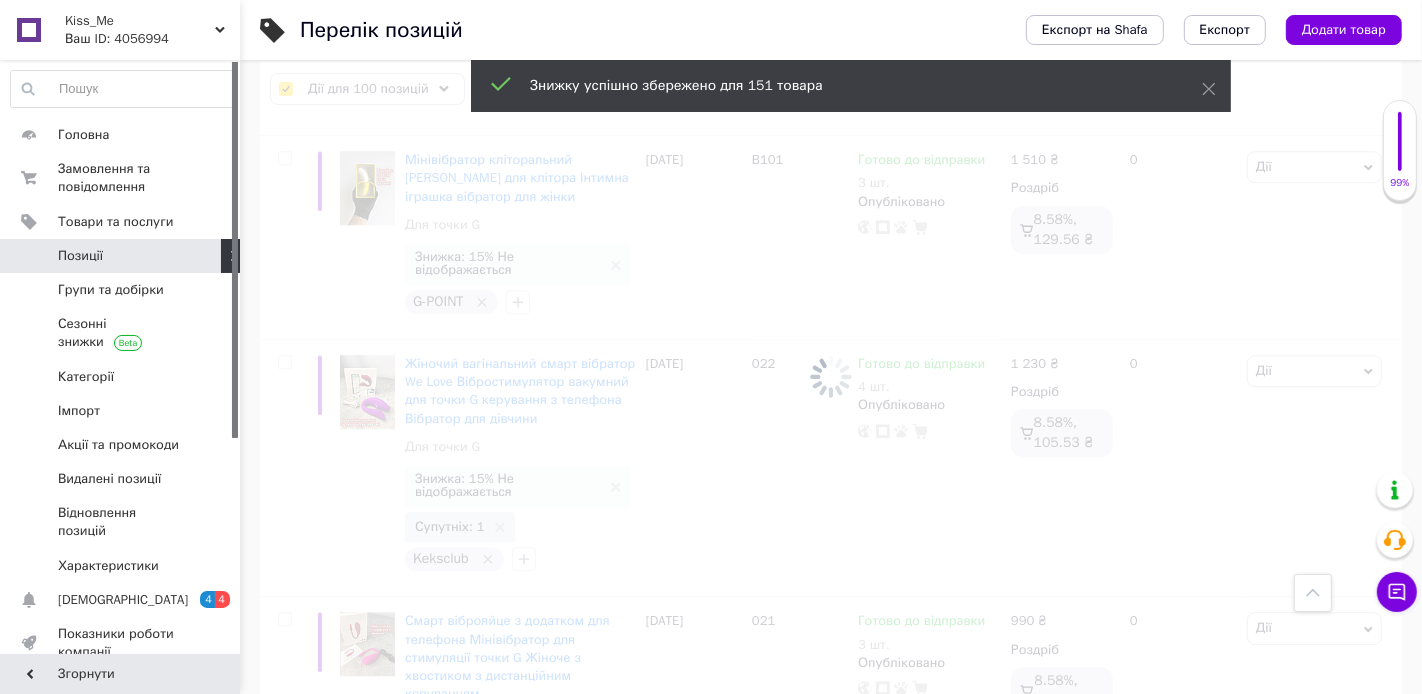 checkbox on "false" 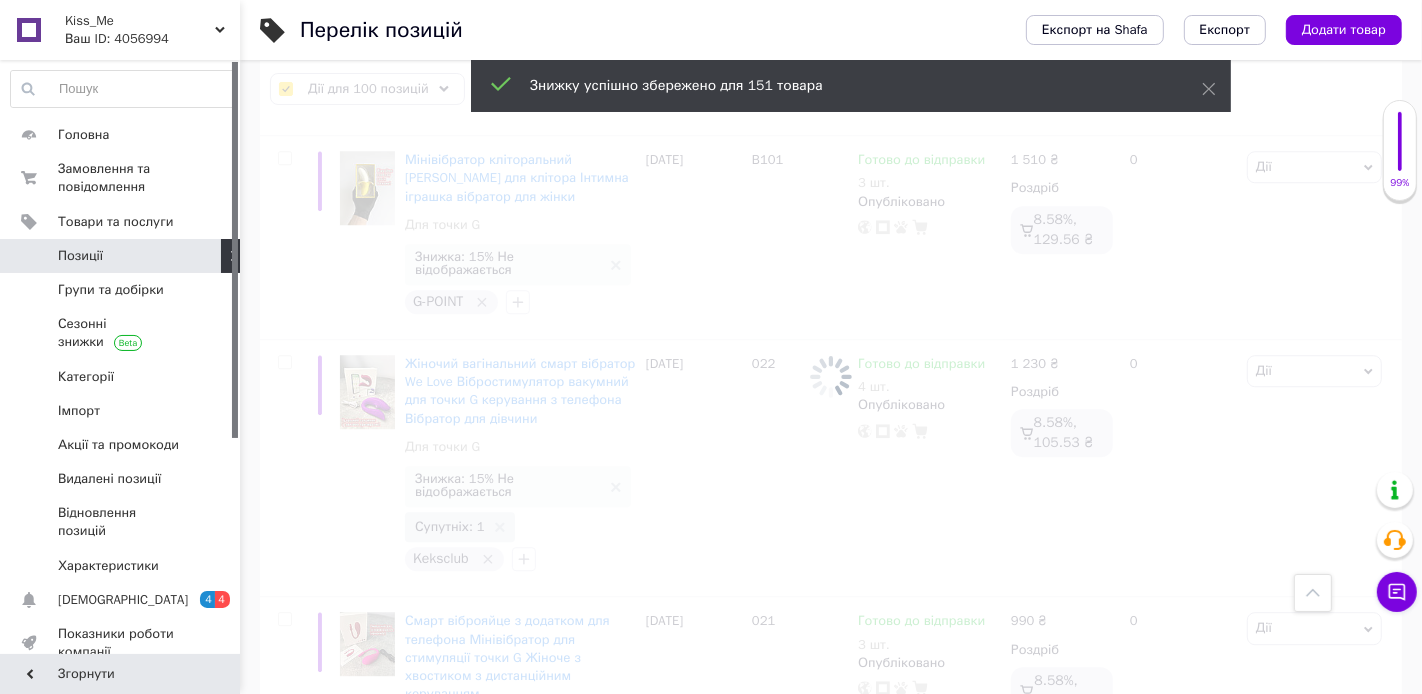 checkbox on "false" 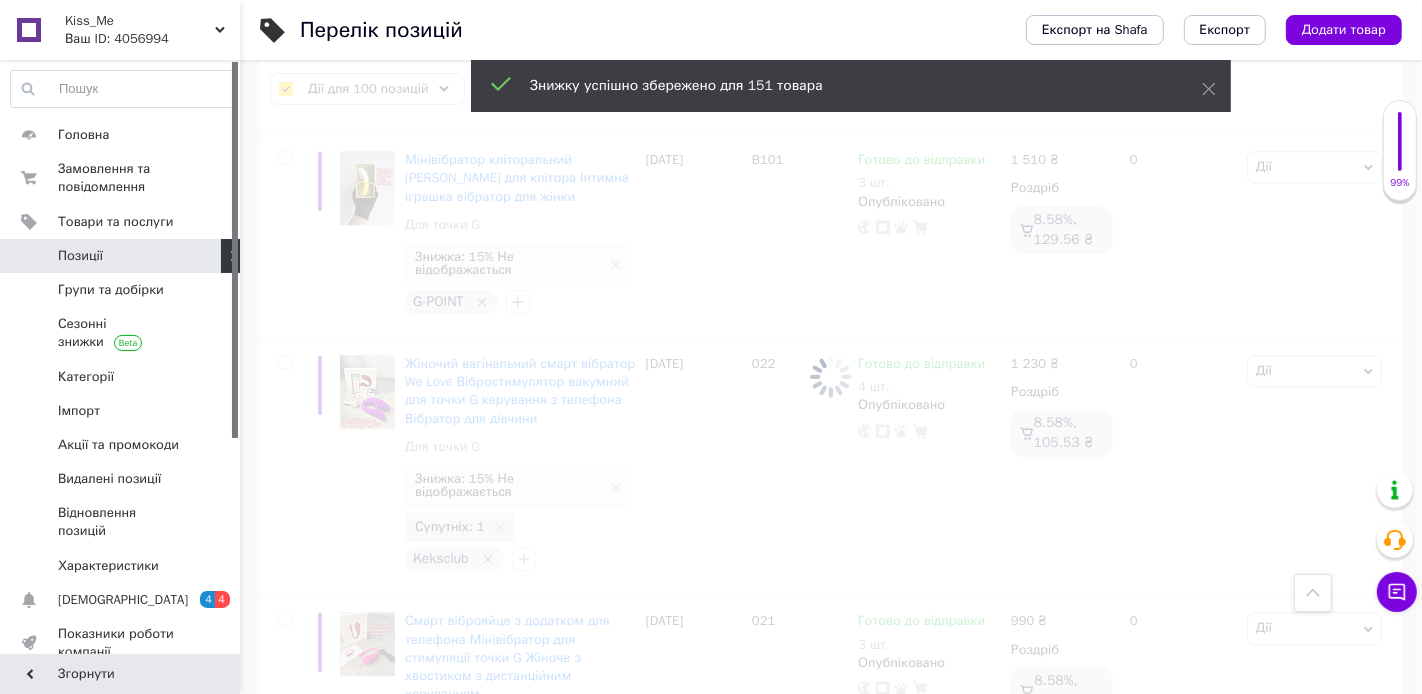 checkbox on "false" 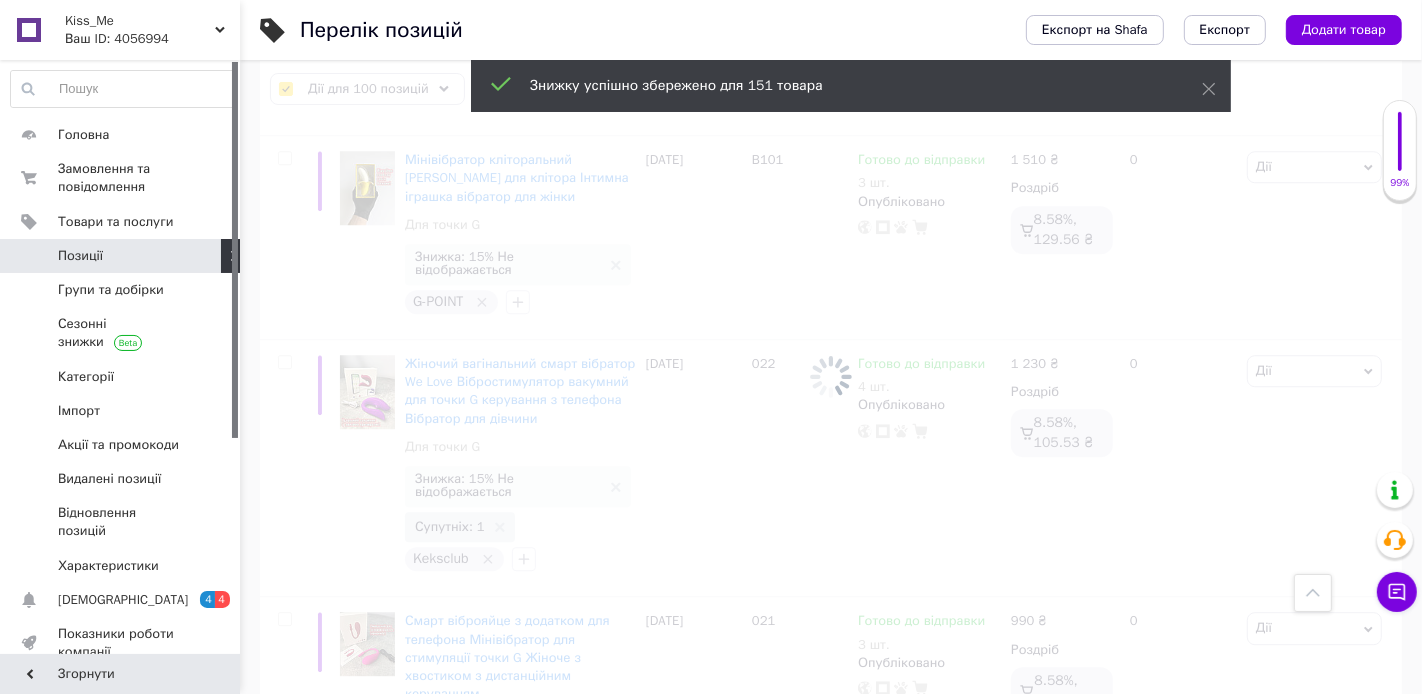 checkbox on "false" 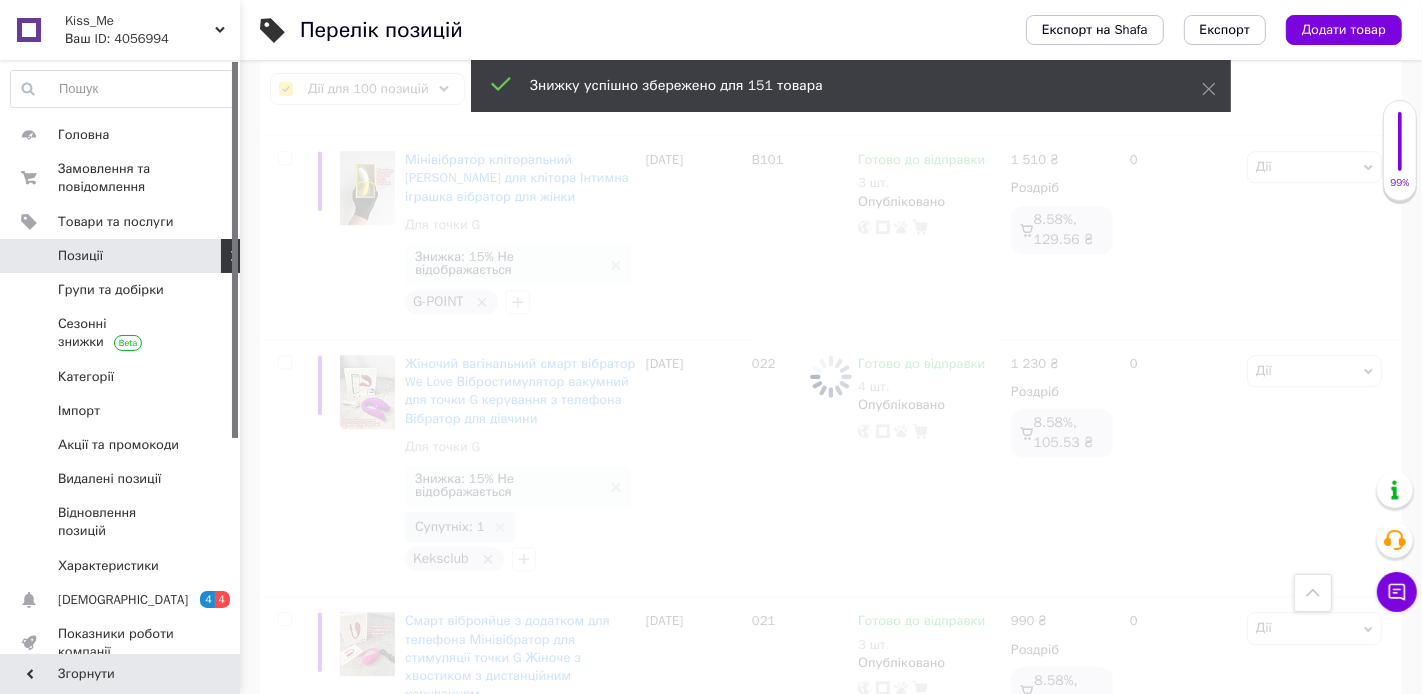 checkbox on "false" 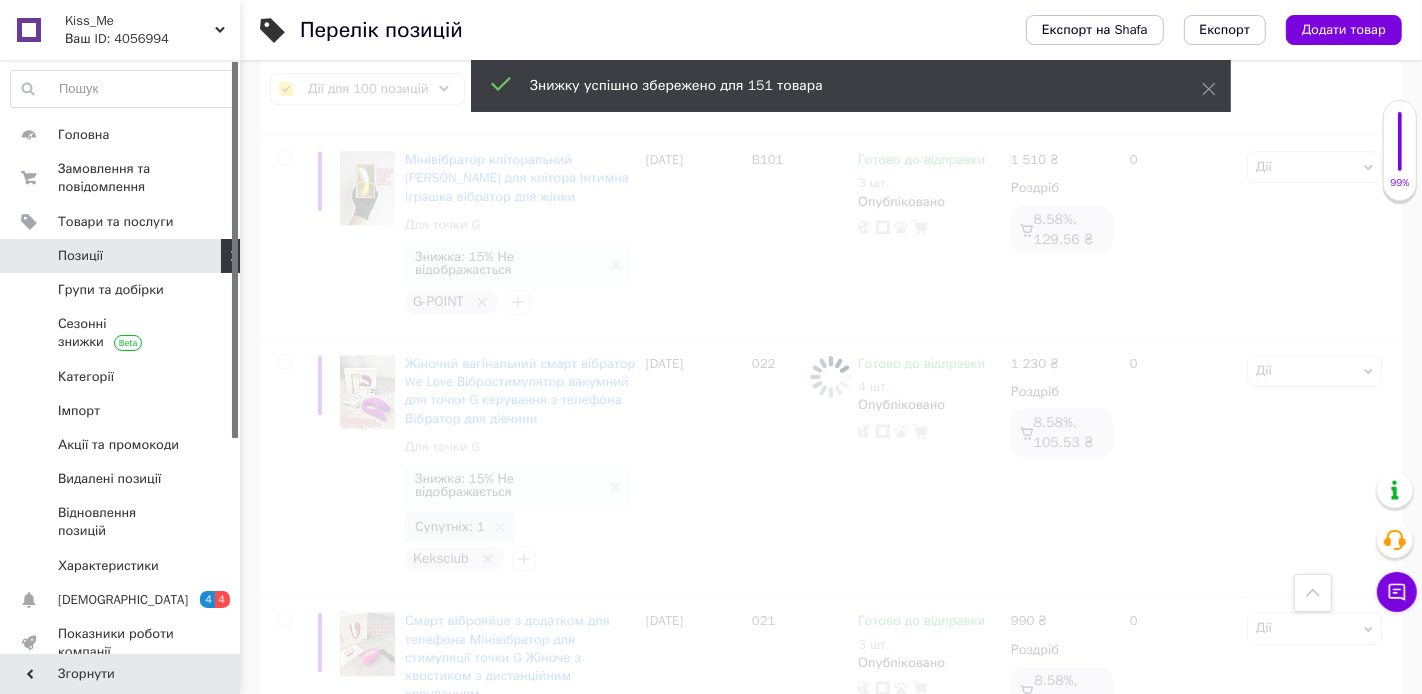 checkbox on "false" 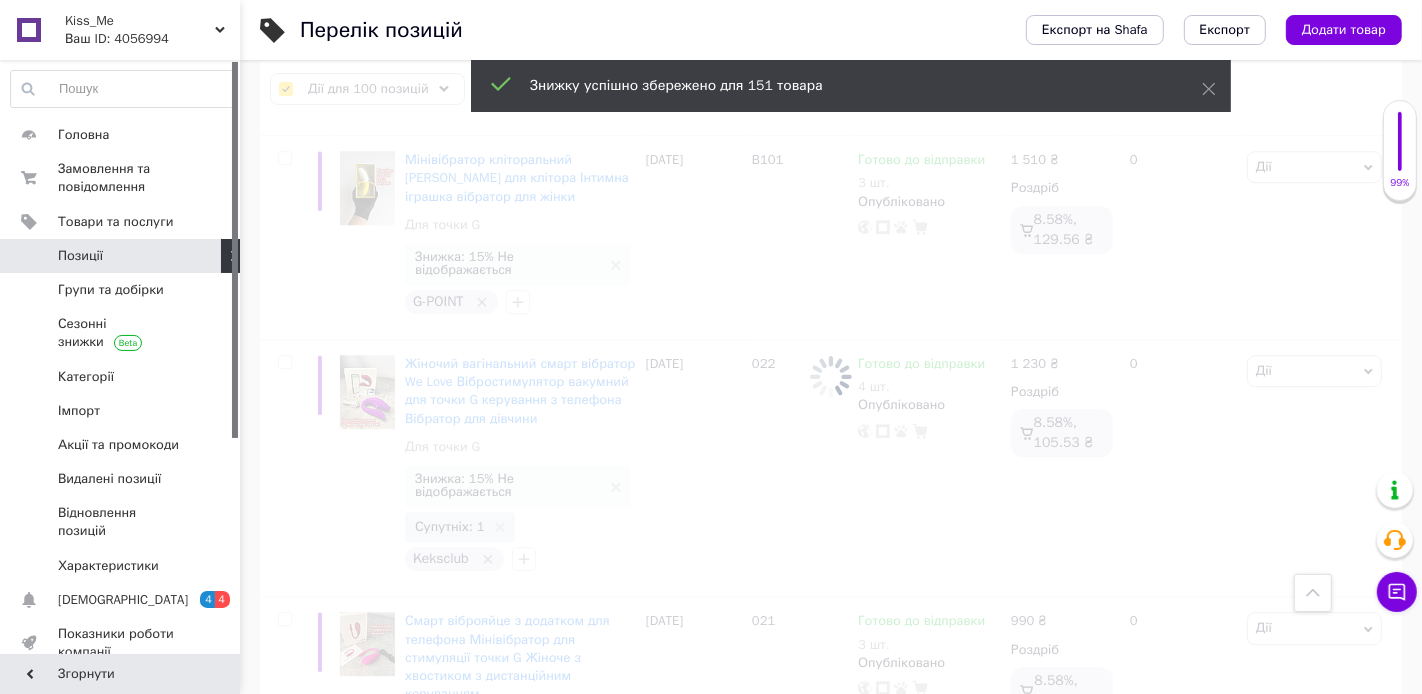 checkbox on "false" 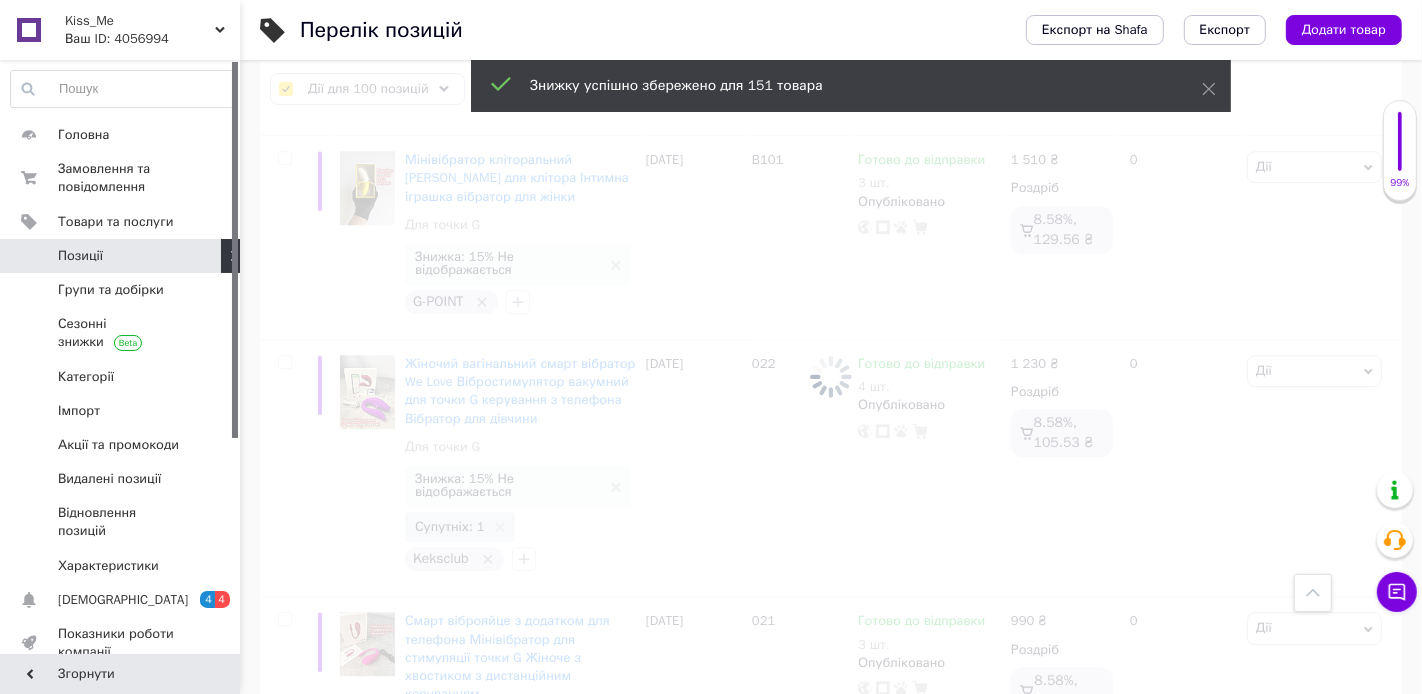 checkbox on "false" 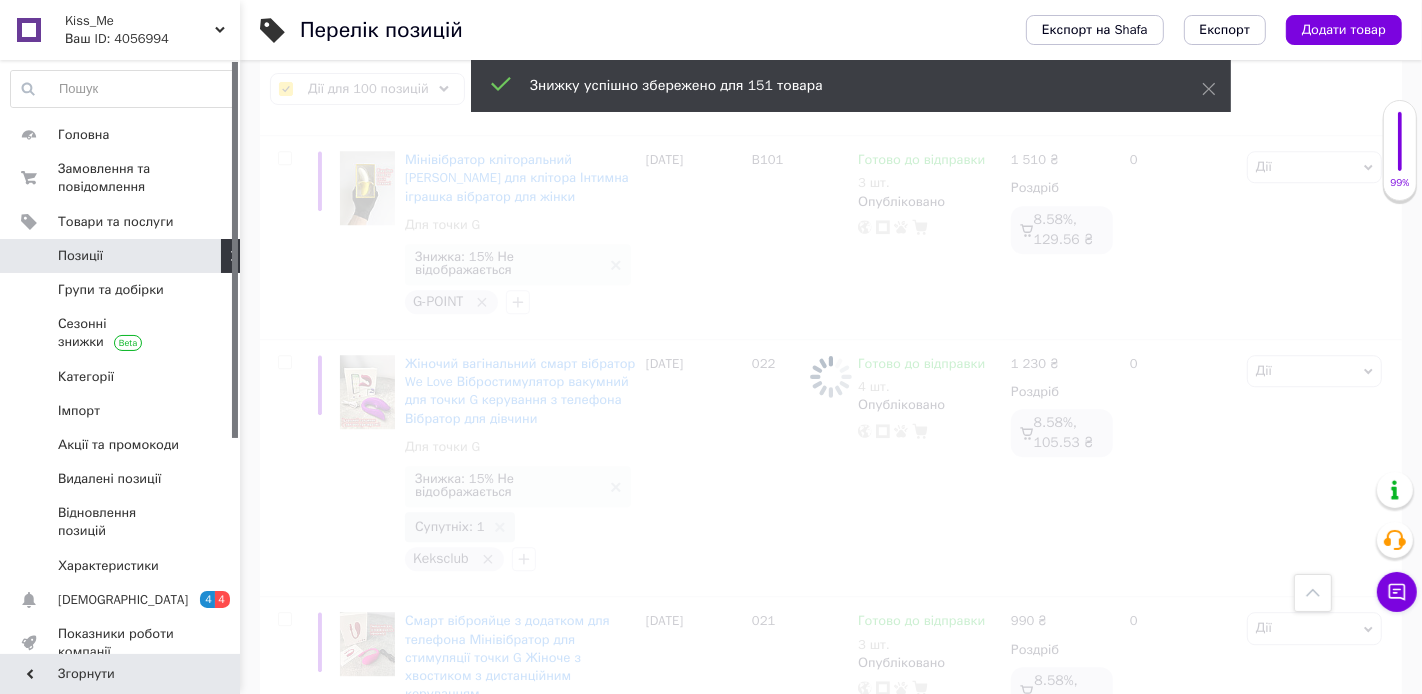 checkbox on "false" 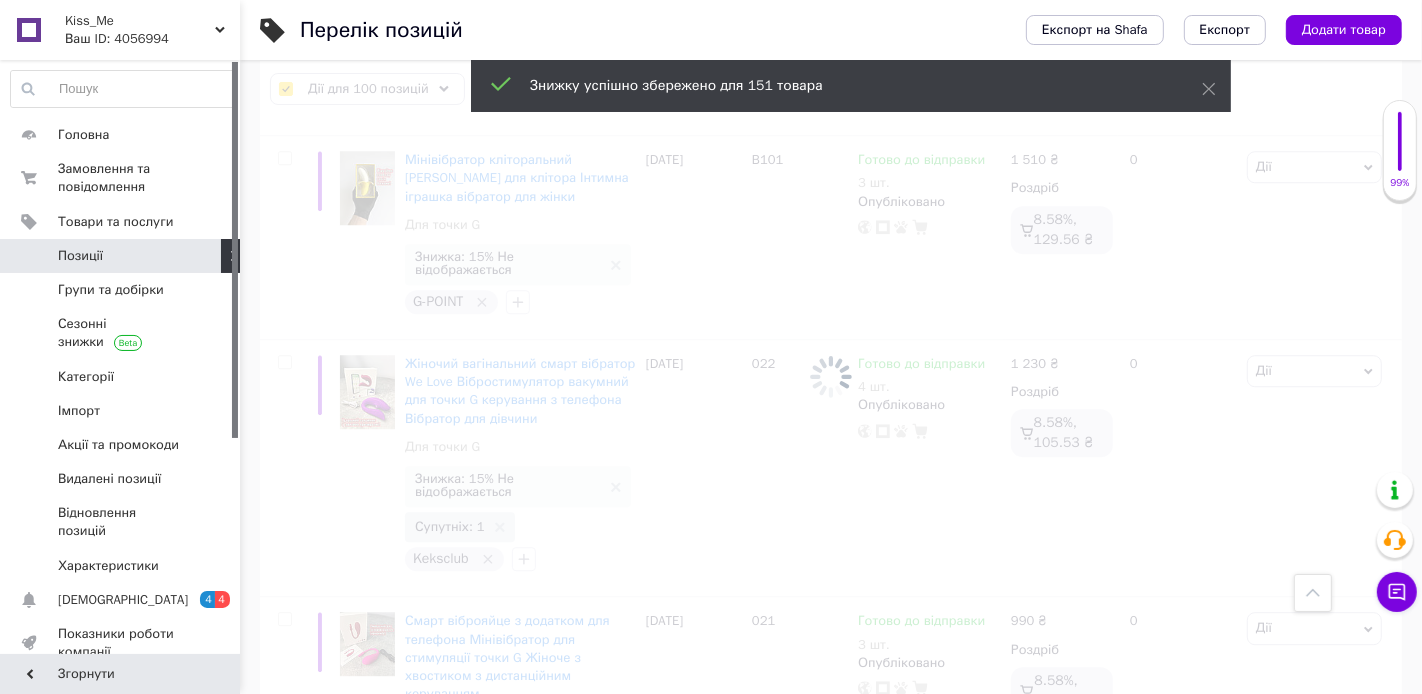 checkbox on "false" 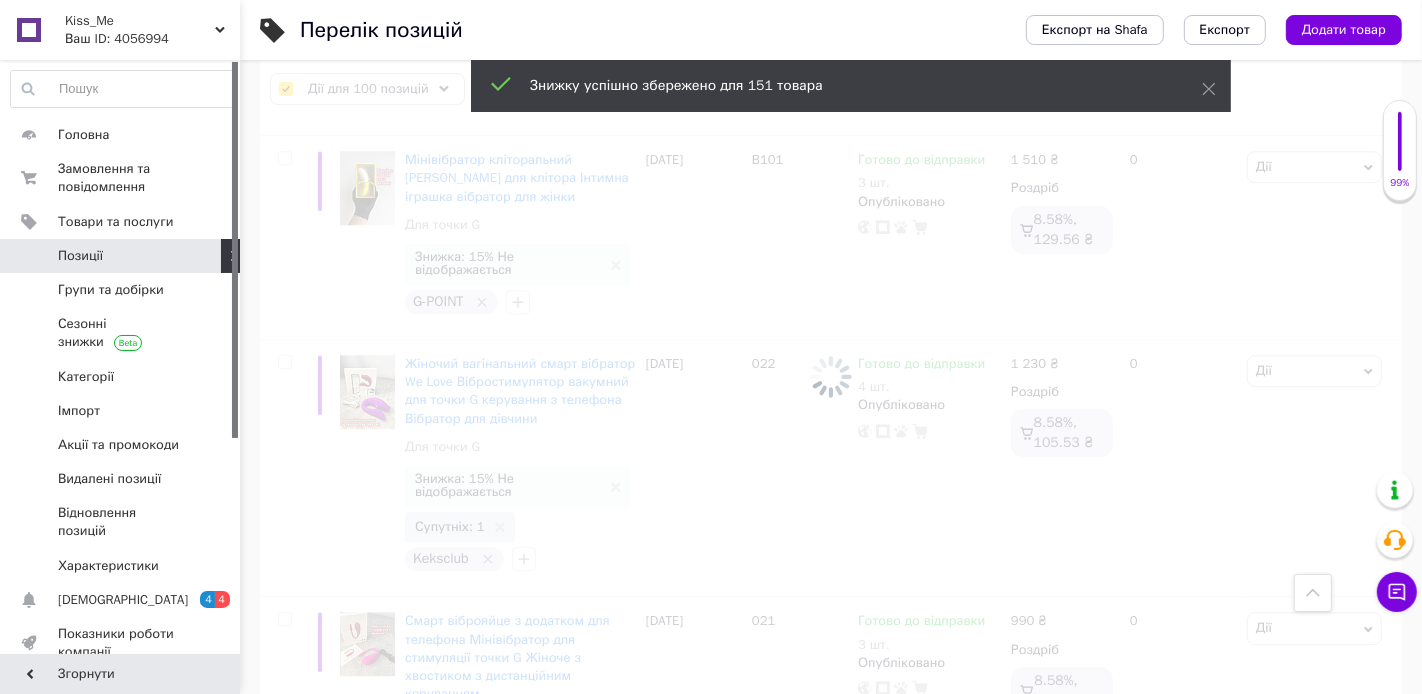 checkbox on "false" 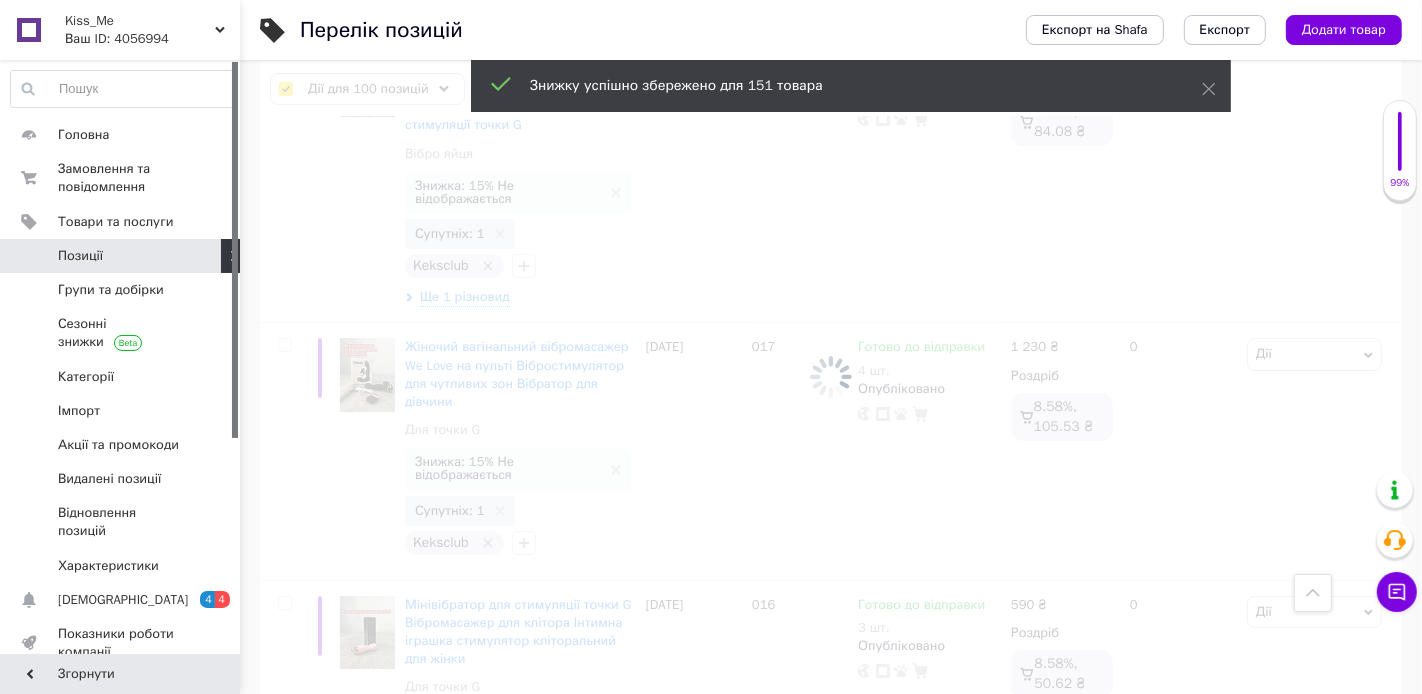 checkbox on "false" 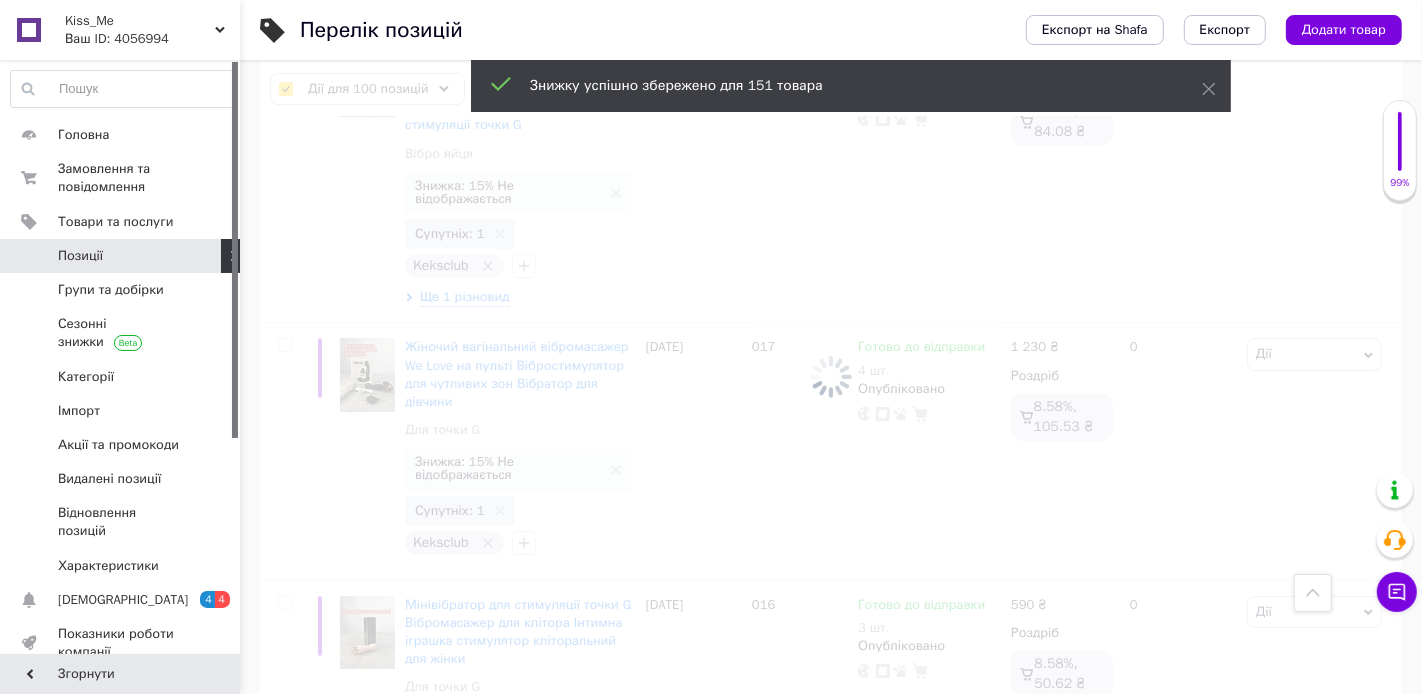 checkbox on "false" 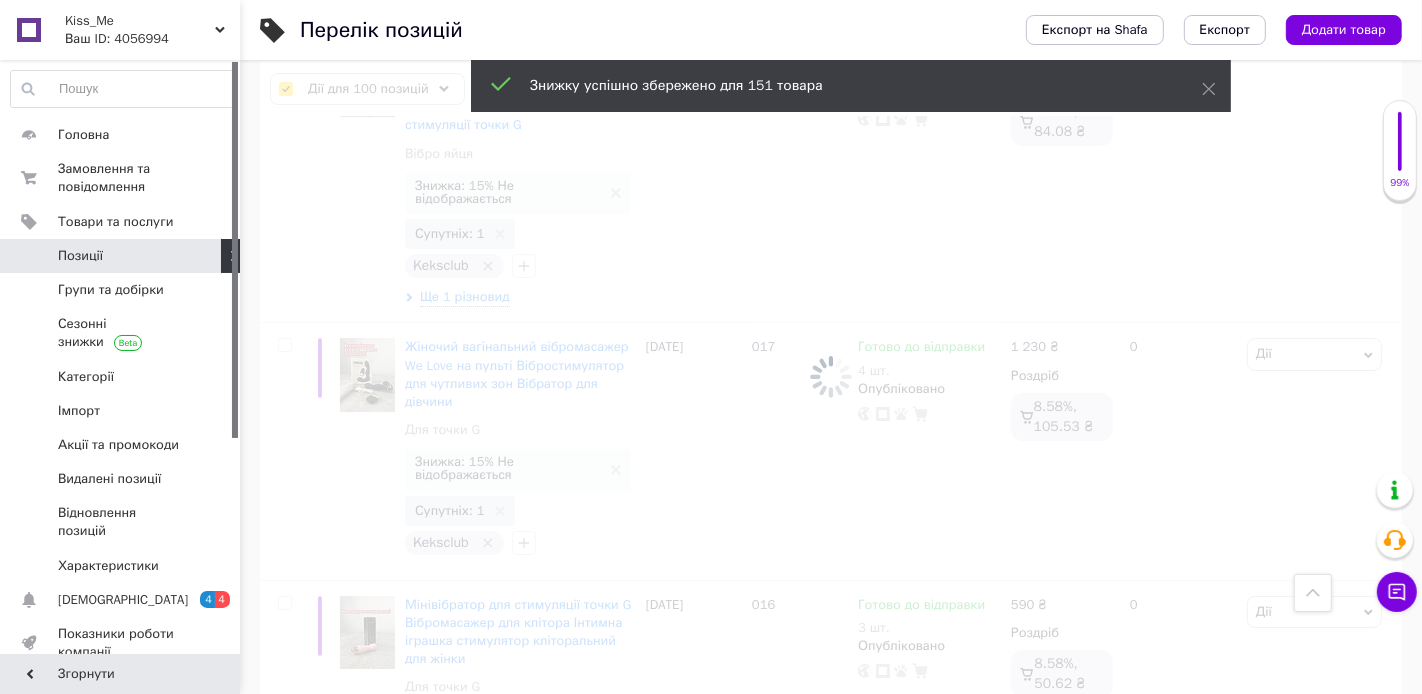 checkbox on "false" 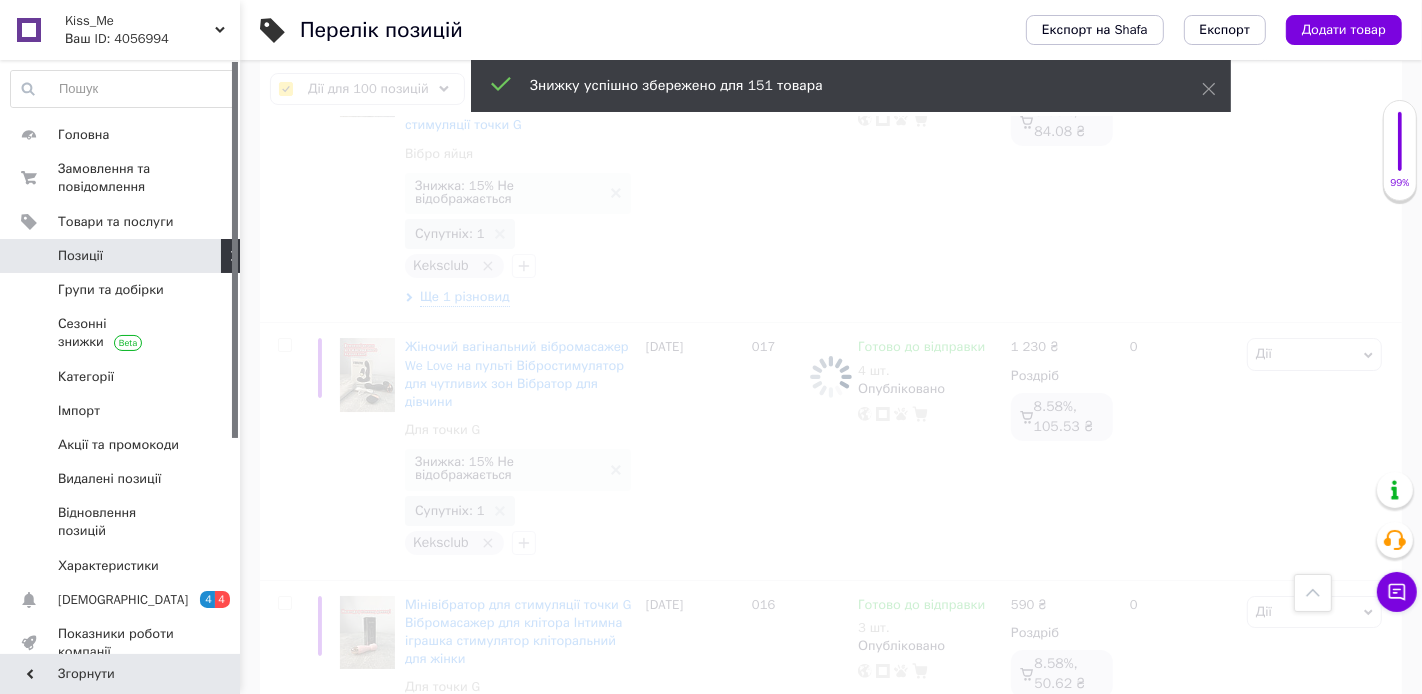 checkbox on "false" 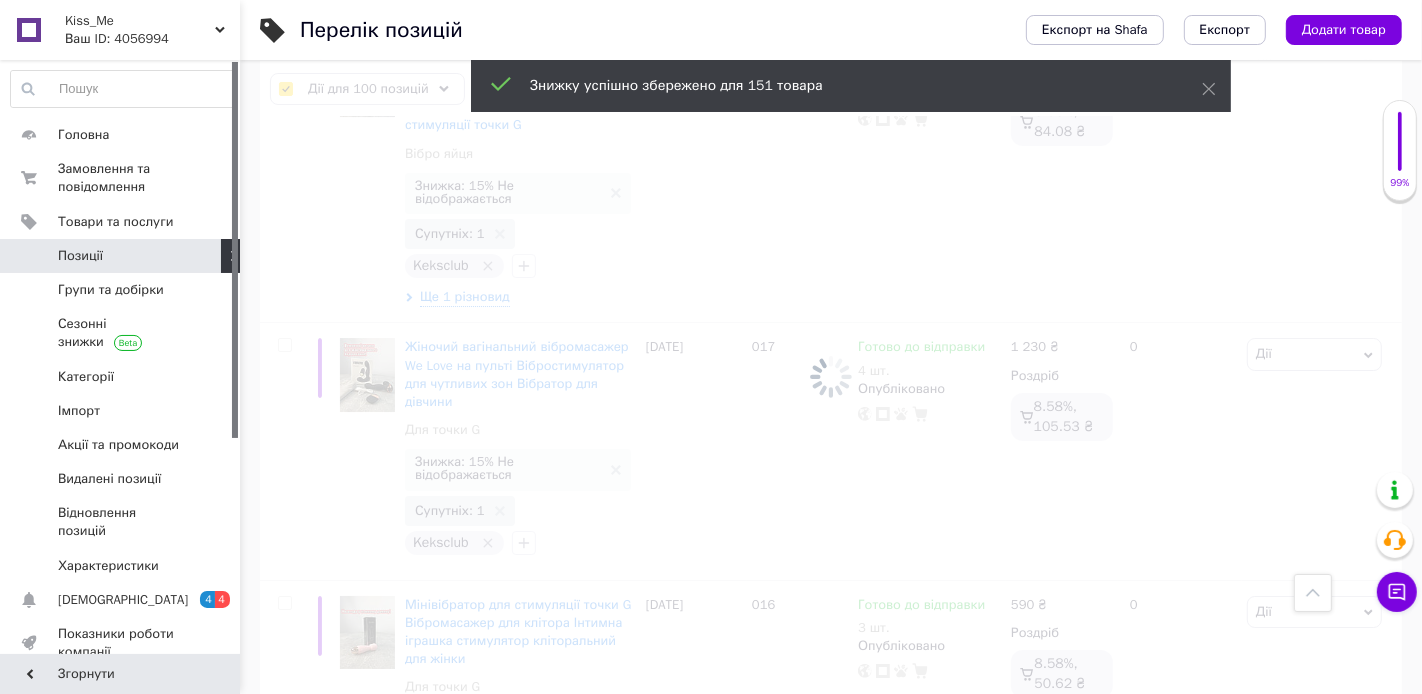 checkbox on "false" 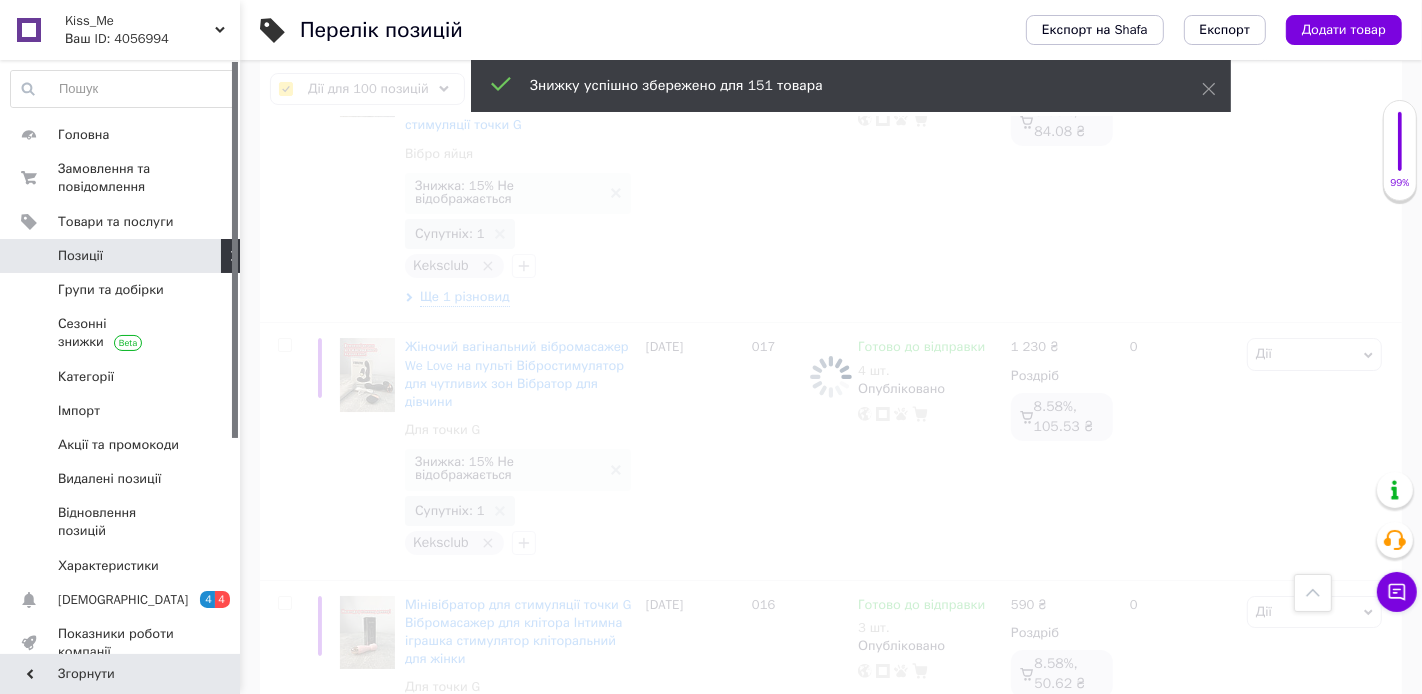 checkbox on "false" 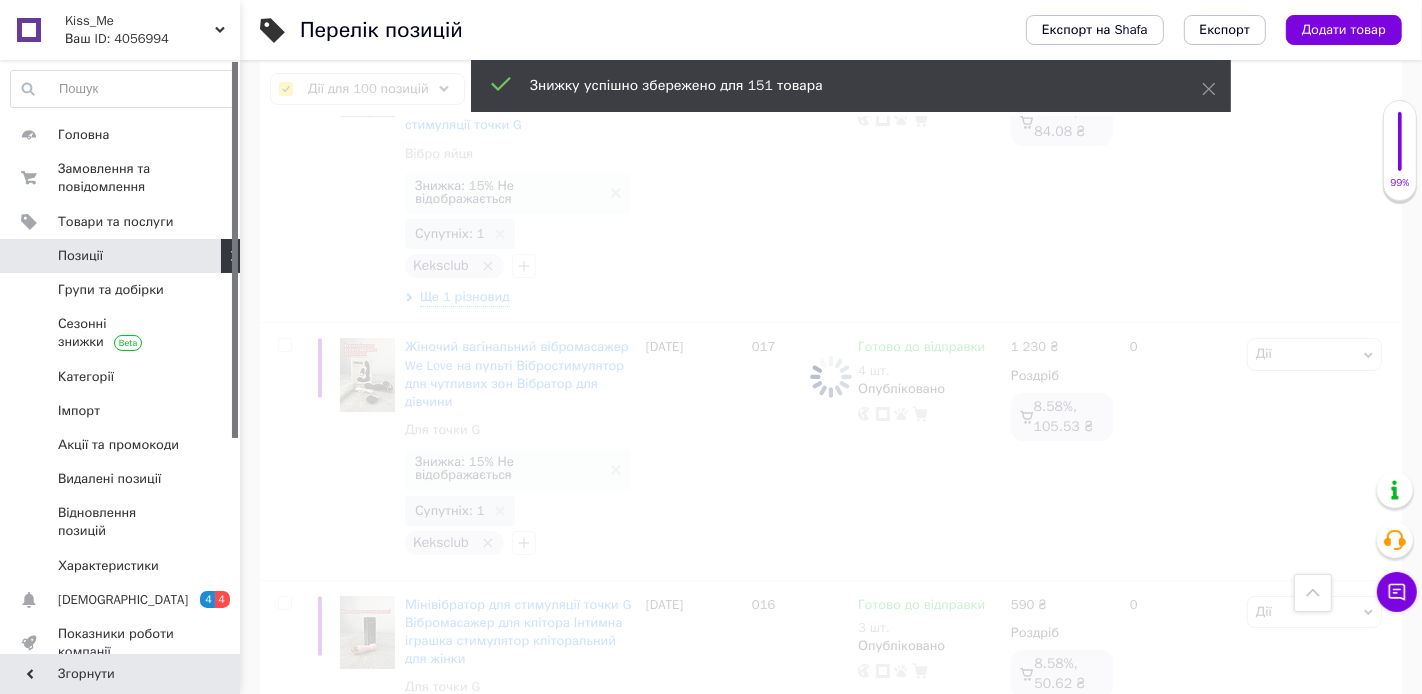 checkbox on "false" 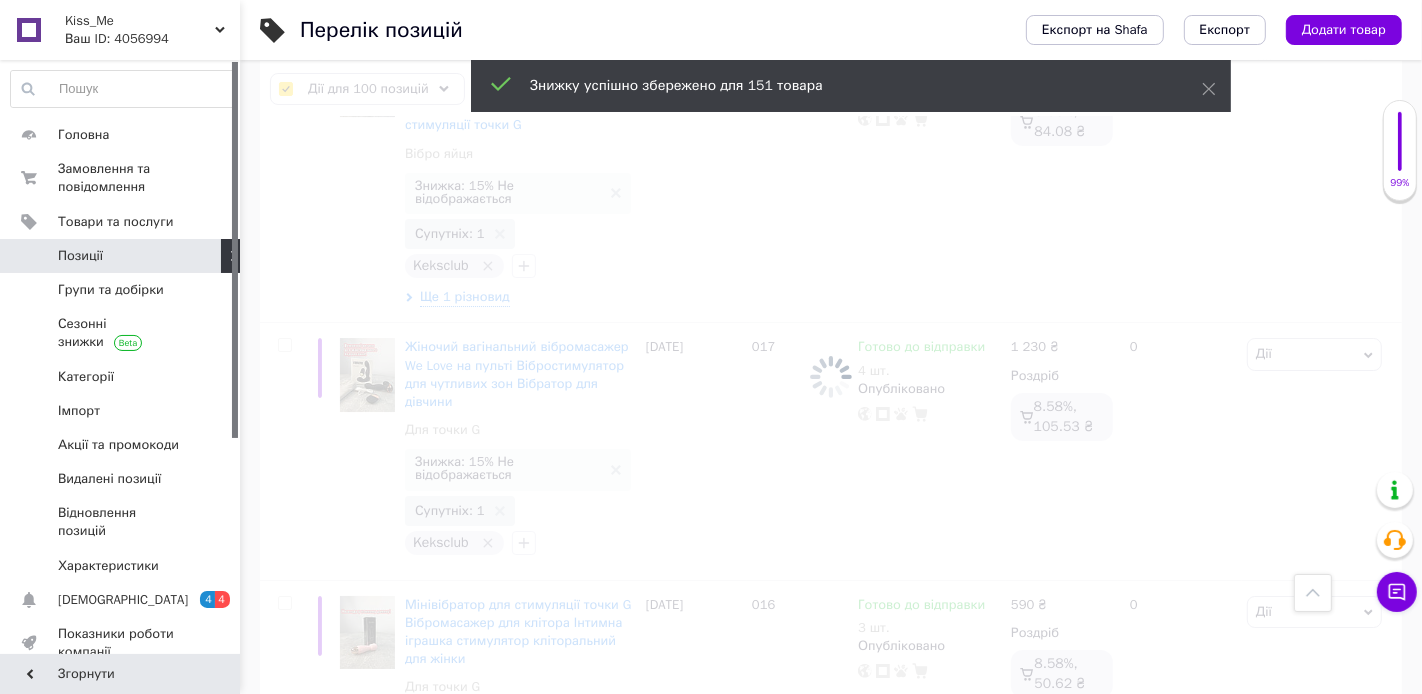 checkbox on "false" 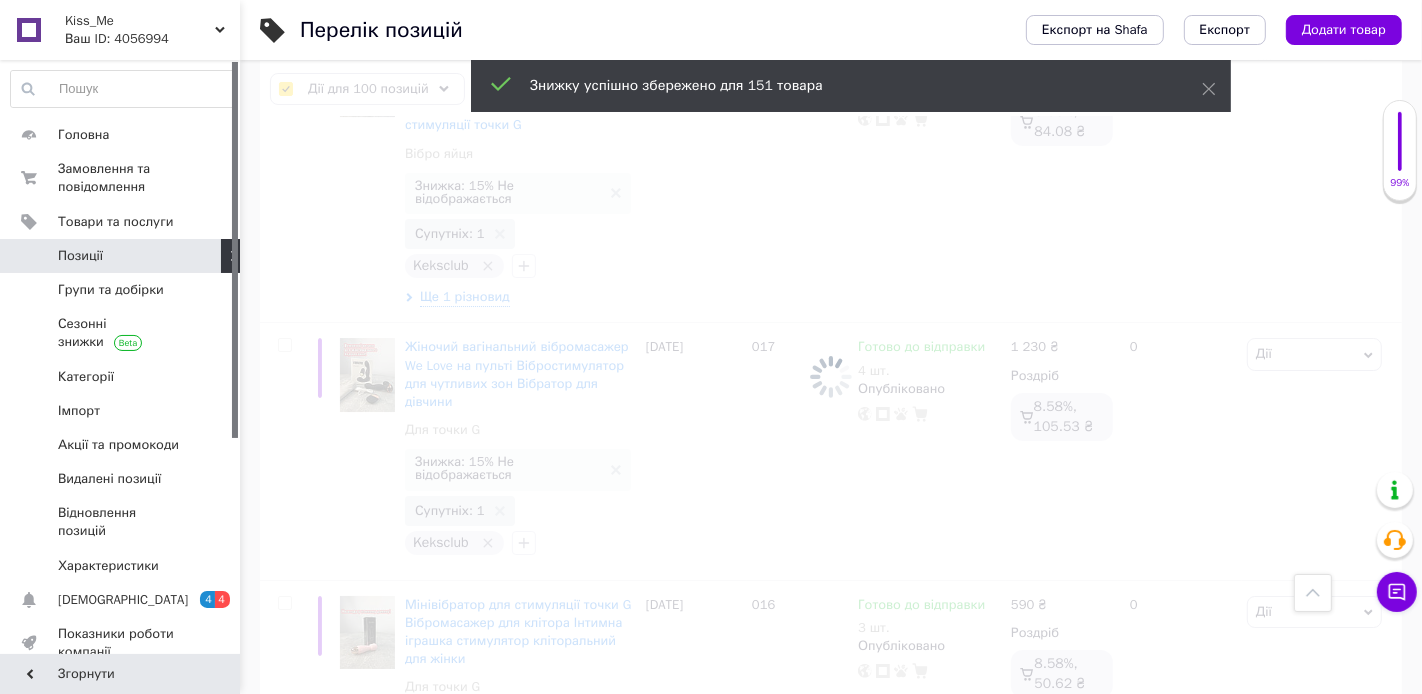 checkbox on "false" 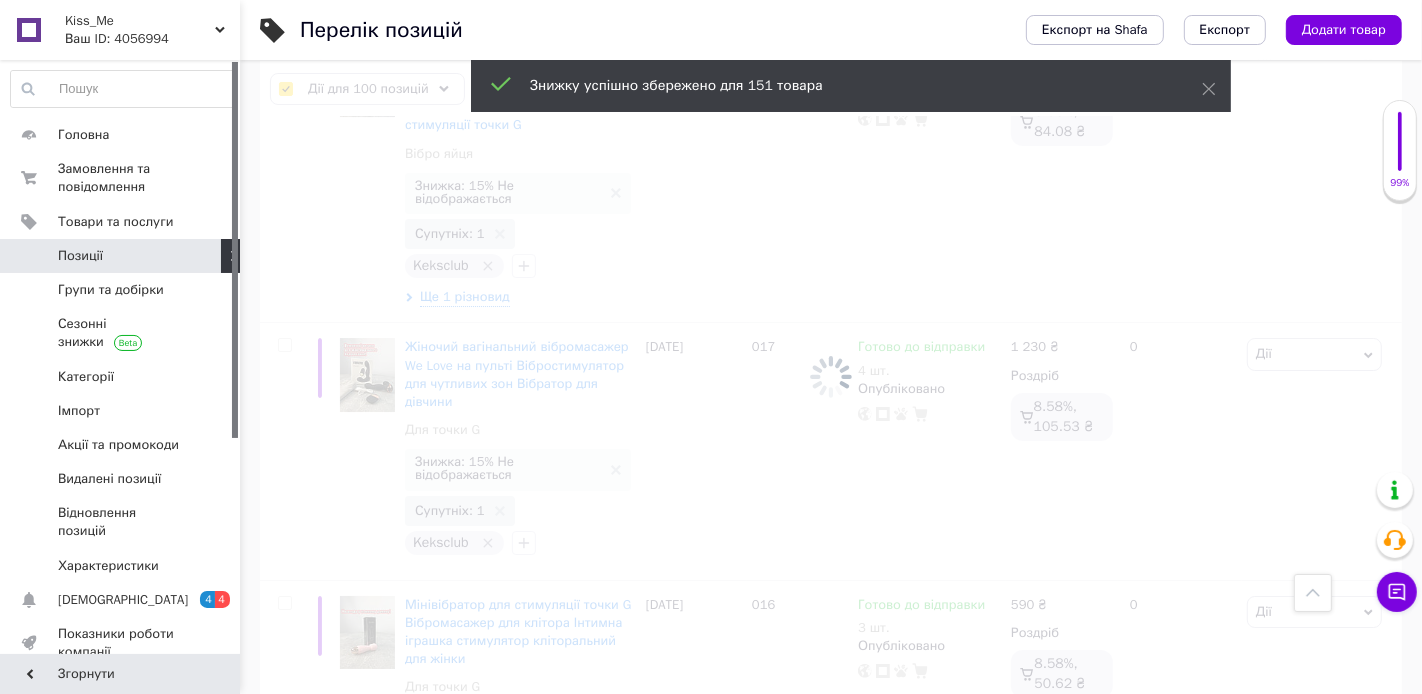 checkbox on "false" 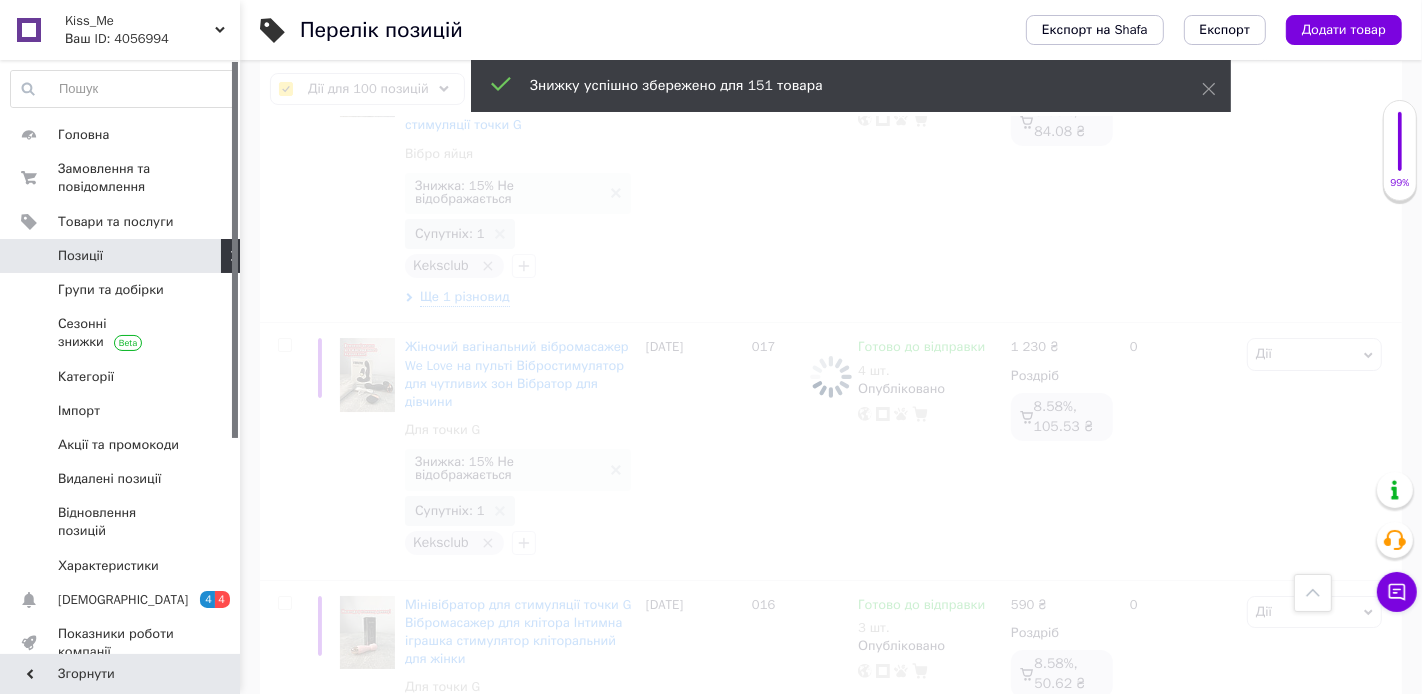 checkbox on "false" 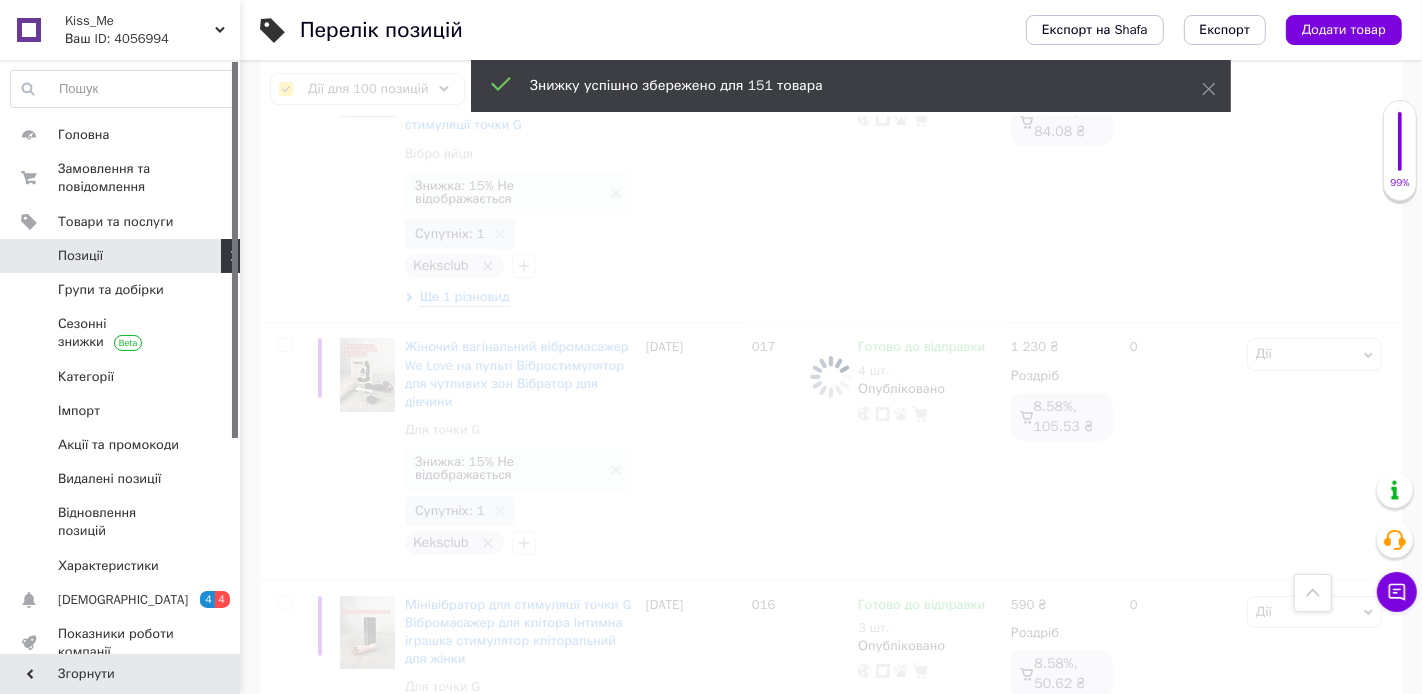 checkbox on "false" 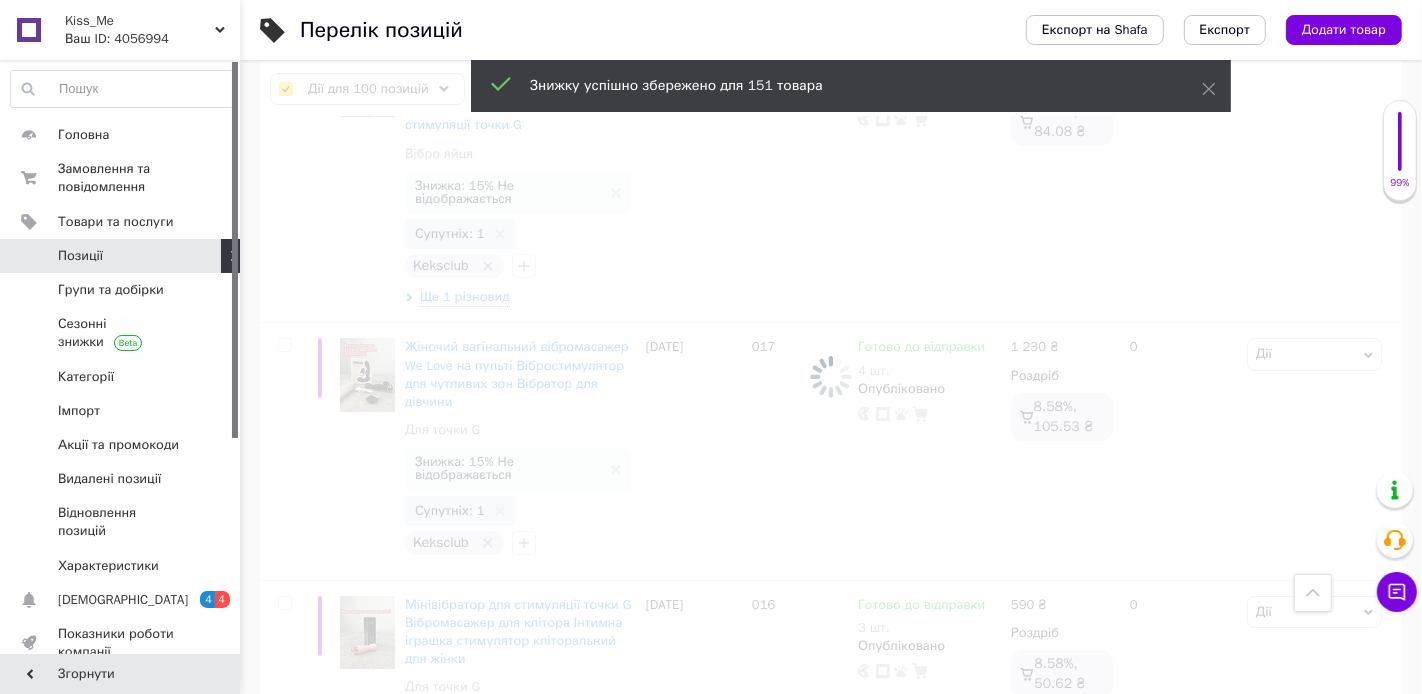 checkbox on "false" 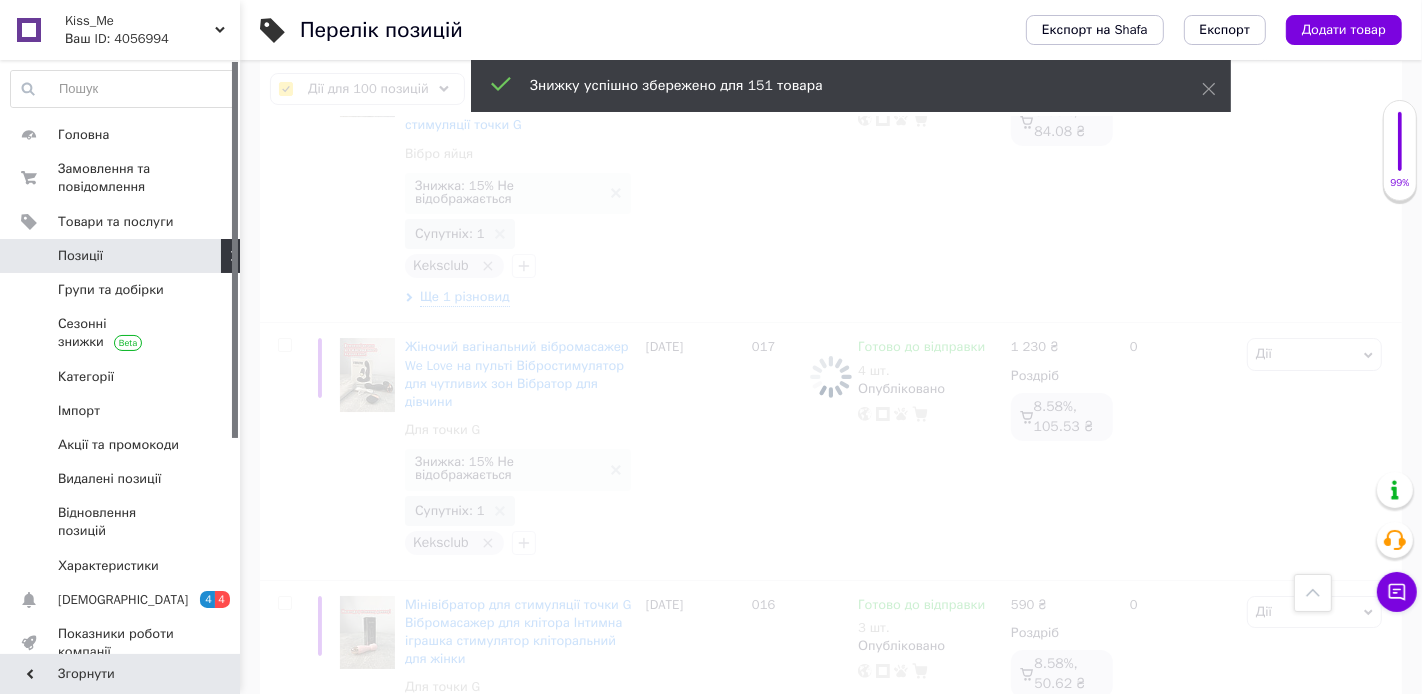 checkbox on "false" 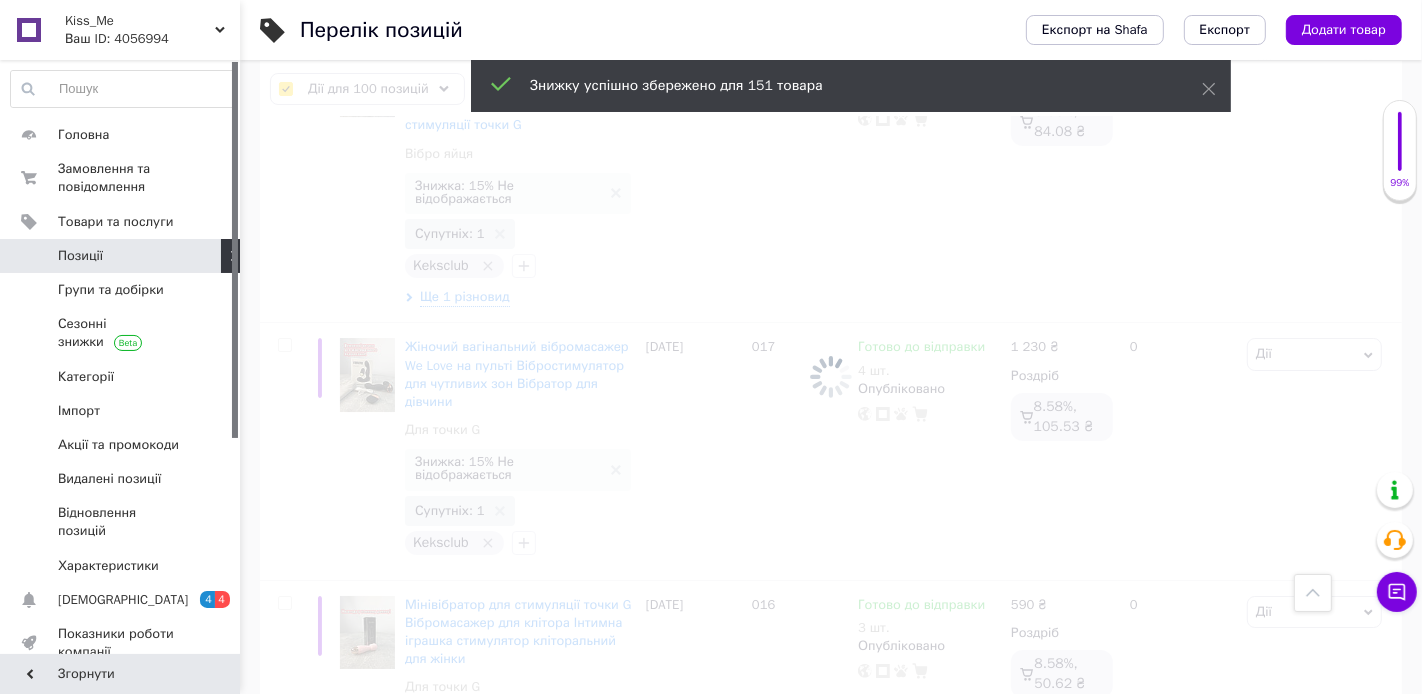 checkbox on "false" 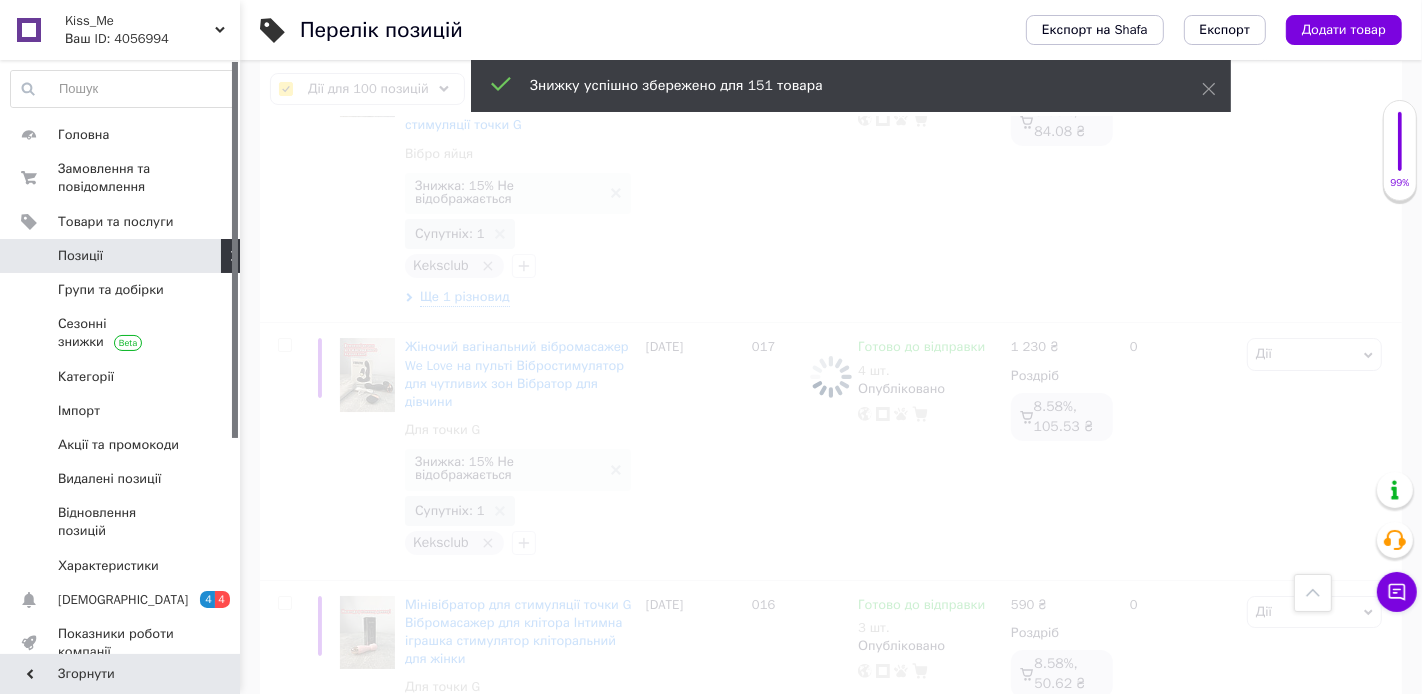 type 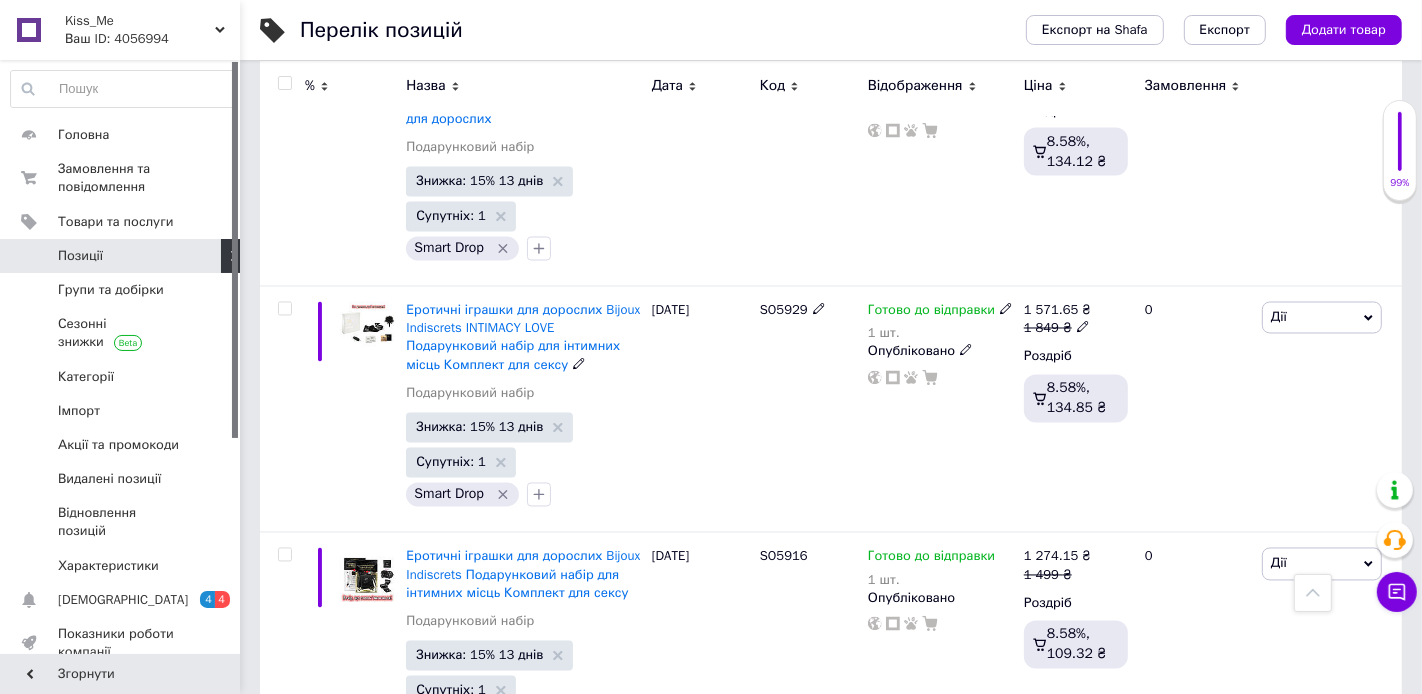 scroll, scrollTop: 22380, scrollLeft: 0, axis: vertical 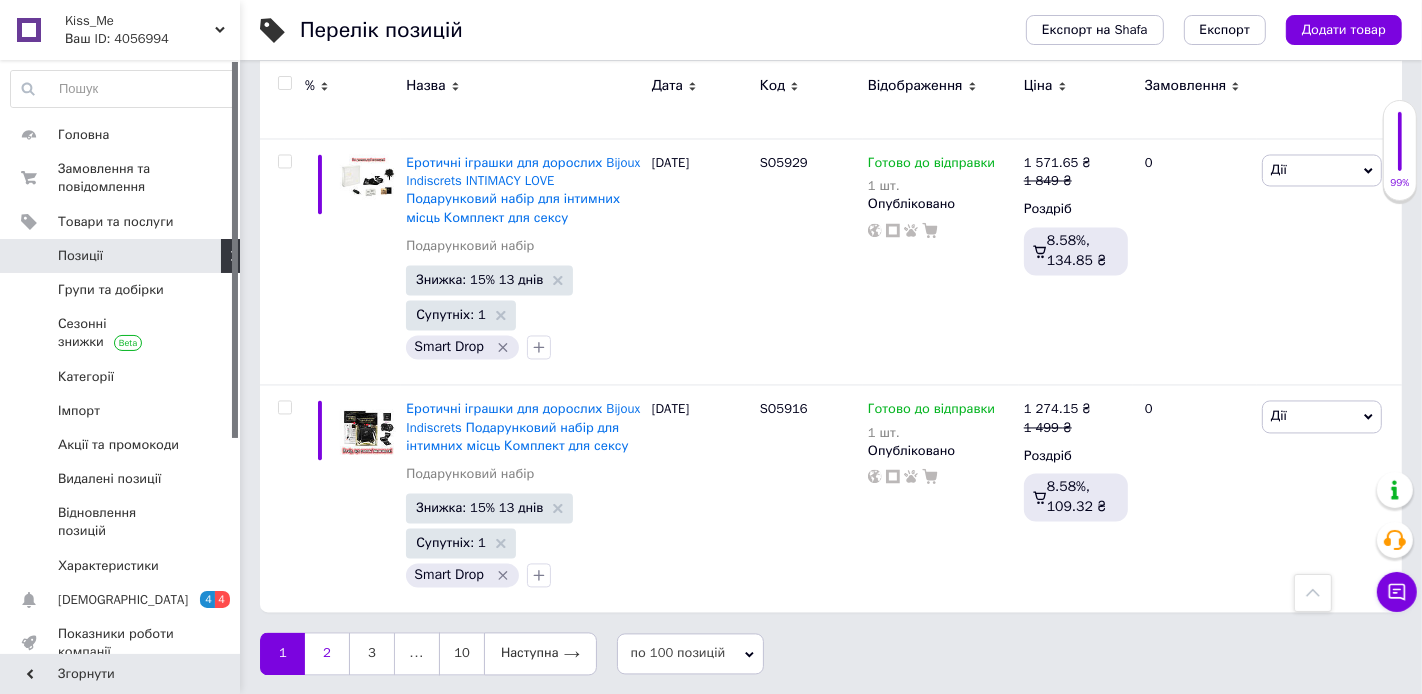 click on "2" at bounding box center [327, 654] 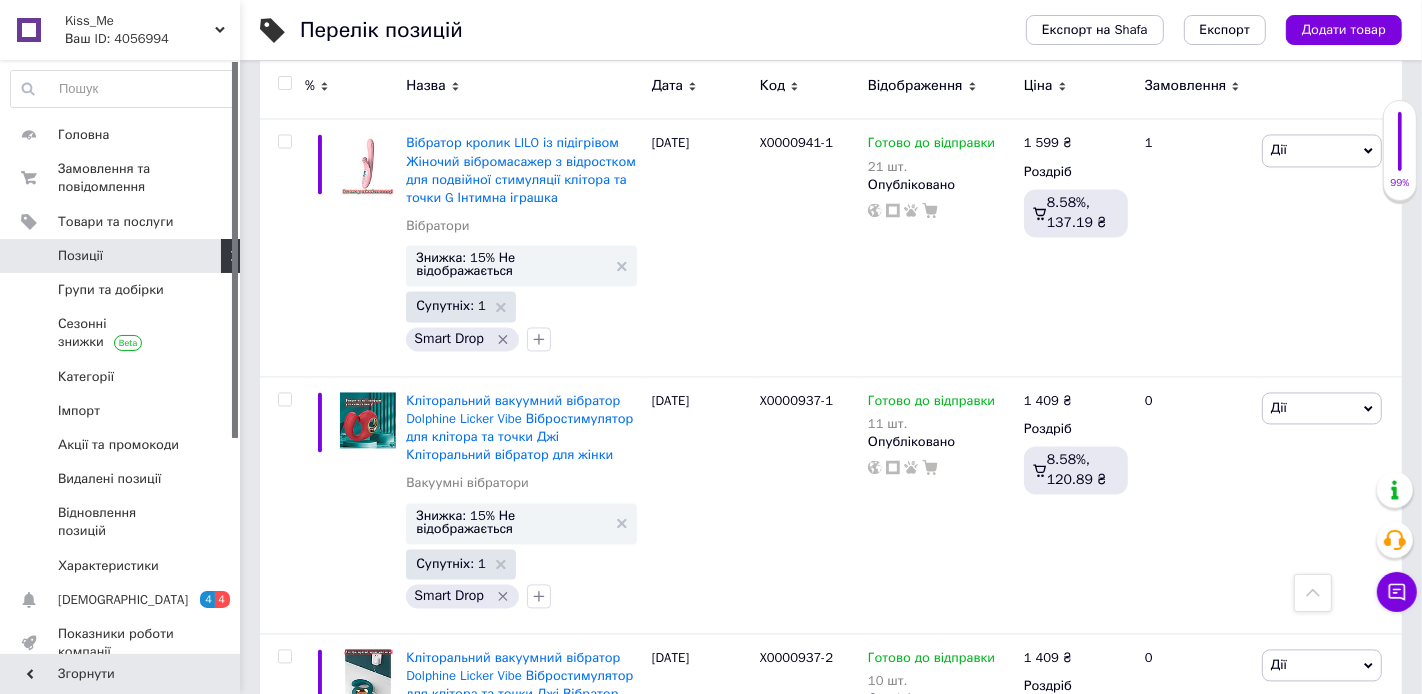 click at bounding box center [282, 88] 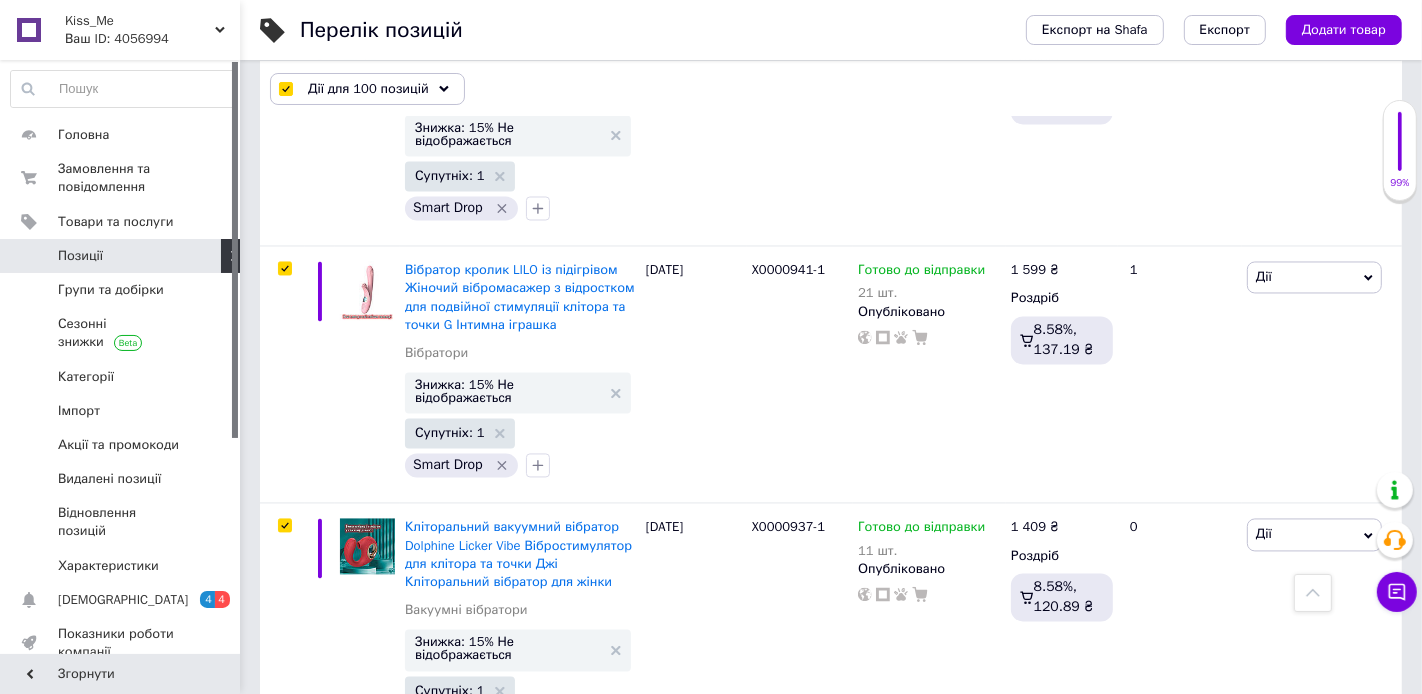 scroll, scrollTop: 22471, scrollLeft: 0, axis: vertical 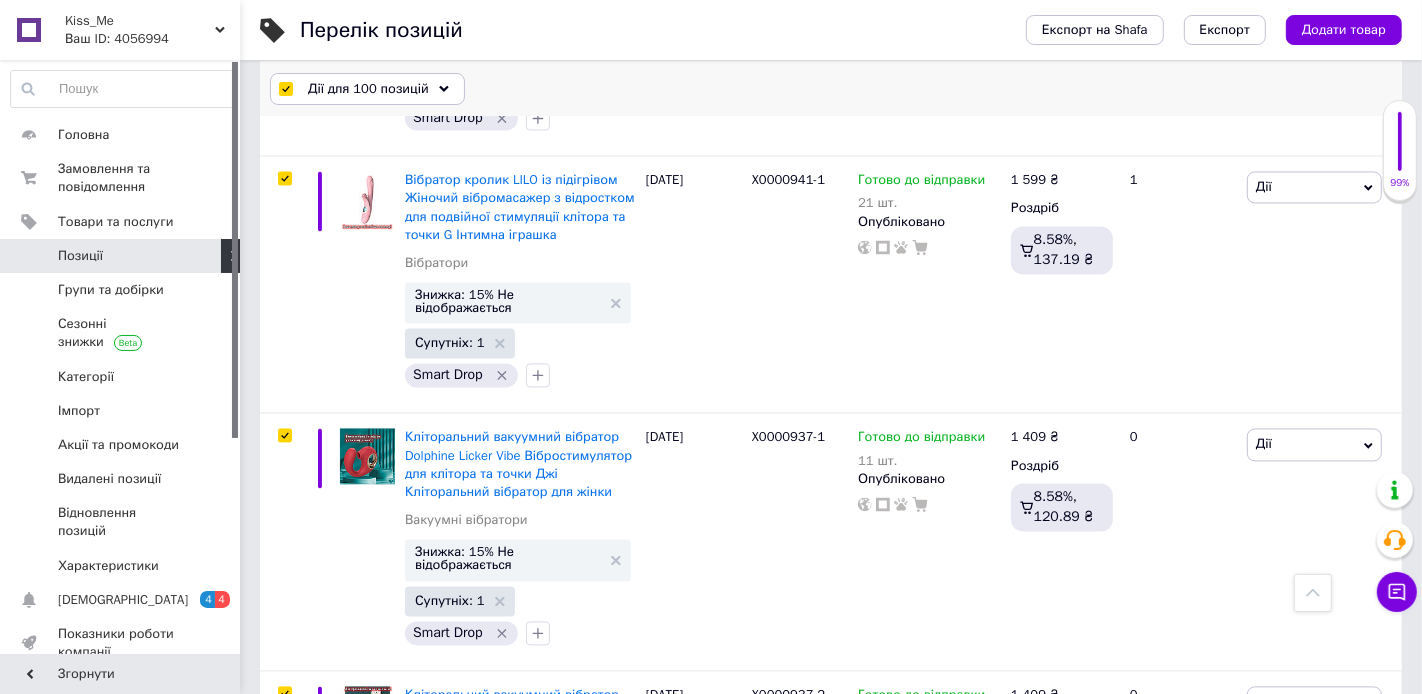 click on "Дії для 100 позицій" at bounding box center [368, 89] 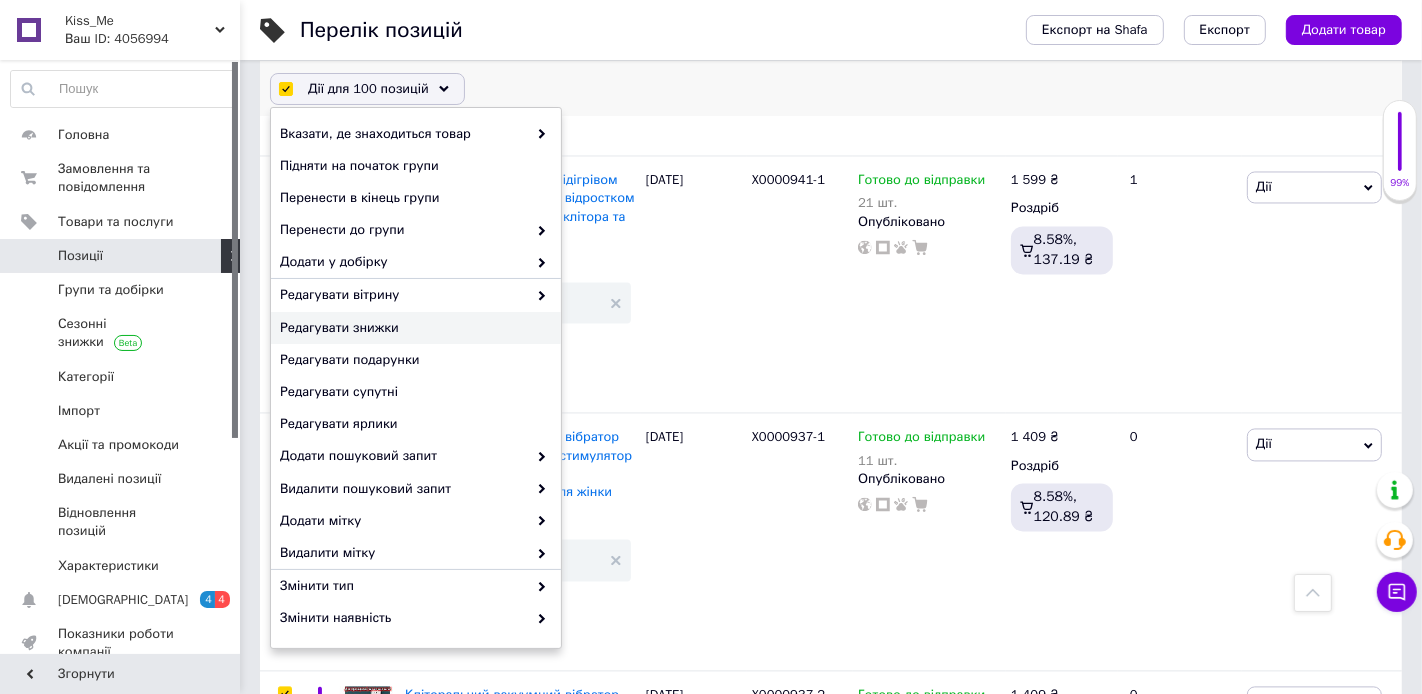 click on "Редагувати знижки" at bounding box center (413, 328) 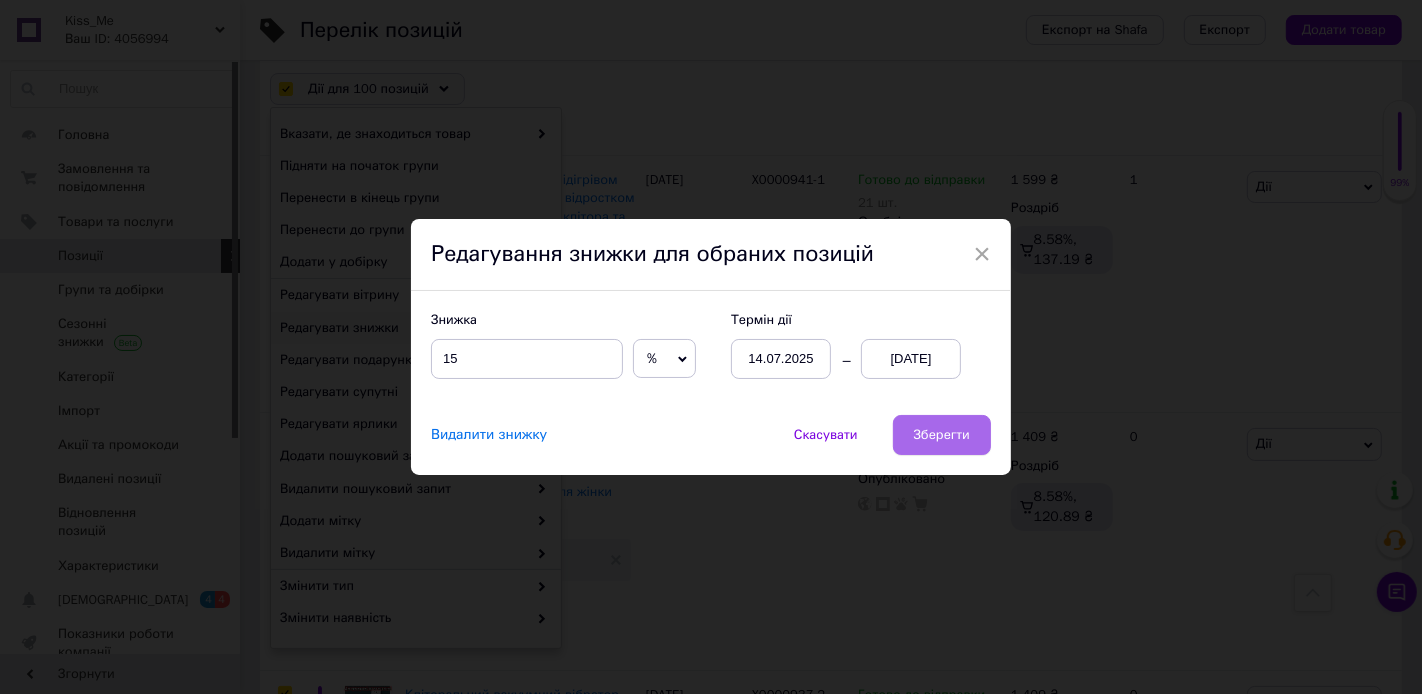 click on "Зберегти" at bounding box center [942, 435] 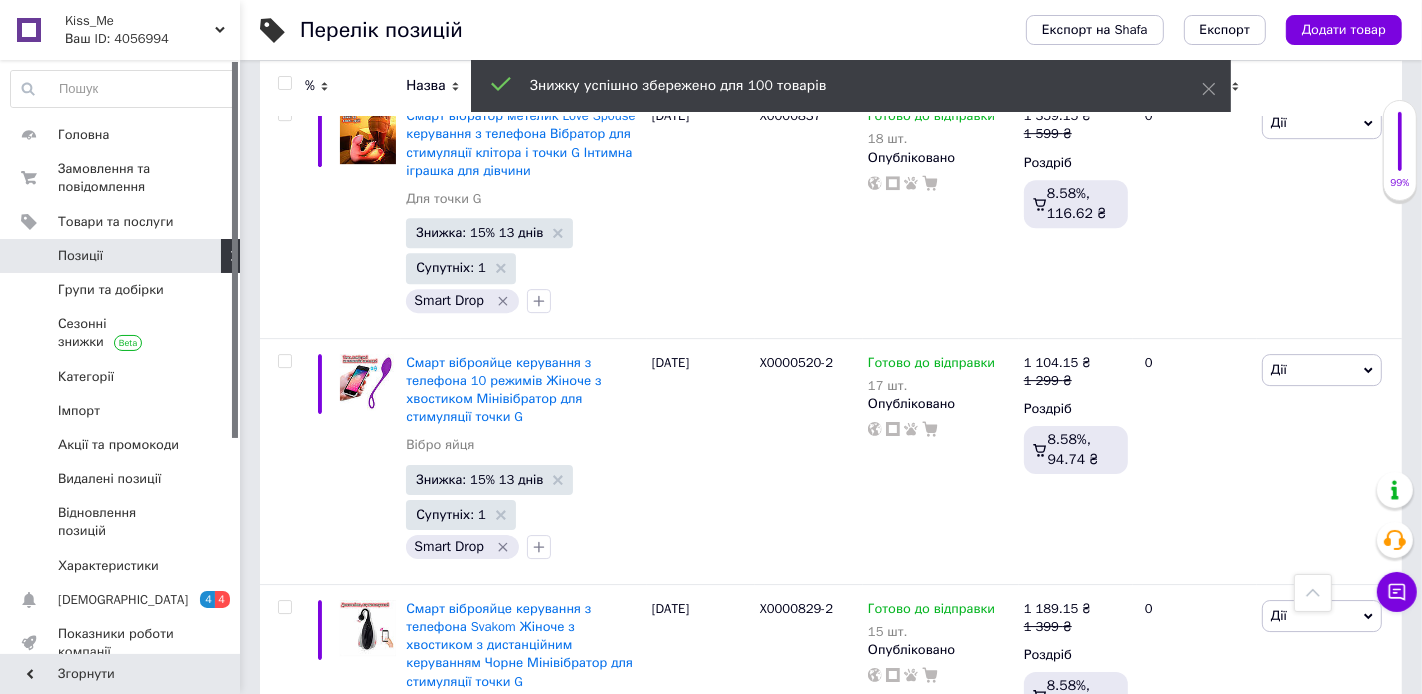 scroll, scrollTop: 24755, scrollLeft: 0, axis: vertical 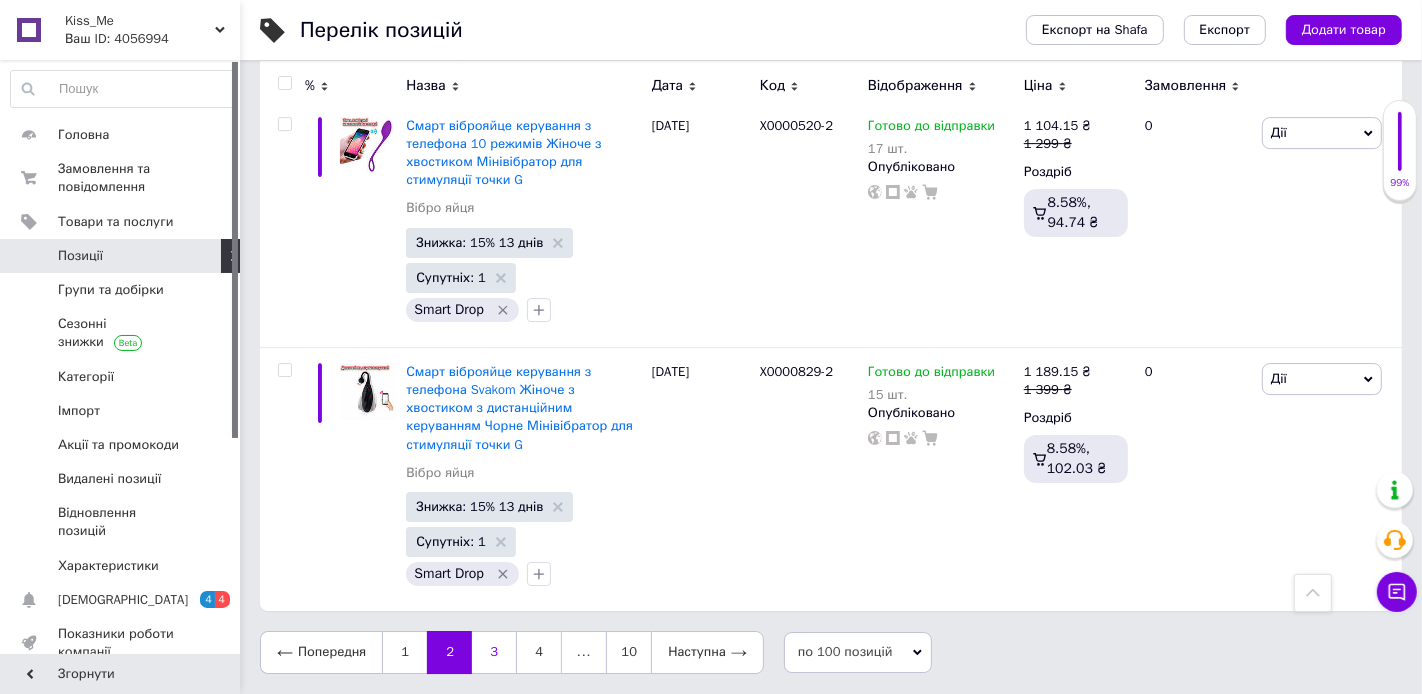 click on "3" at bounding box center (494, 652) 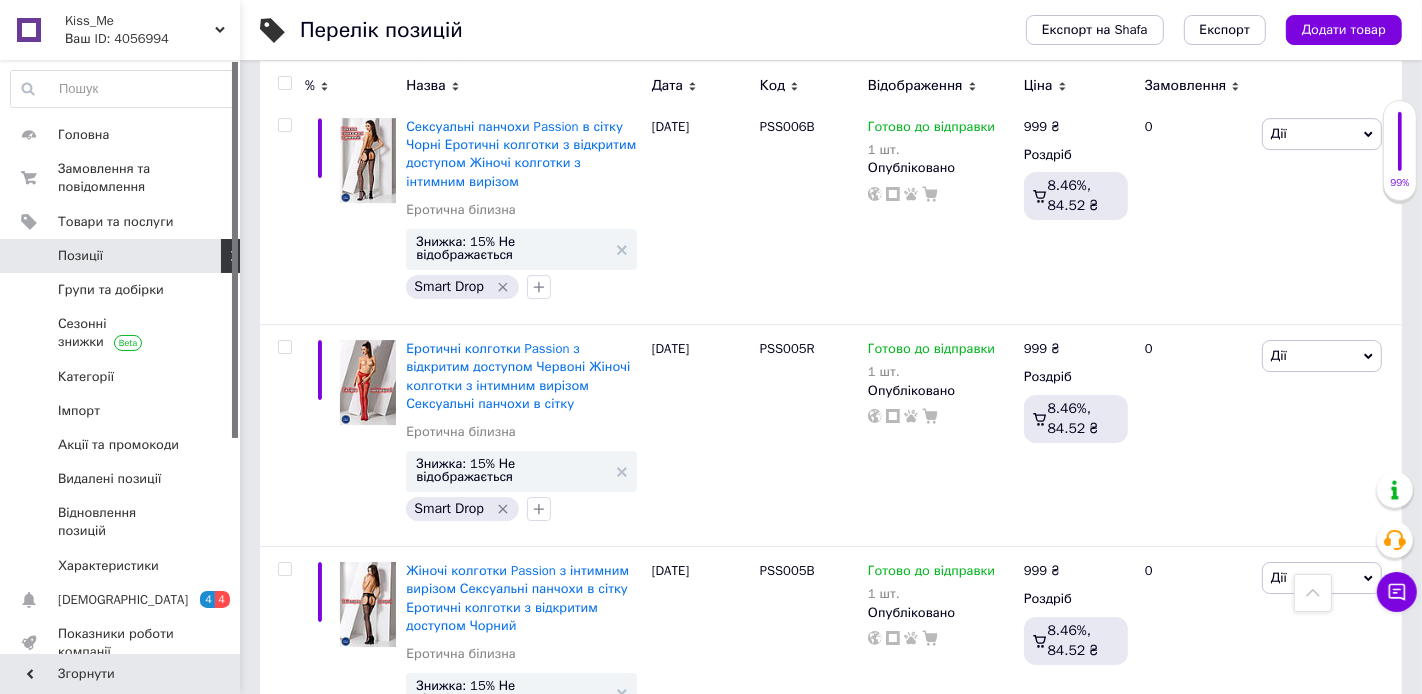 click at bounding box center (284, 83) 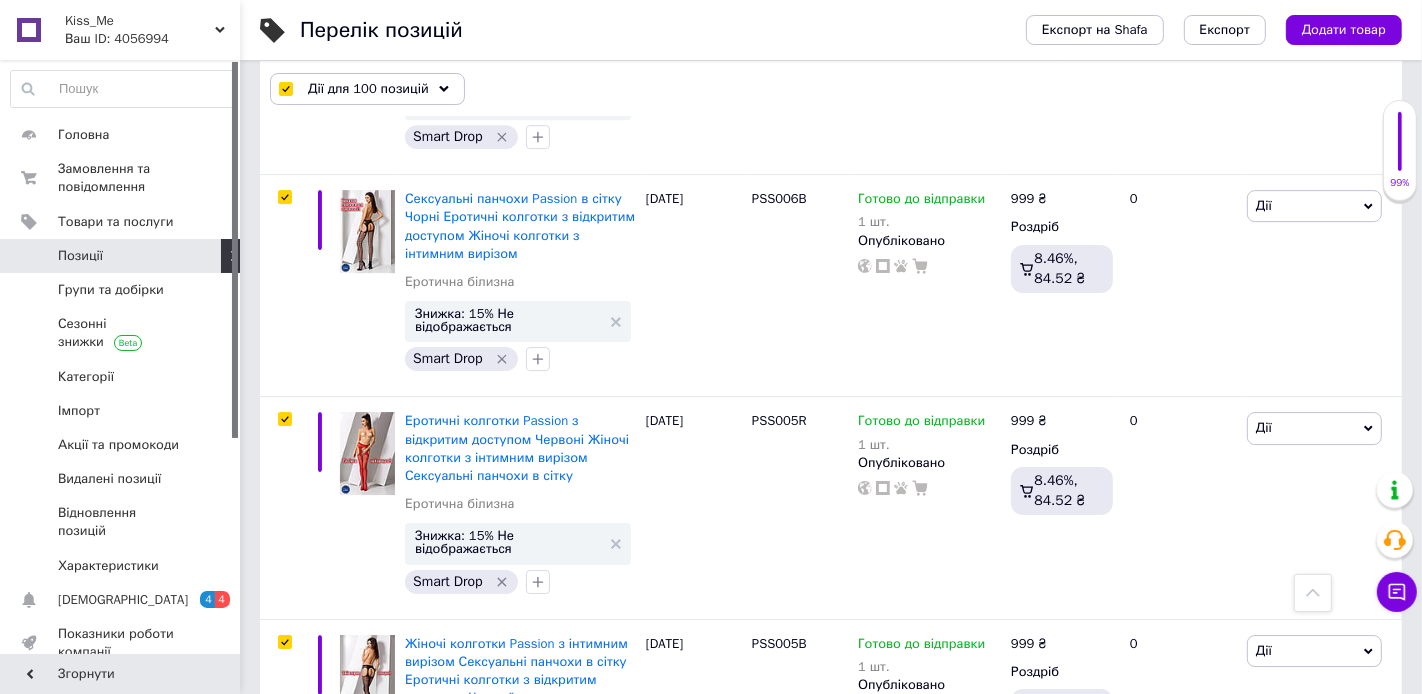 scroll, scrollTop: 24813, scrollLeft: 0, axis: vertical 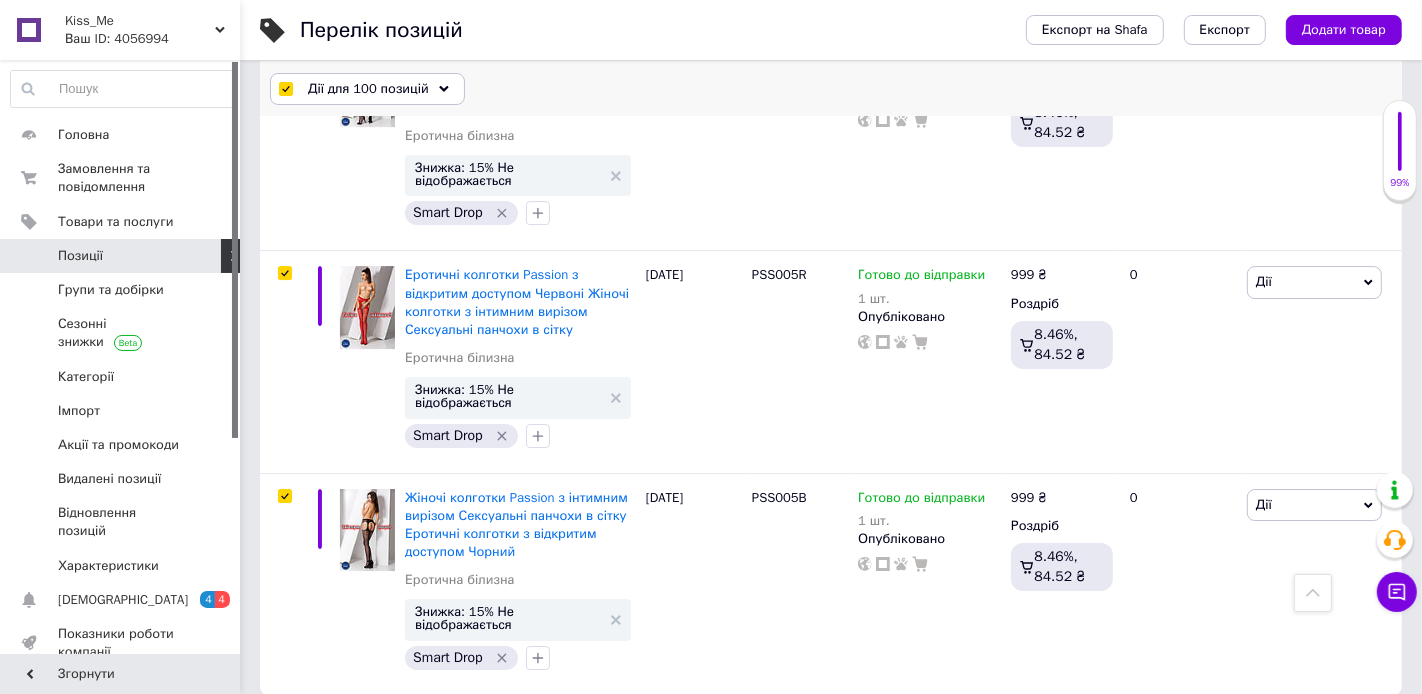 click 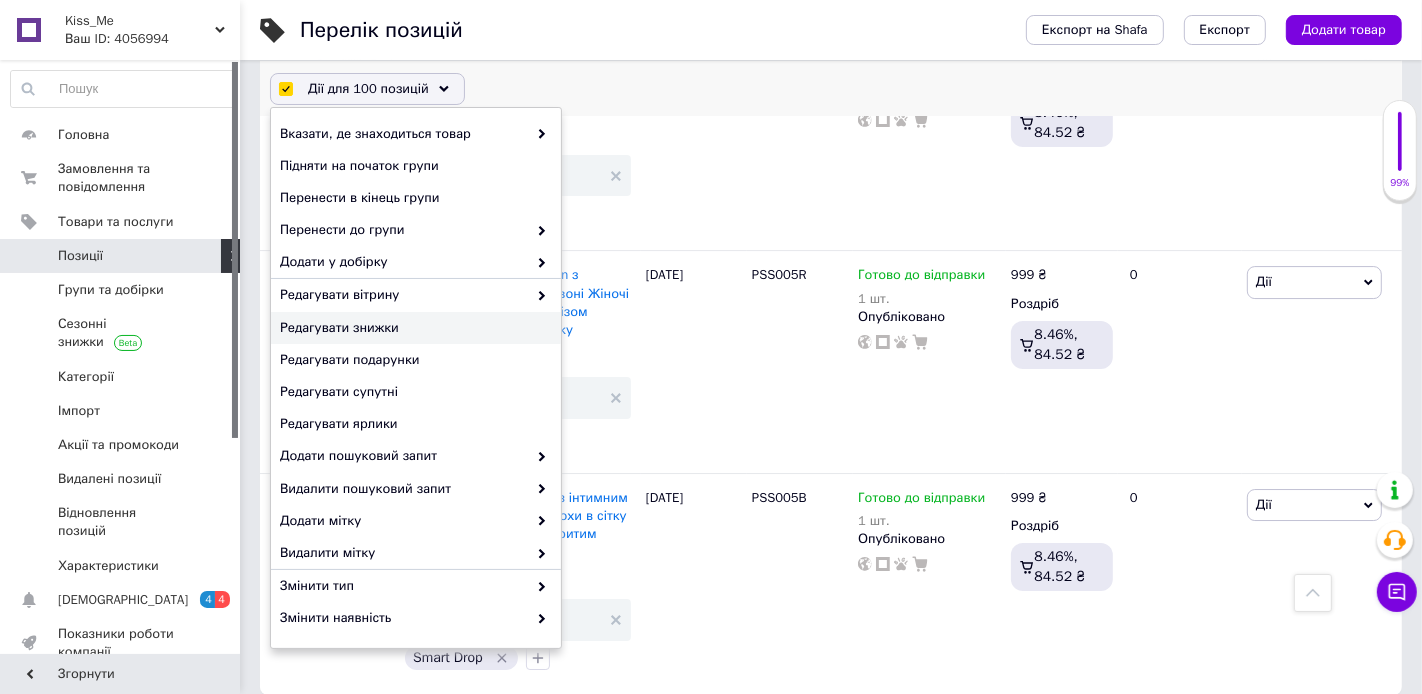 click on "Редагувати знижки" at bounding box center (413, 328) 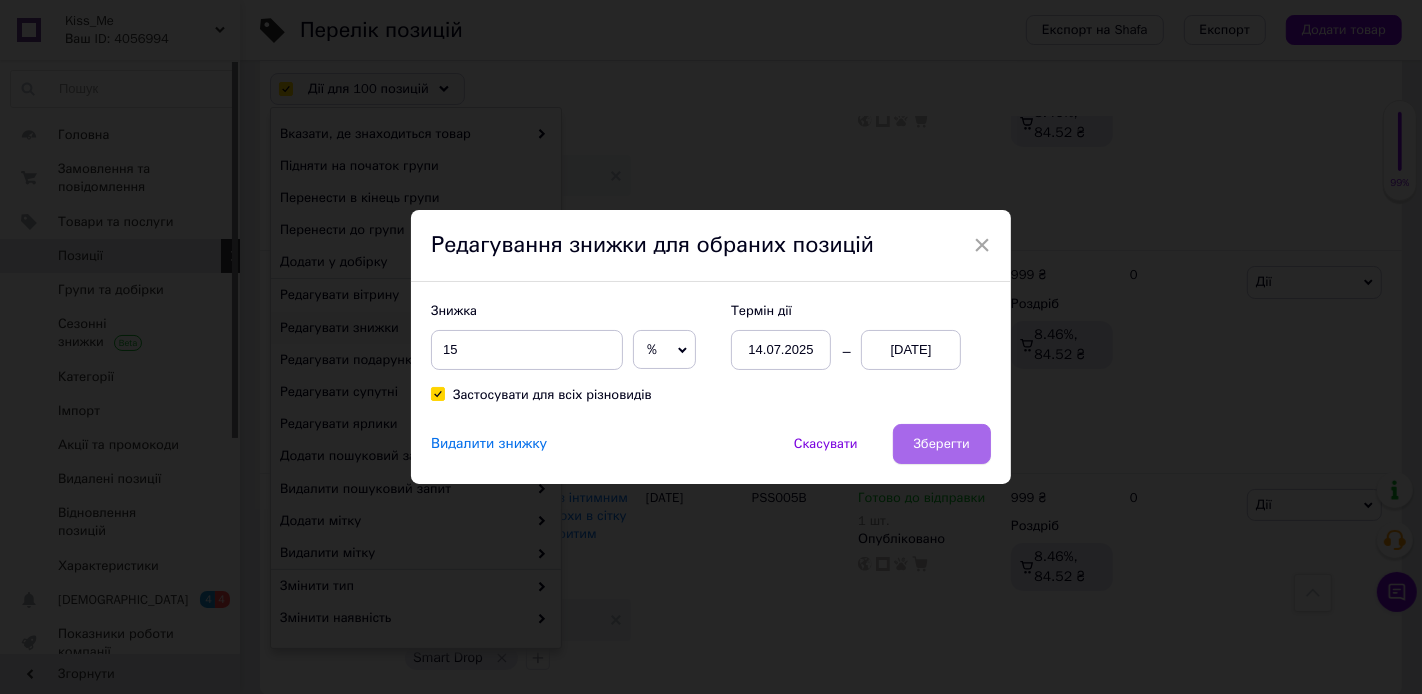 click on "Зберегти" at bounding box center [942, 444] 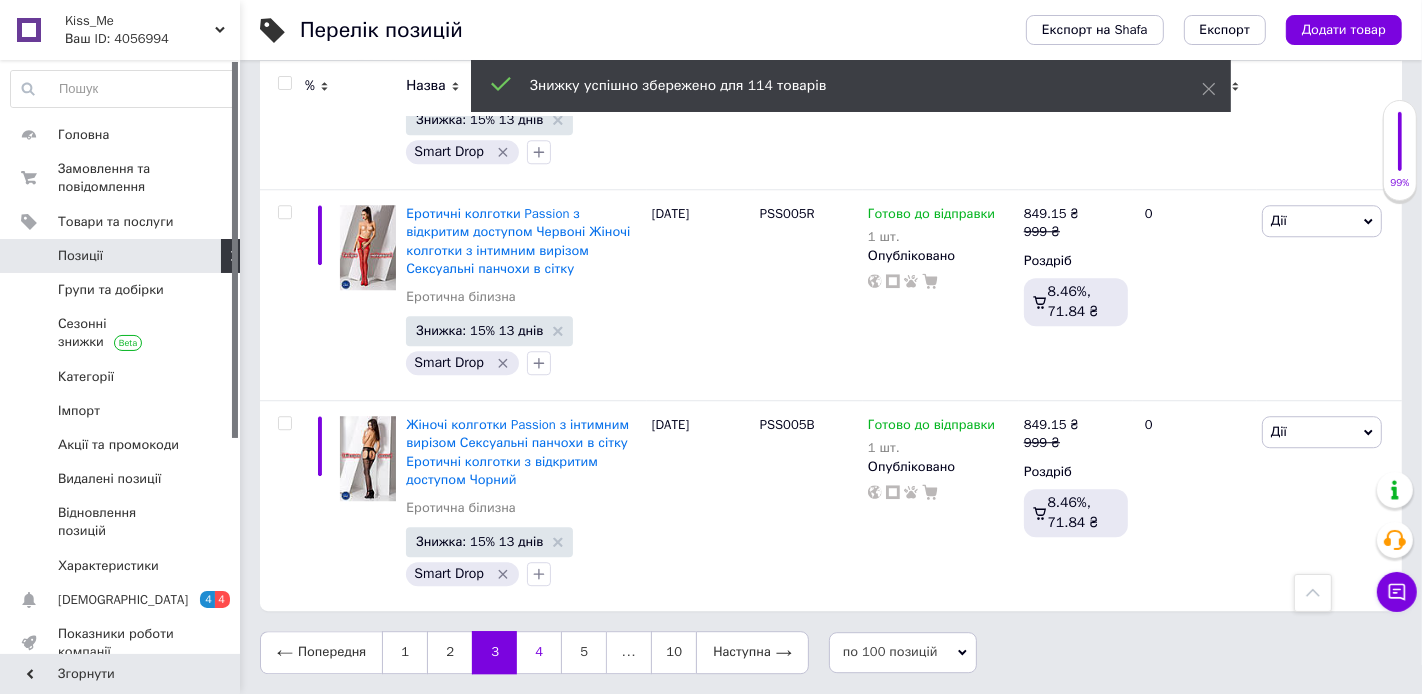 scroll, scrollTop: 23645, scrollLeft: 0, axis: vertical 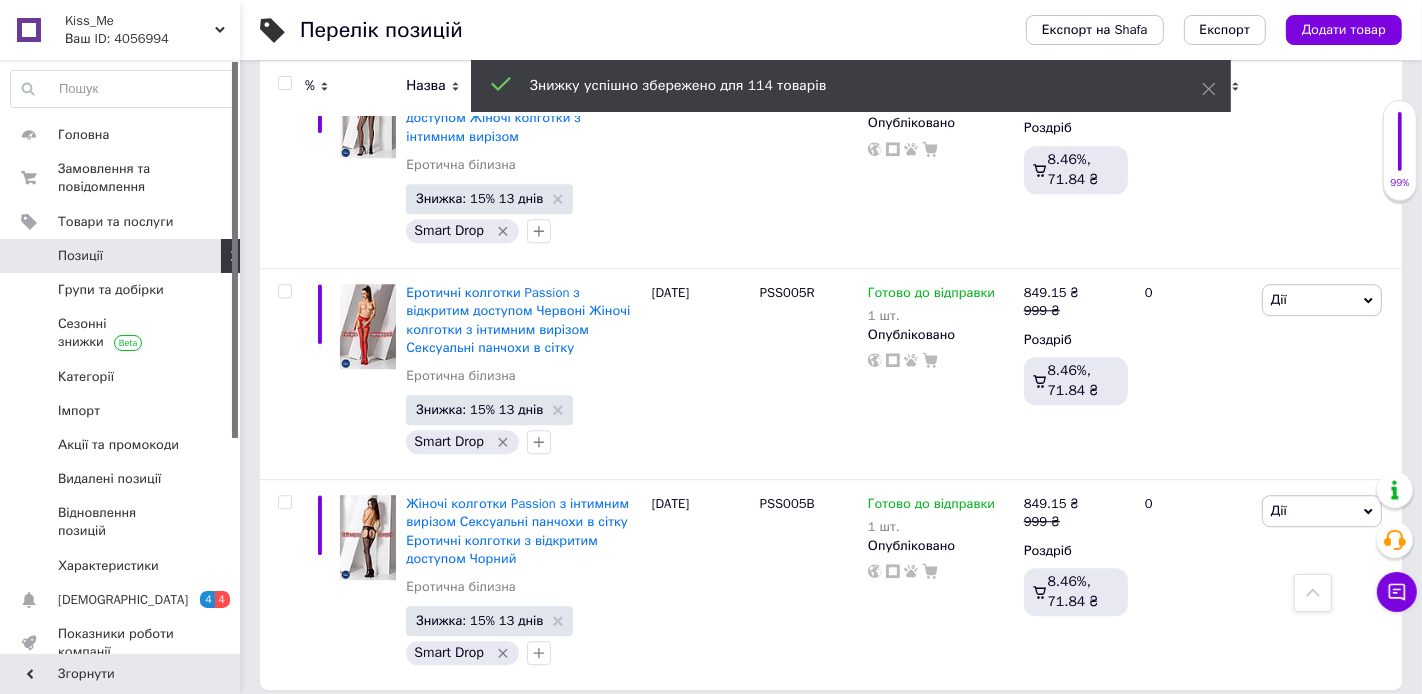click on "4" at bounding box center [539, 731] 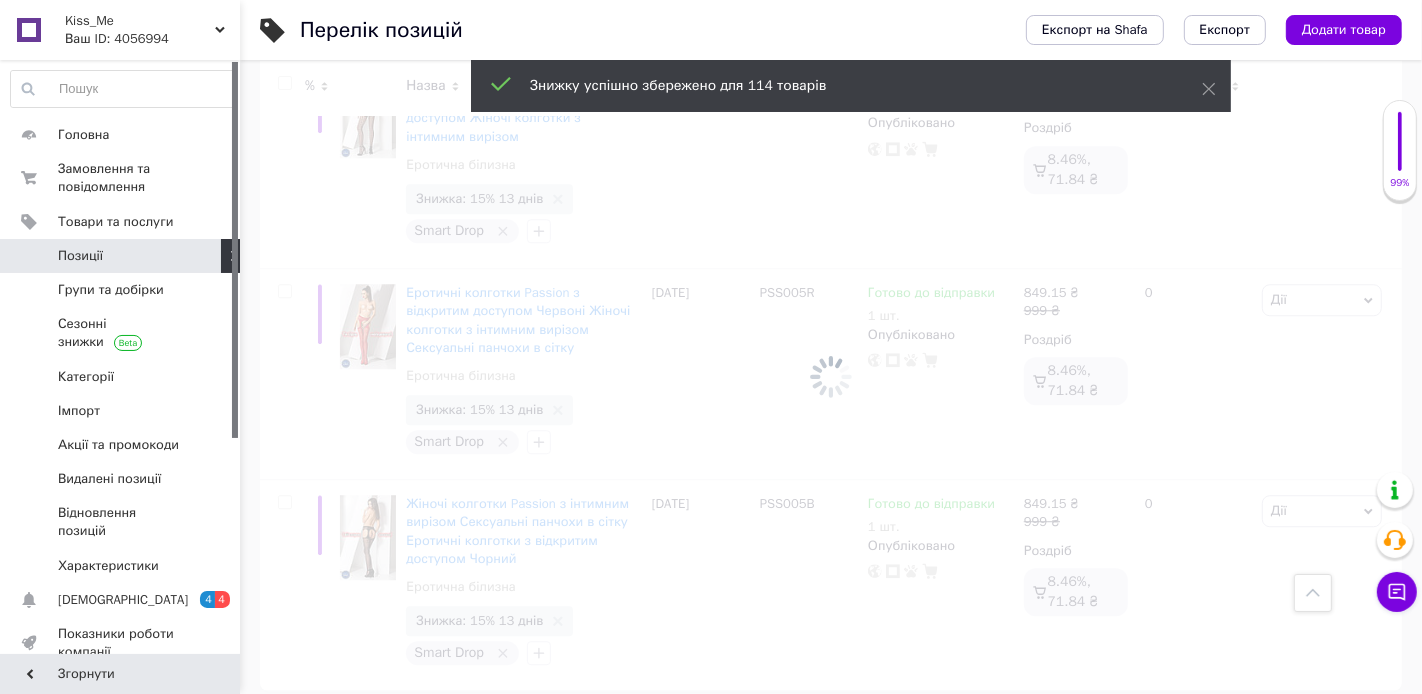 scroll, scrollTop: 23645, scrollLeft: 0, axis: vertical 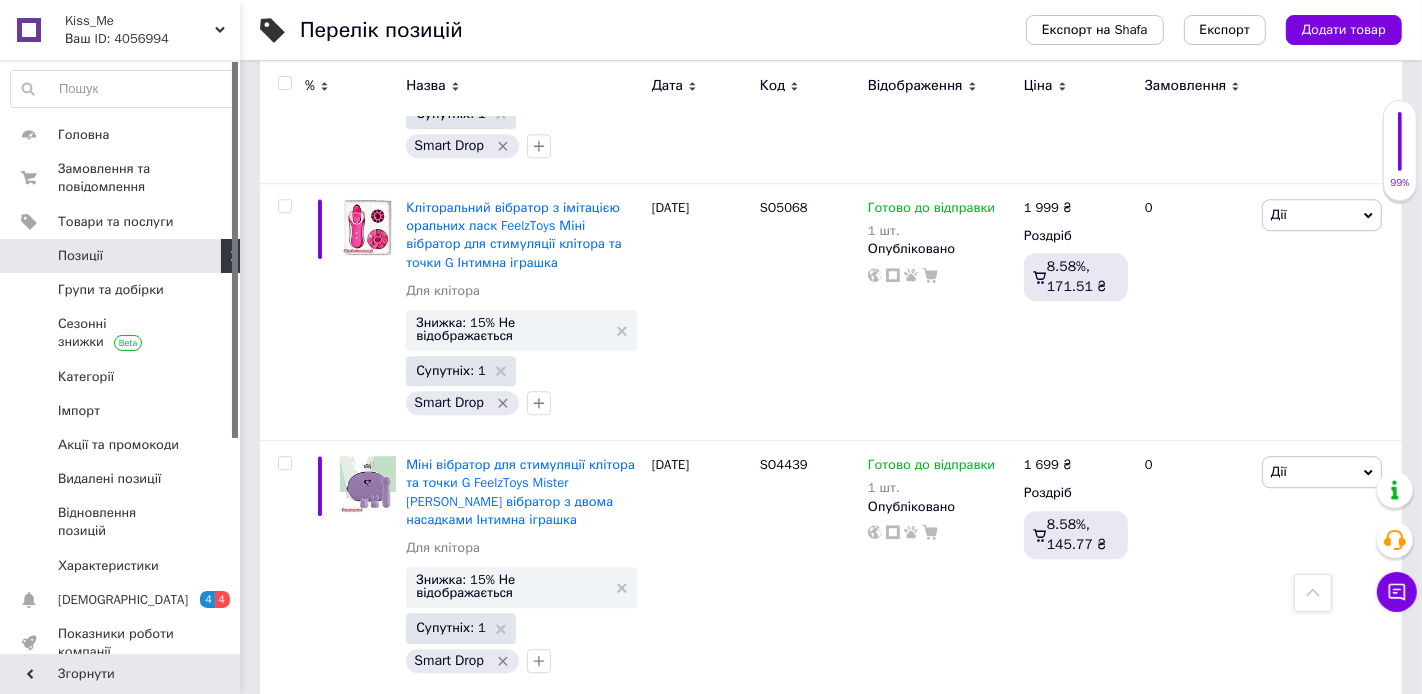 click at bounding box center [284, 83] 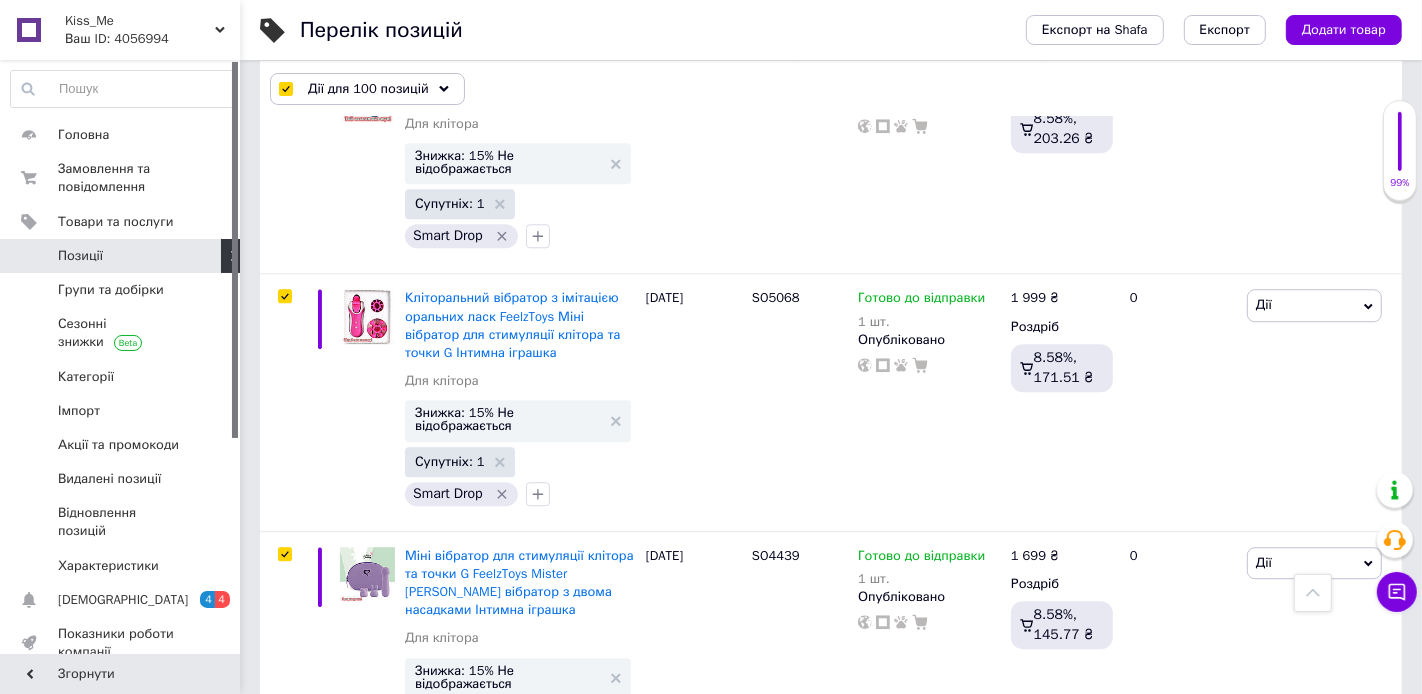 scroll, scrollTop: 23845, scrollLeft: 0, axis: vertical 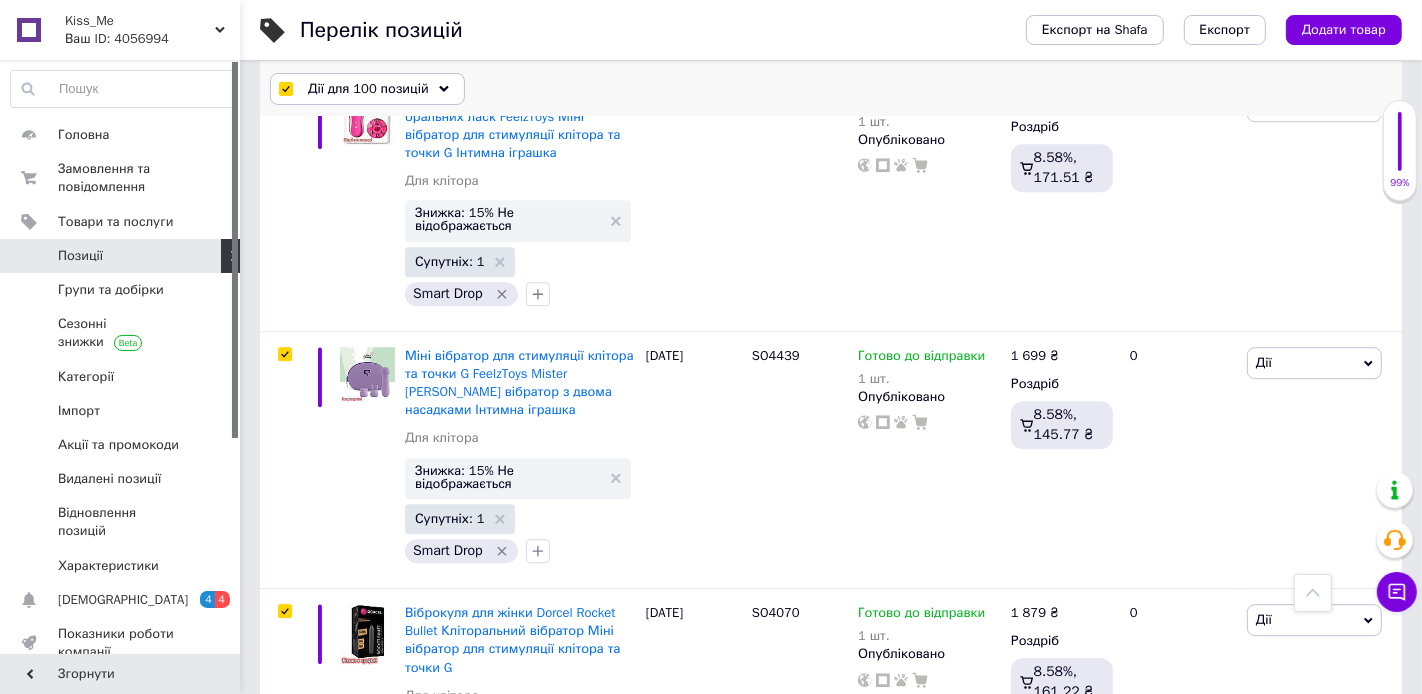 click on "Дії для 100 позицій" at bounding box center [368, 89] 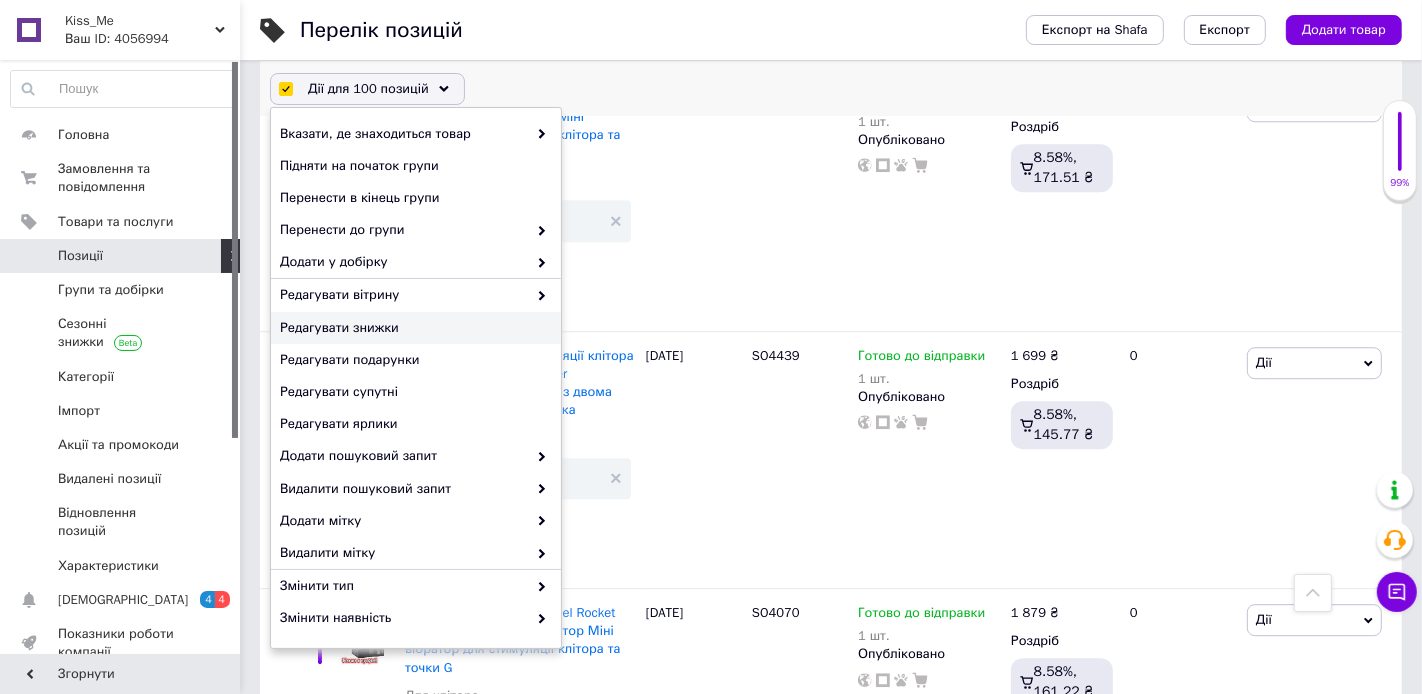 click on "Редагувати знижки" at bounding box center [413, 328] 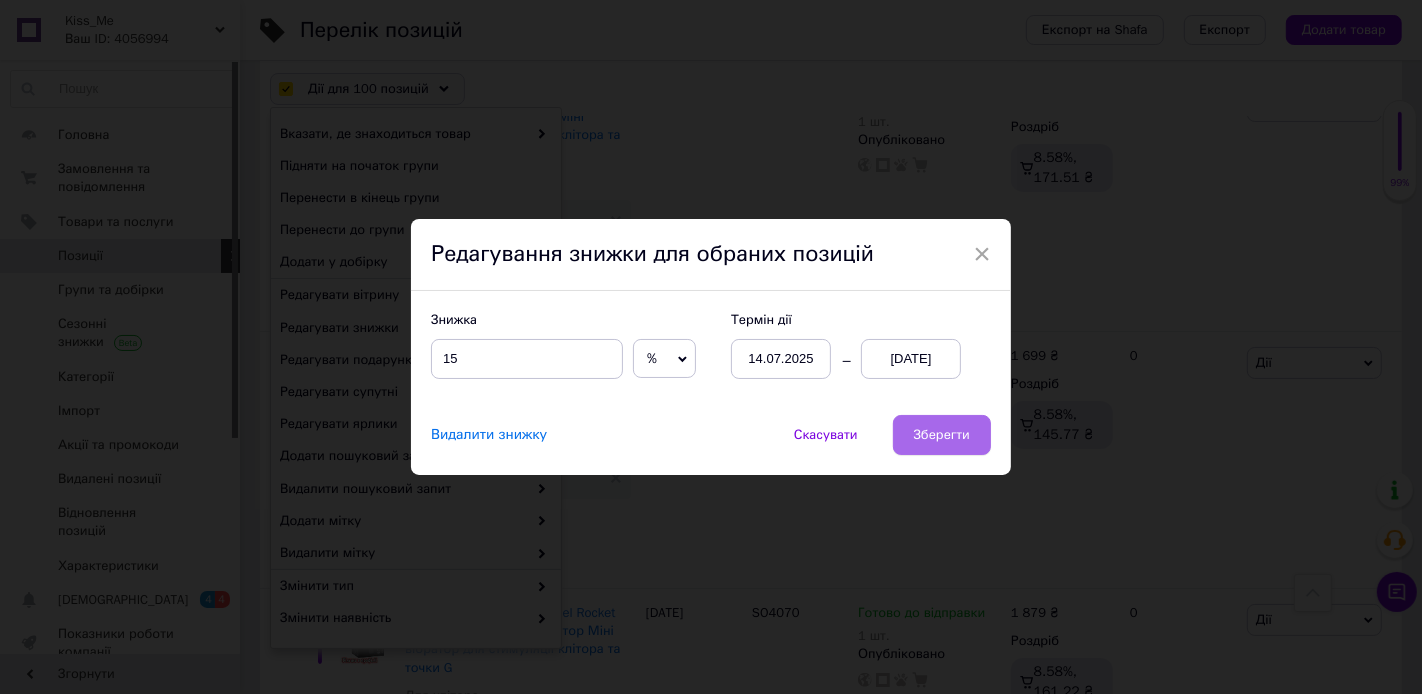 click on "Зберегти" at bounding box center [942, 435] 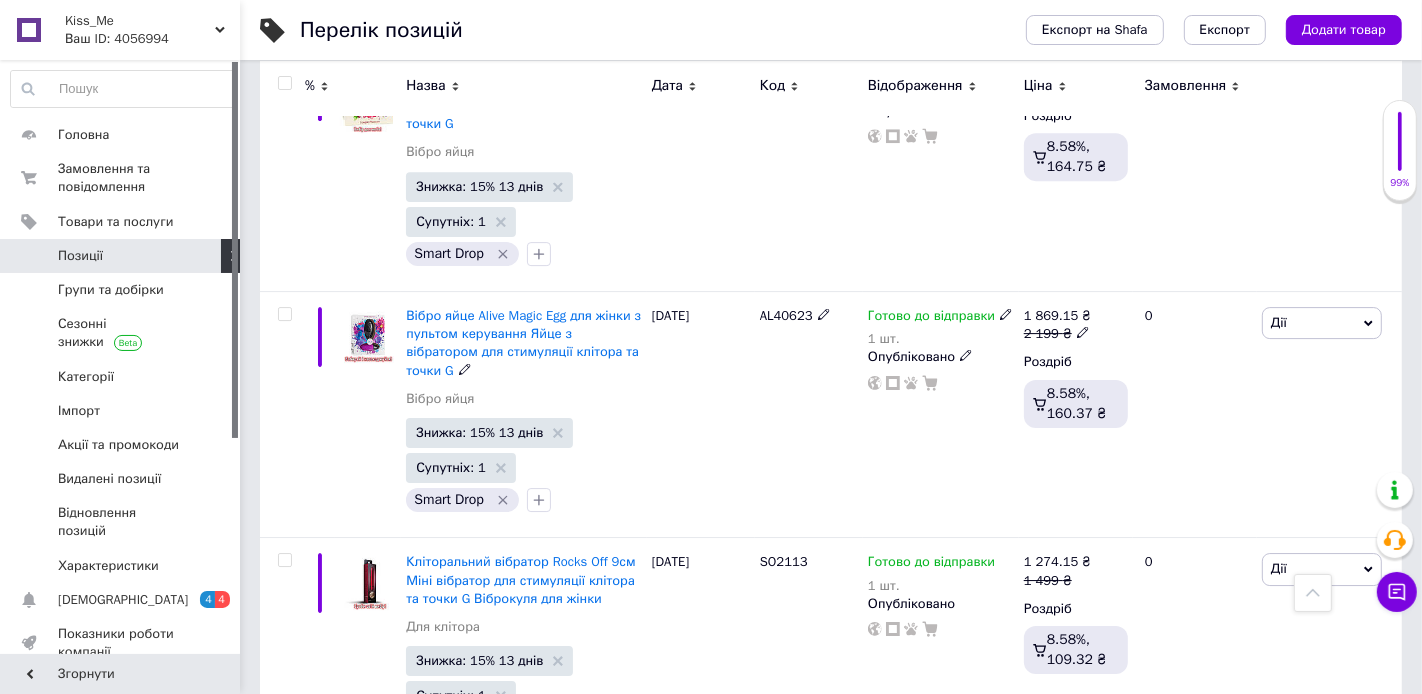 scroll, scrollTop: 24776, scrollLeft: 0, axis: vertical 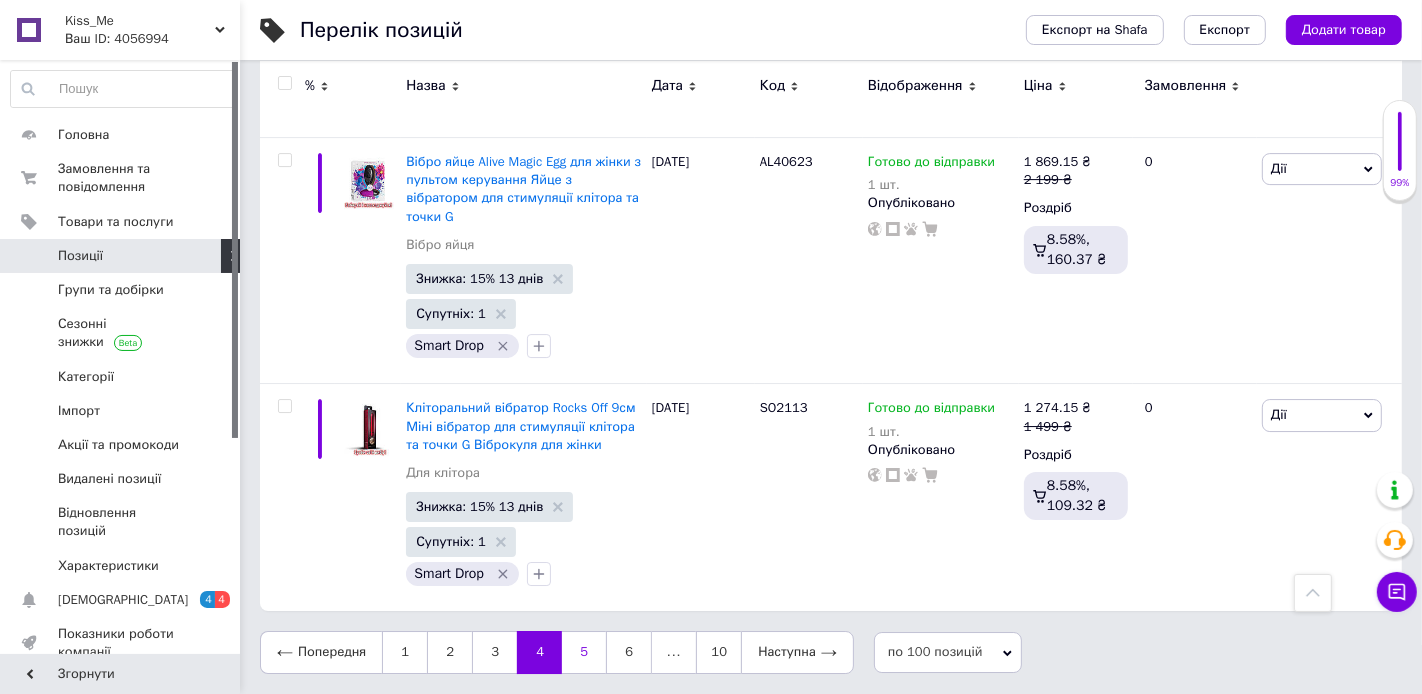 click on "5" at bounding box center [584, 652] 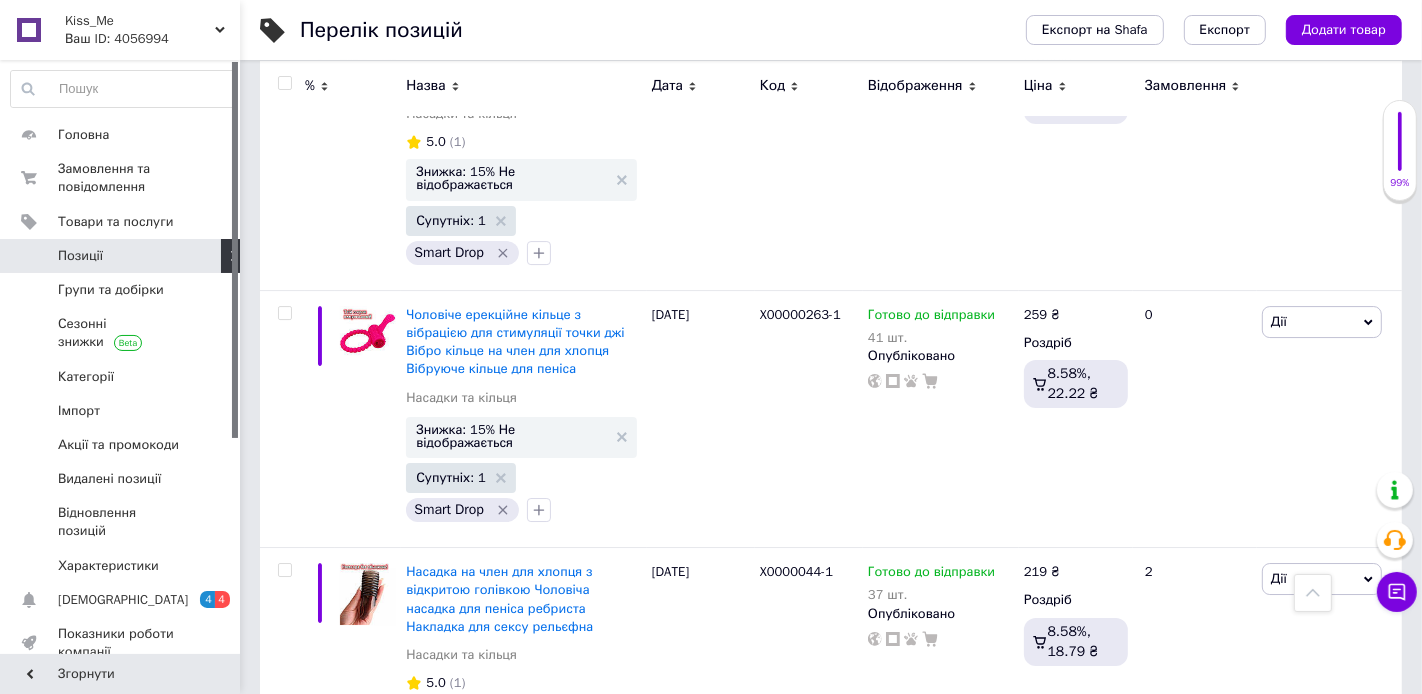 click at bounding box center (284, 83) 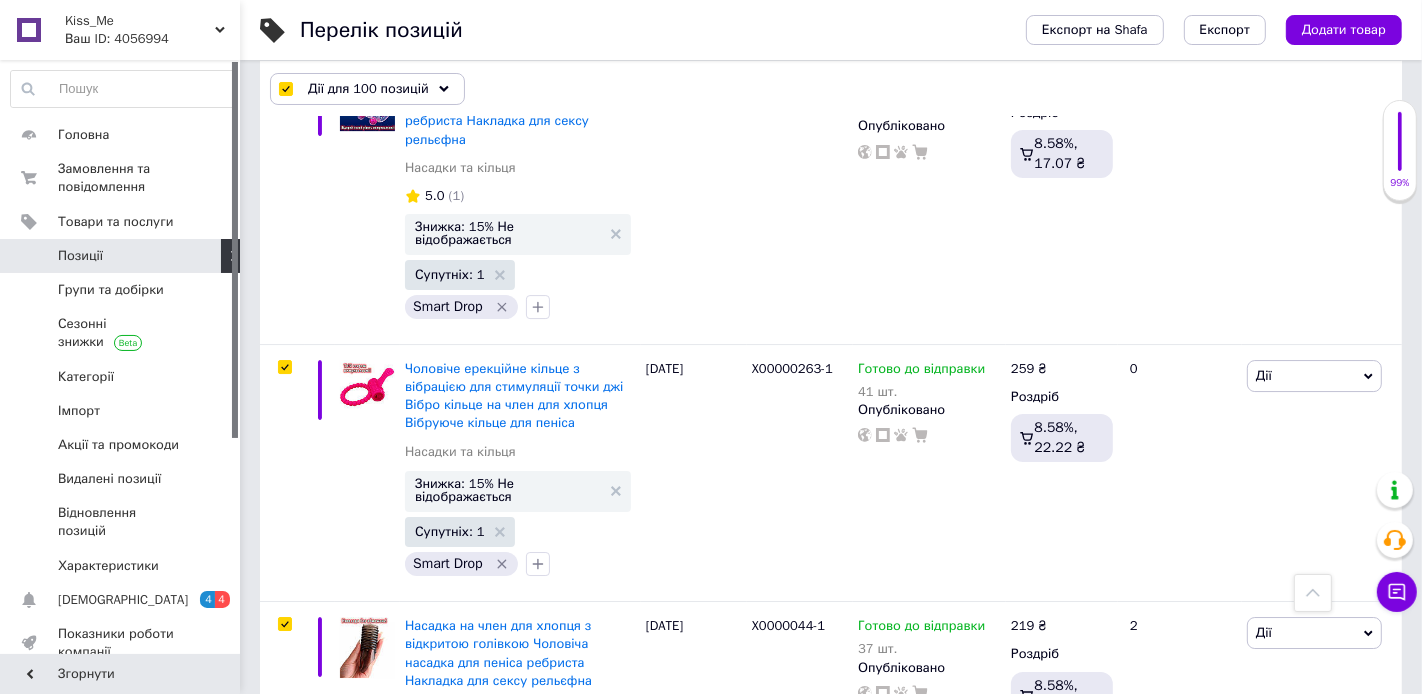 scroll, scrollTop: 24867, scrollLeft: 0, axis: vertical 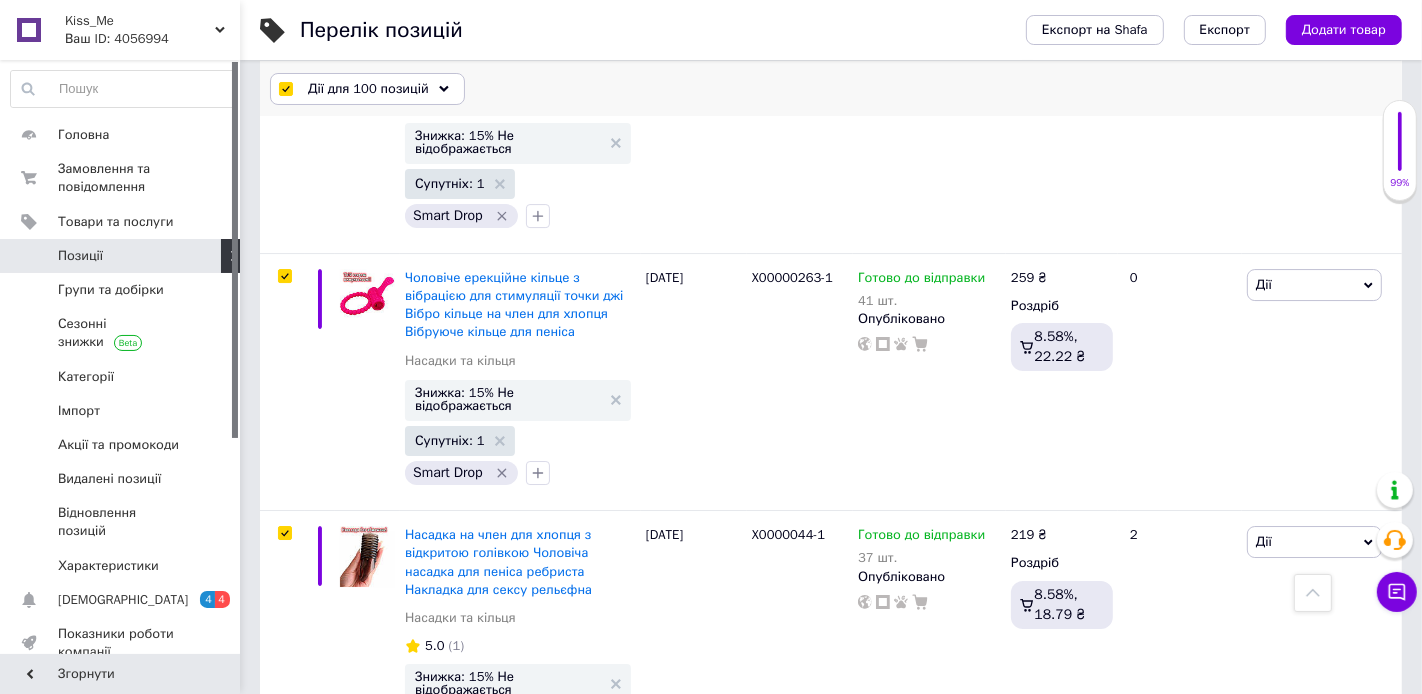 click on "Дії для 100 позицій" at bounding box center [368, 89] 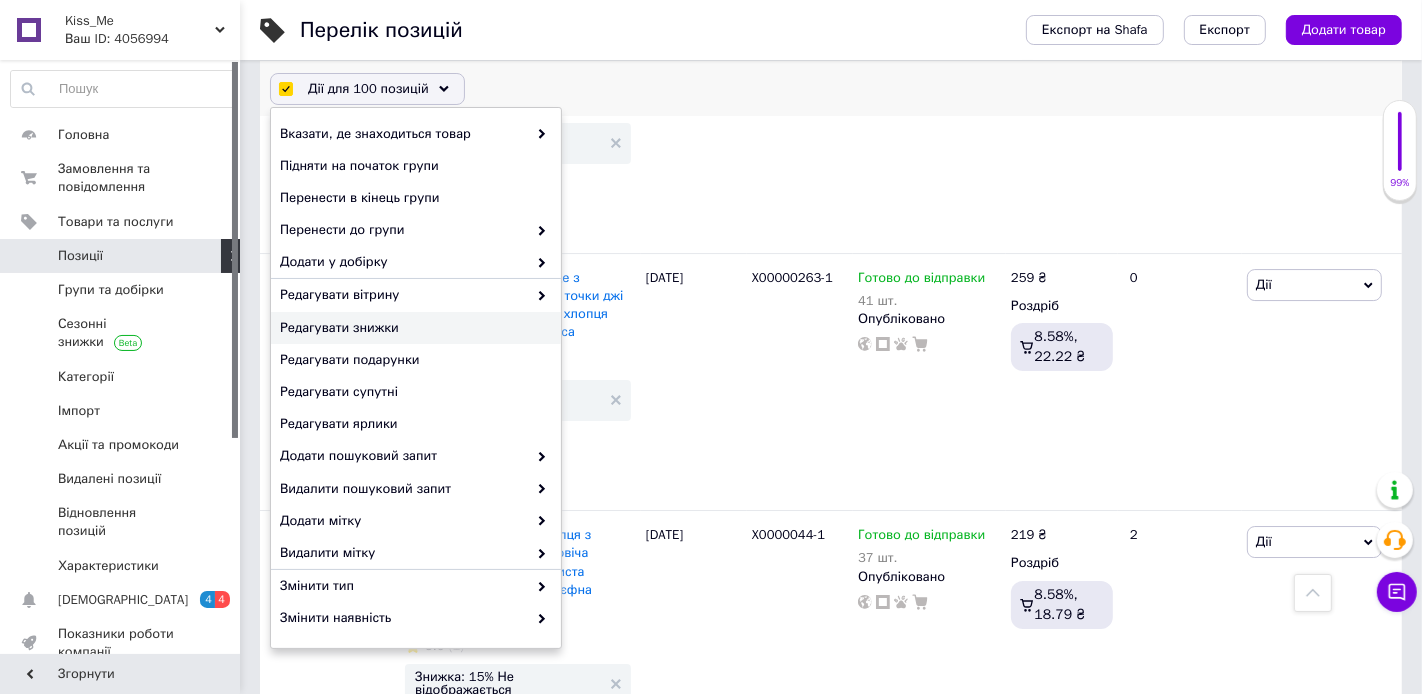 click on "Редагувати знижки" at bounding box center (413, 328) 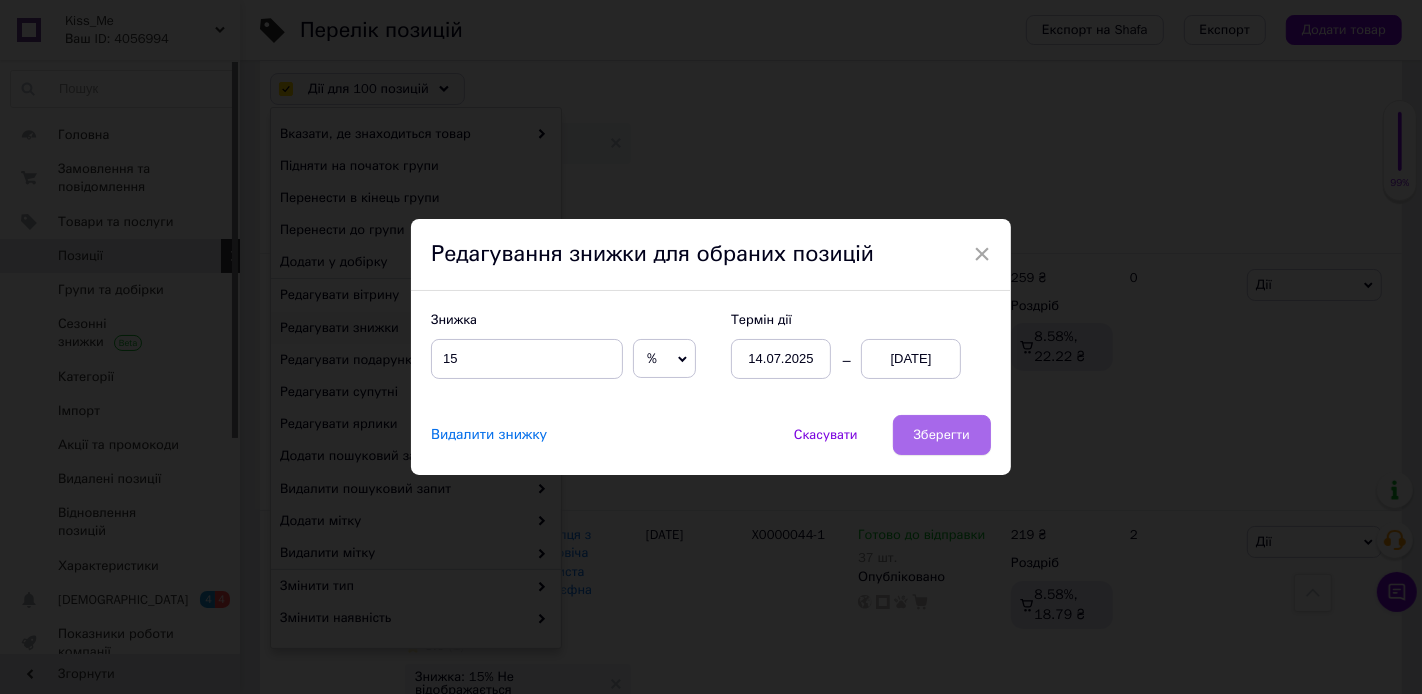 click on "Зберегти" at bounding box center [942, 435] 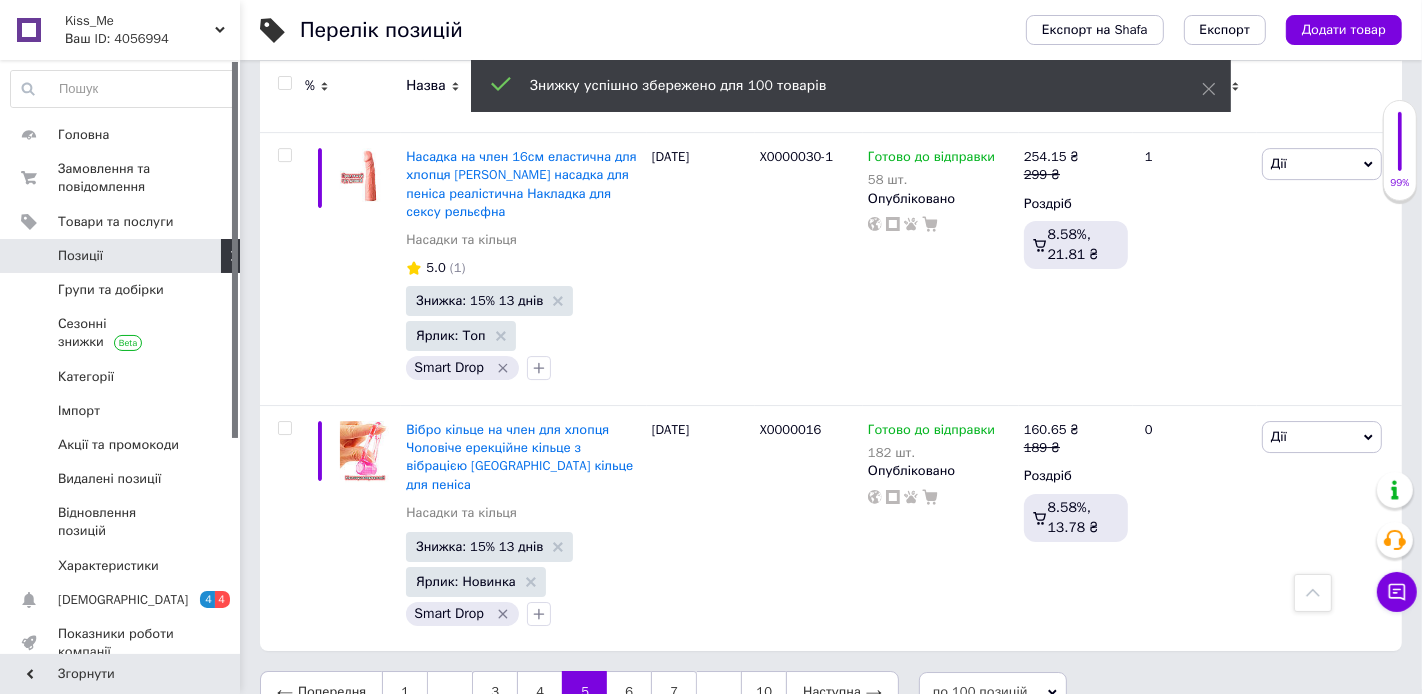 scroll, scrollTop: 24808, scrollLeft: 0, axis: vertical 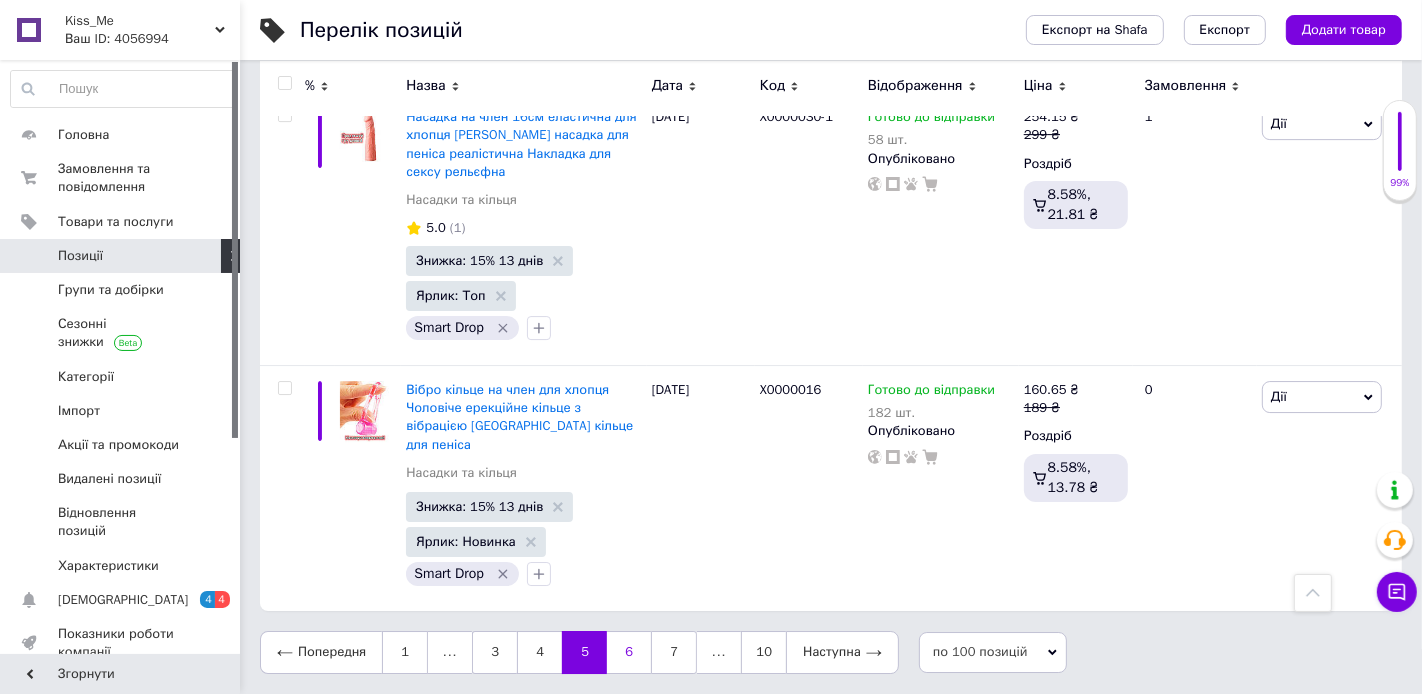 click on "6" at bounding box center (629, 652) 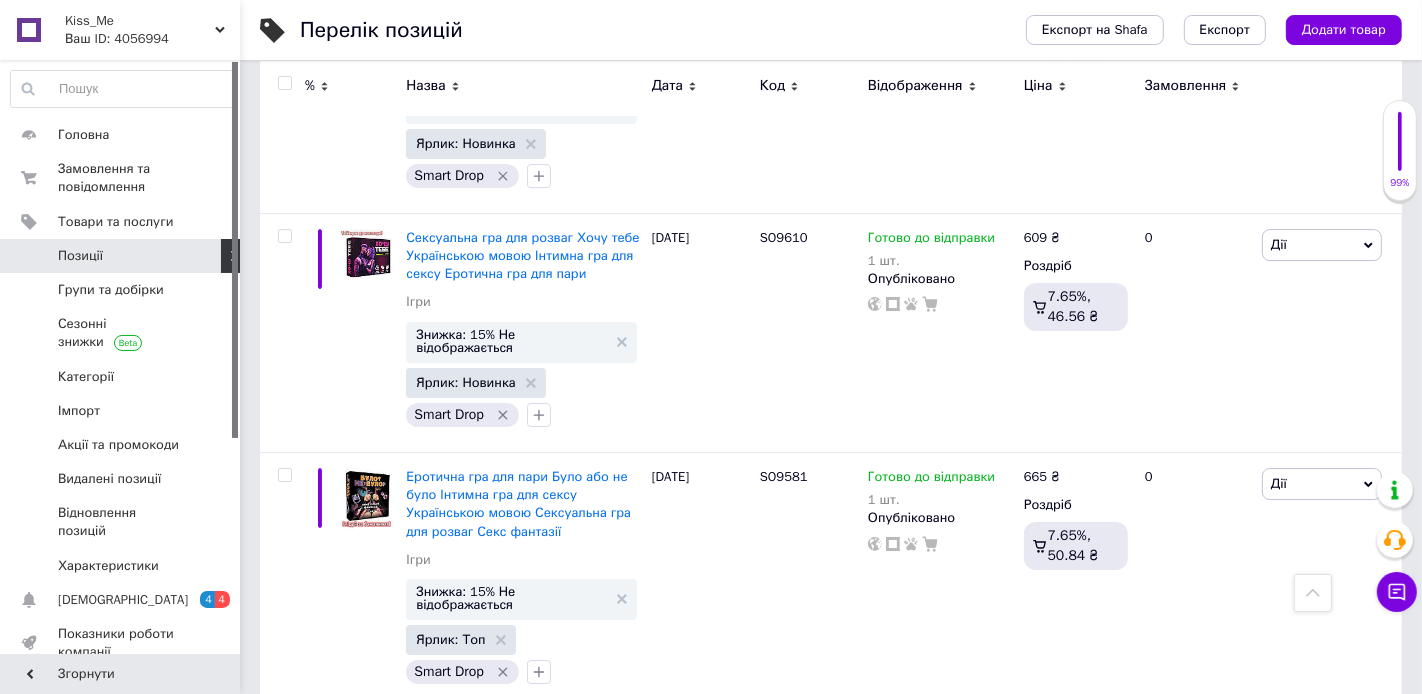 click at bounding box center (284, 83) 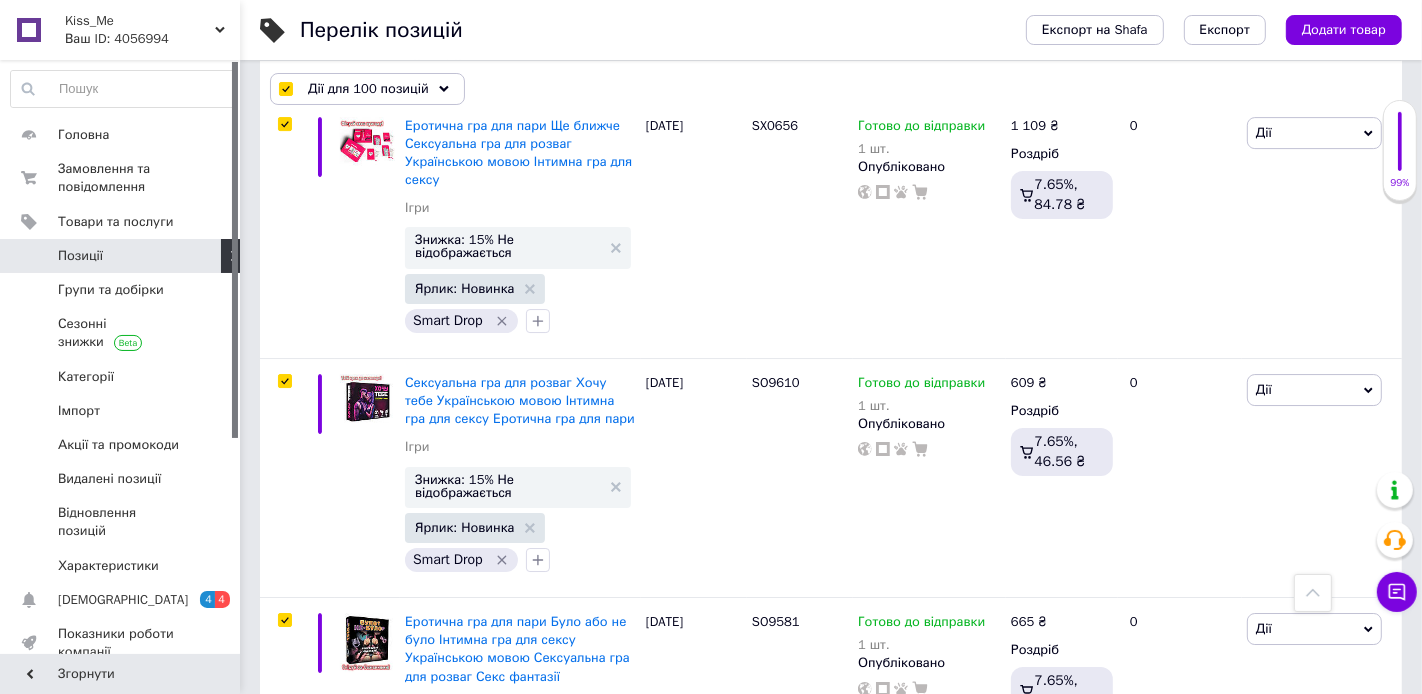 scroll, scrollTop: 24881, scrollLeft: 0, axis: vertical 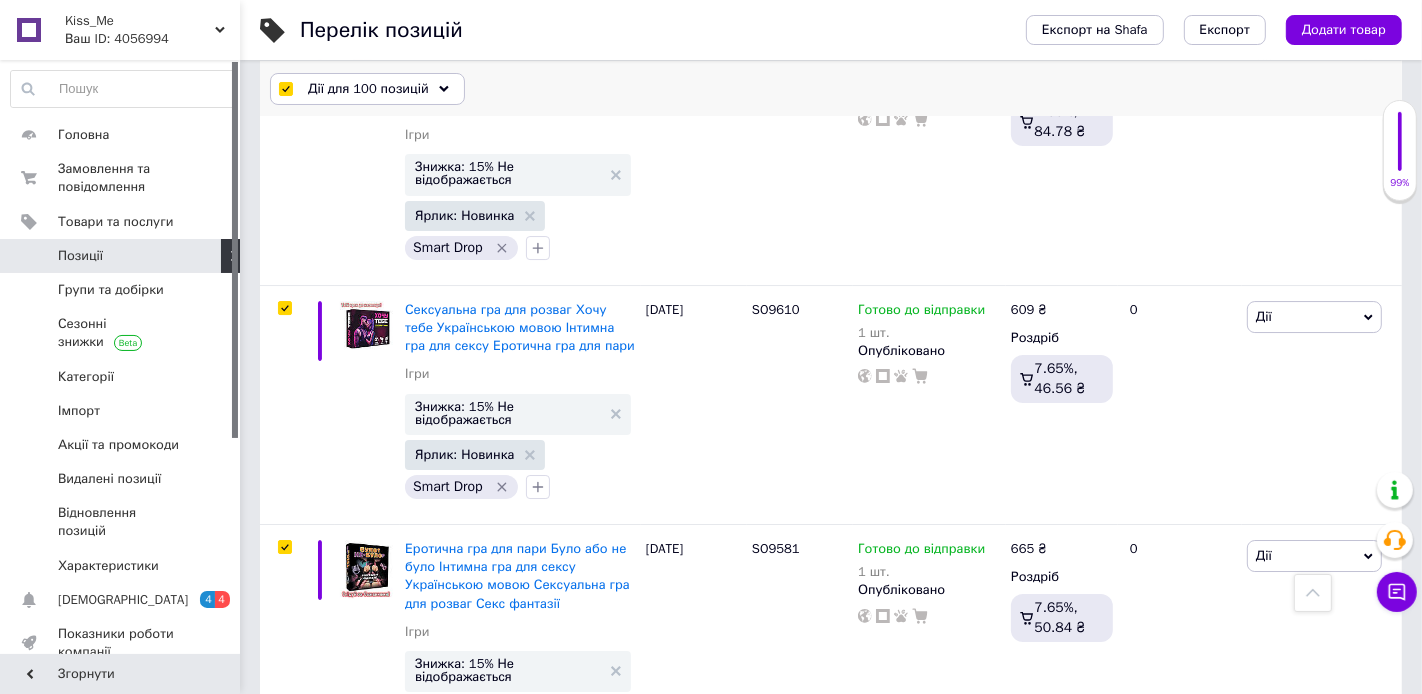 click on "Дії для 100 позицій" at bounding box center [368, 89] 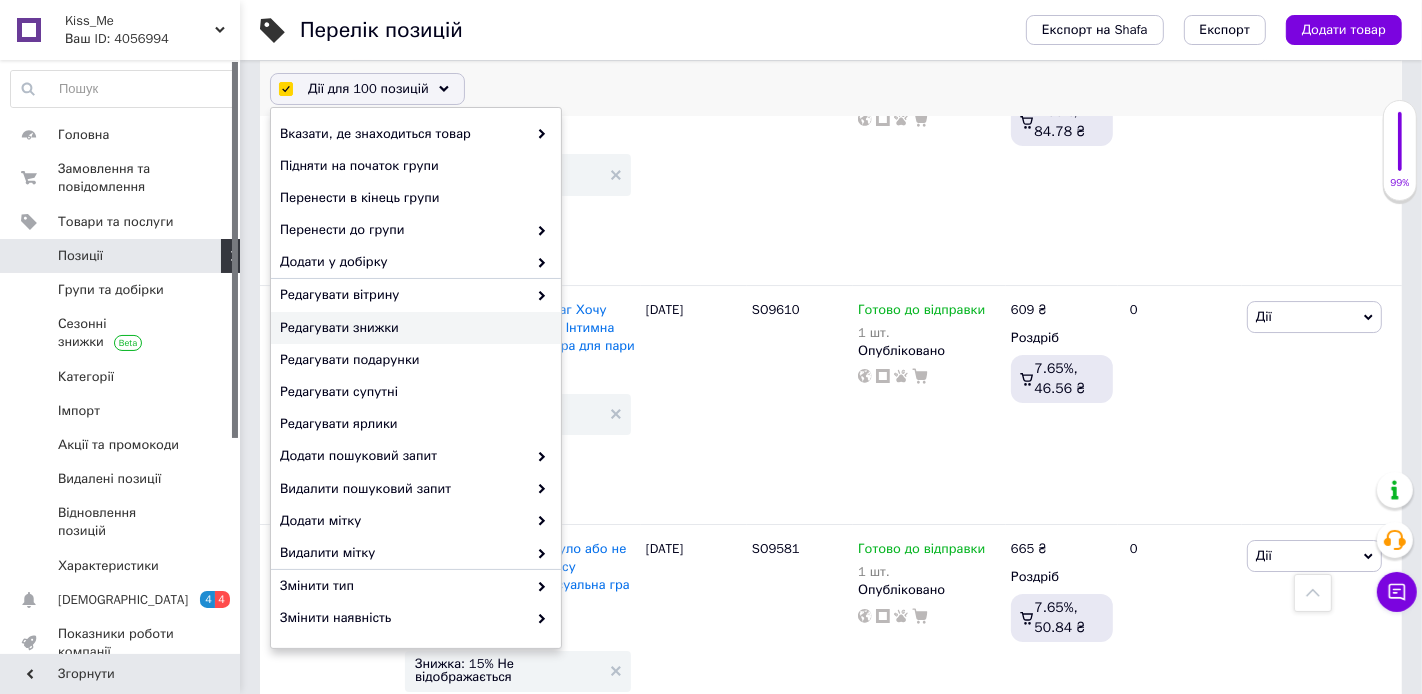 click on "Редагувати знижки" at bounding box center [413, 328] 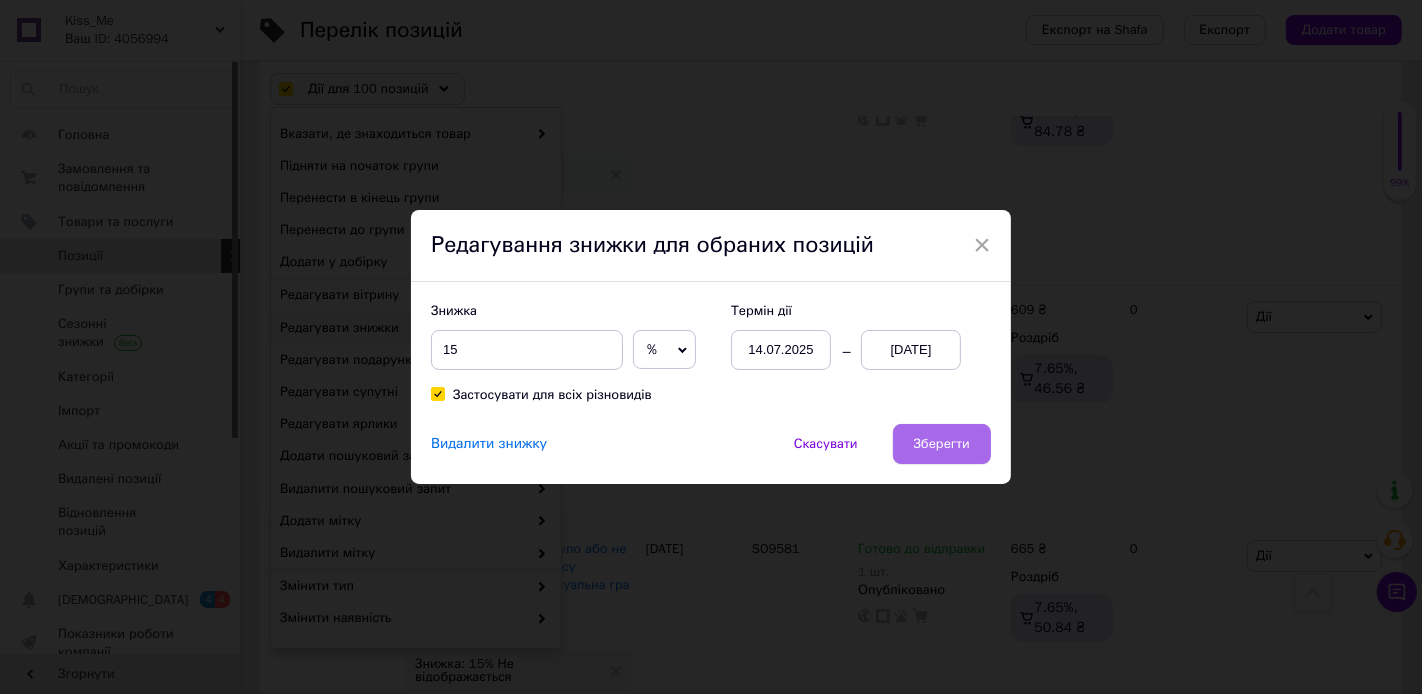 click on "Зберегти" at bounding box center [942, 444] 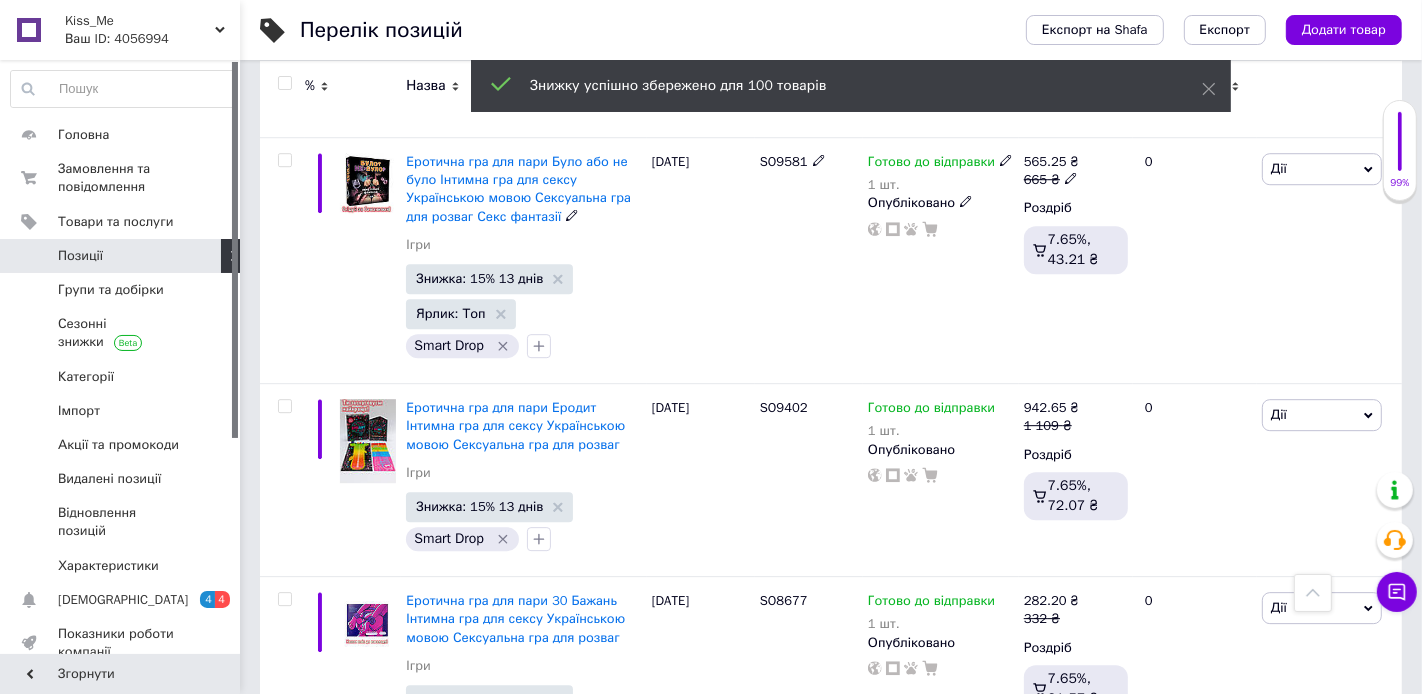 scroll, scrollTop: 24743, scrollLeft: 0, axis: vertical 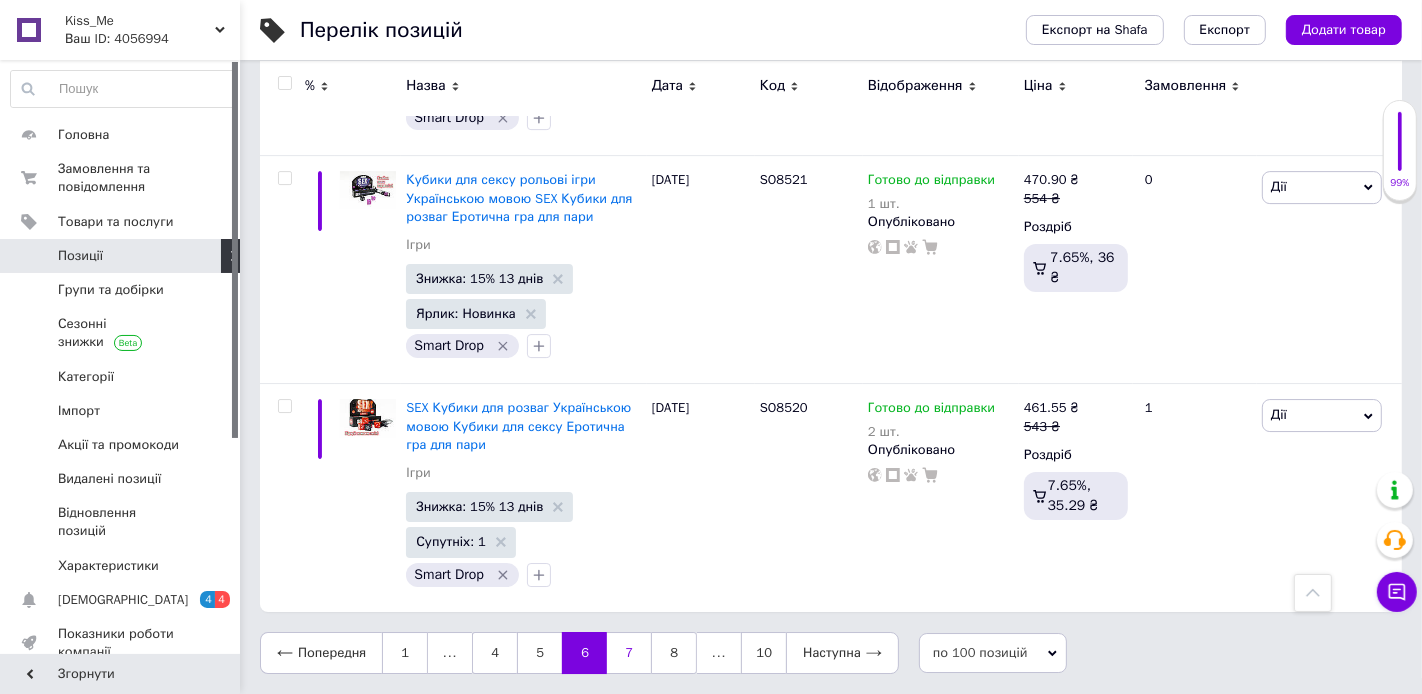click on "7" at bounding box center [629, 653] 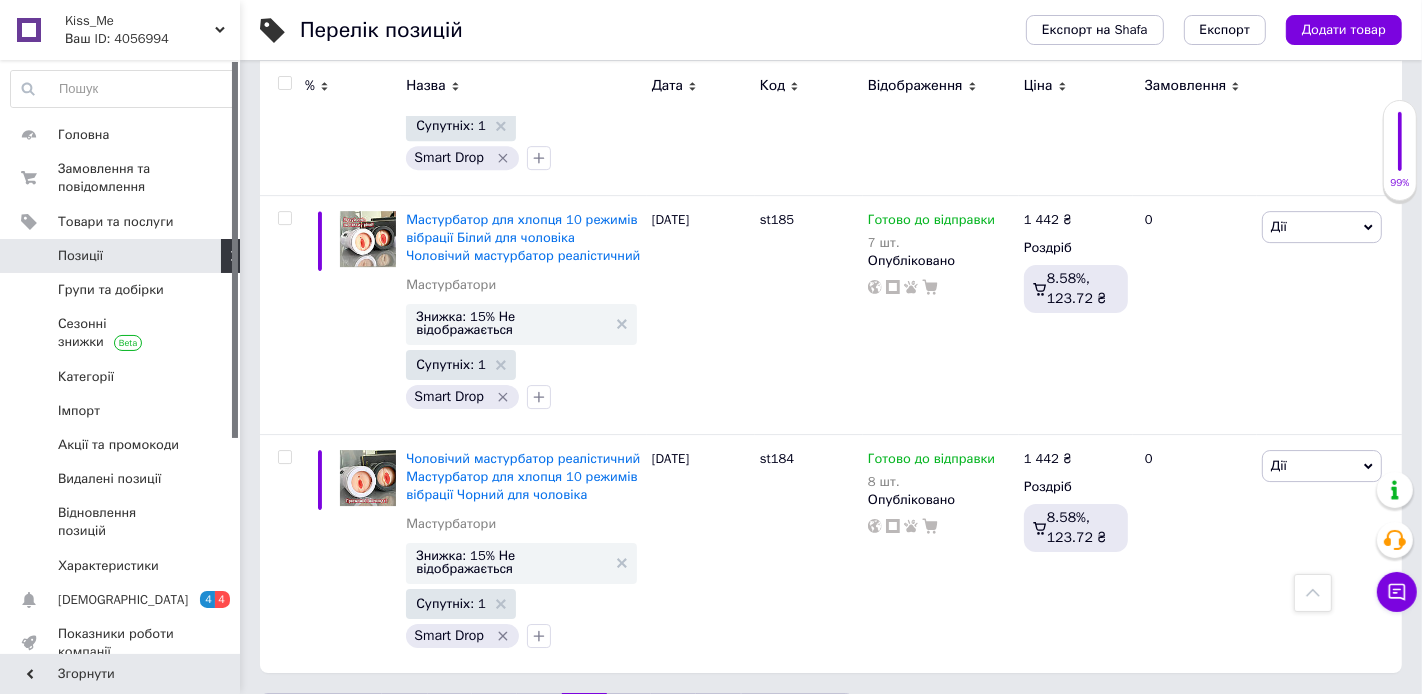 click at bounding box center (284, 83) 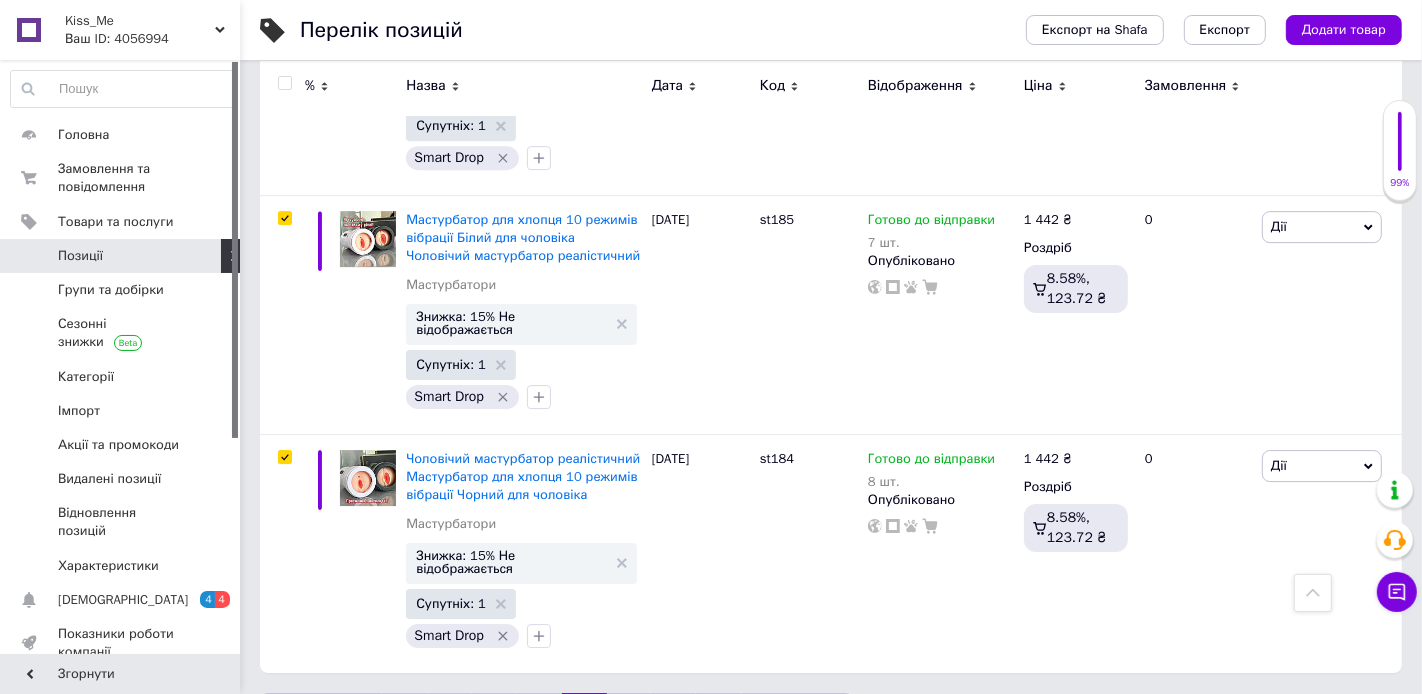 scroll, scrollTop: 24641, scrollLeft: 0, axis: vertical 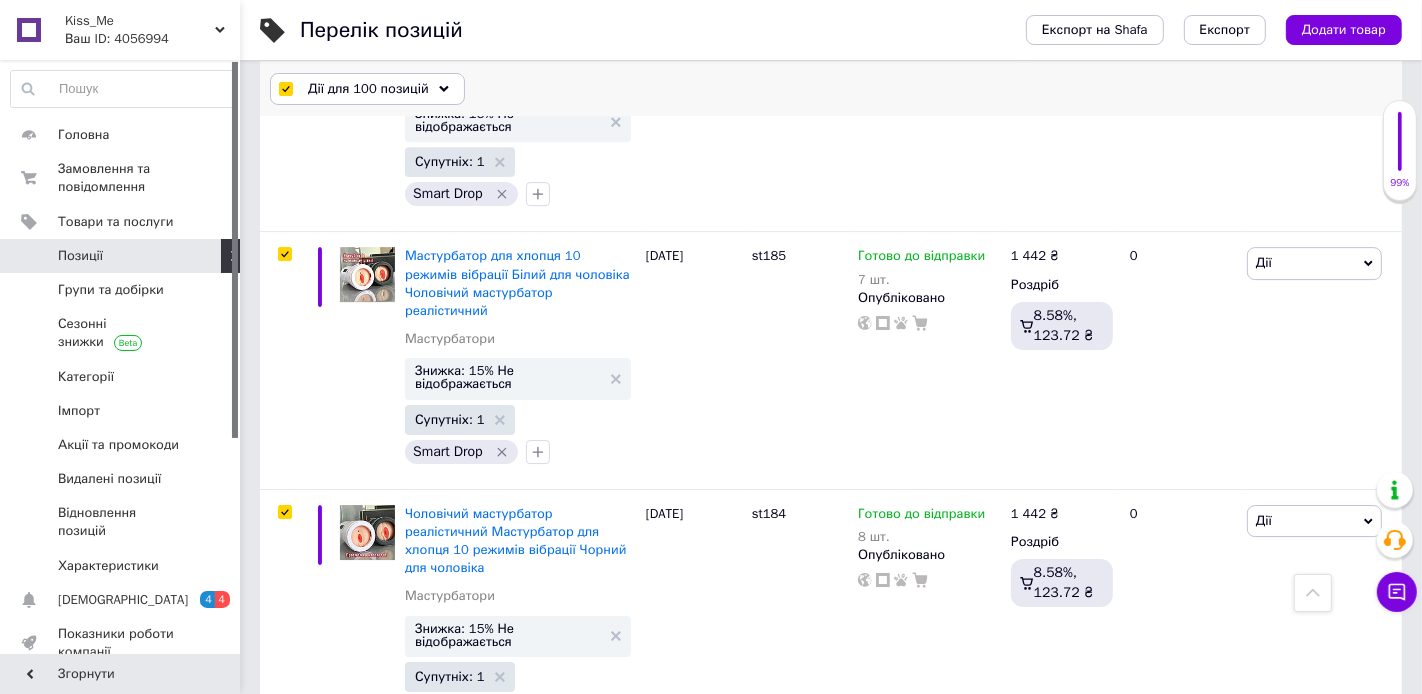 click on "Дії для 100 позицій" at bounding box center (368, 89) 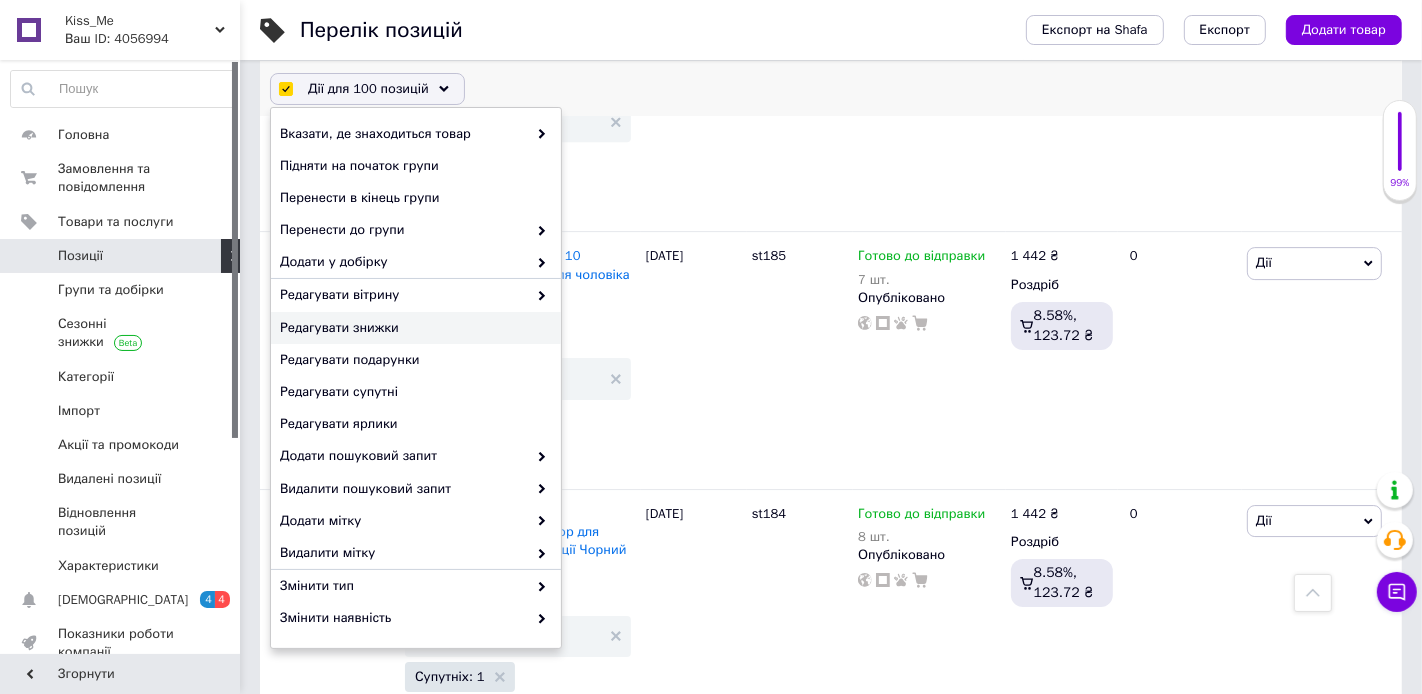 click on "Редагувати знижки" at bounding box center [413, 328] 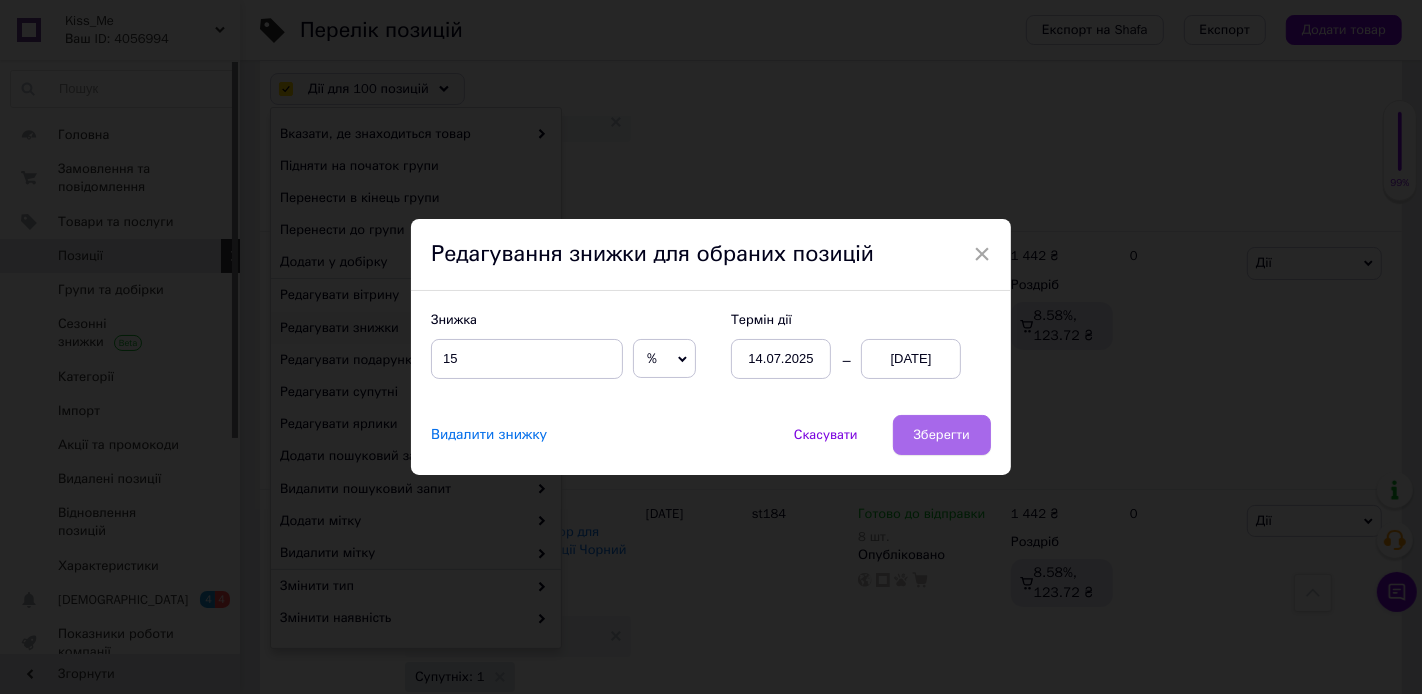 click on "Зберегти" at bounding box center (942, 435) 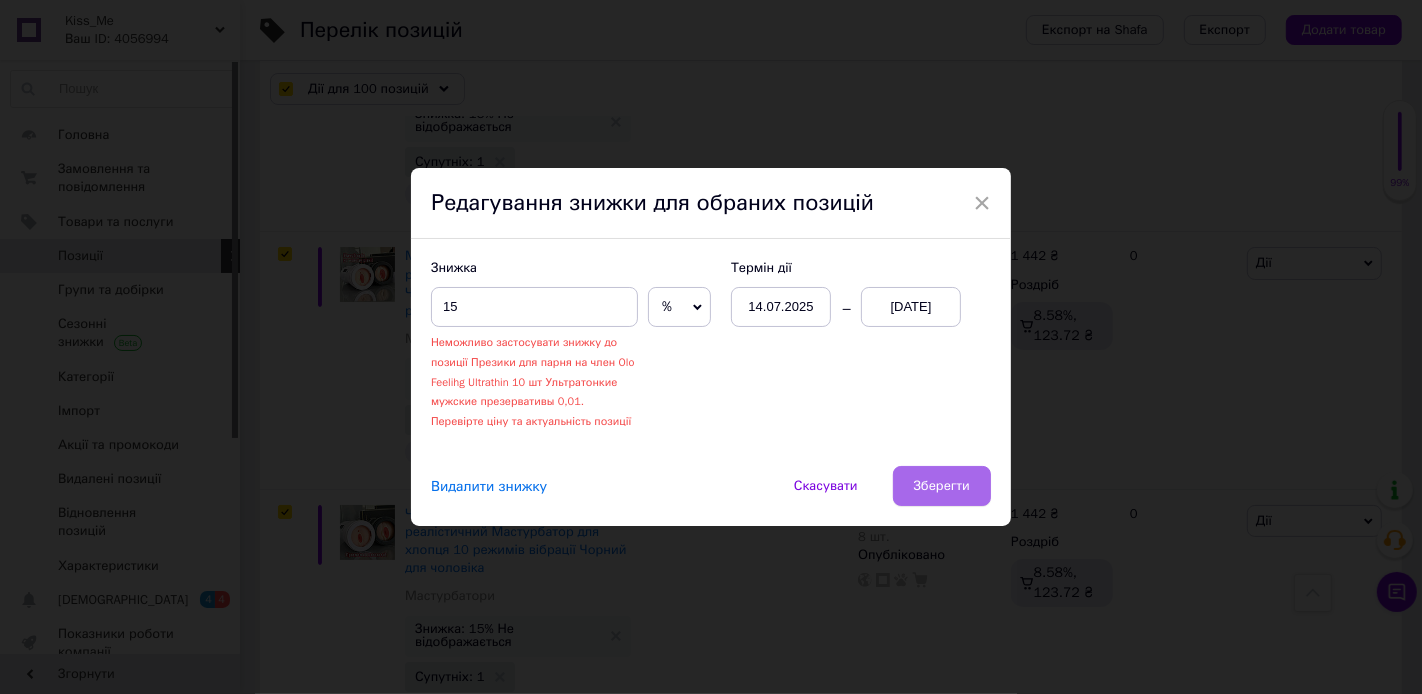 click on "Зберегти" at bounding box center (942, 486) 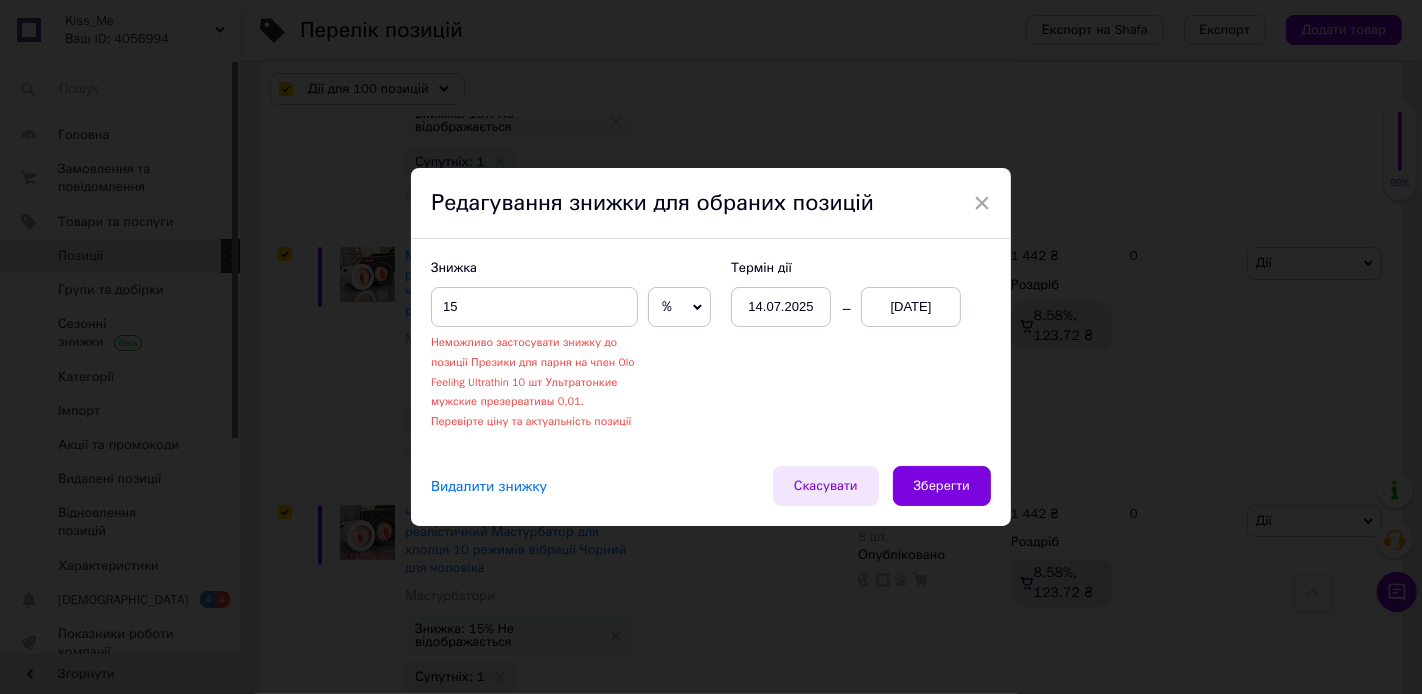 click on "Скасувати" at bounding box center (826, 486) 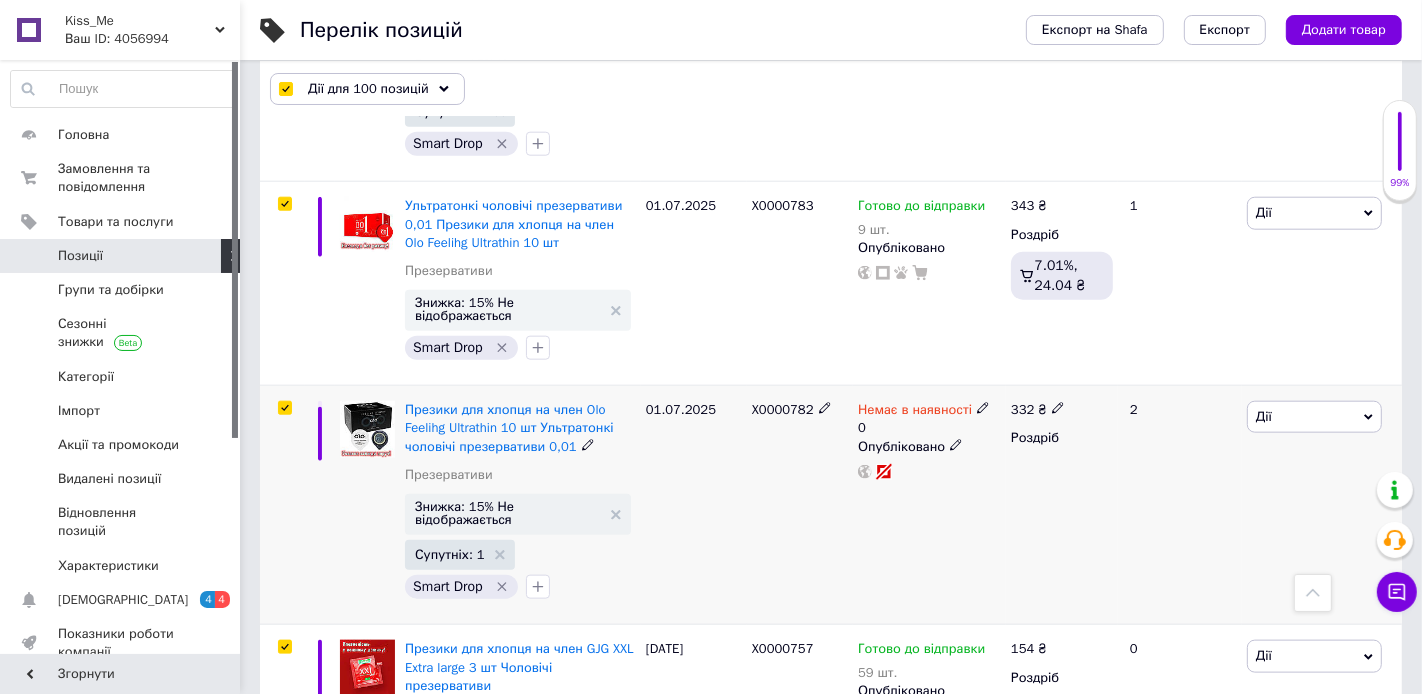 scroll, scrollTop: 8195, scrollLeft: 0, axis: vertical 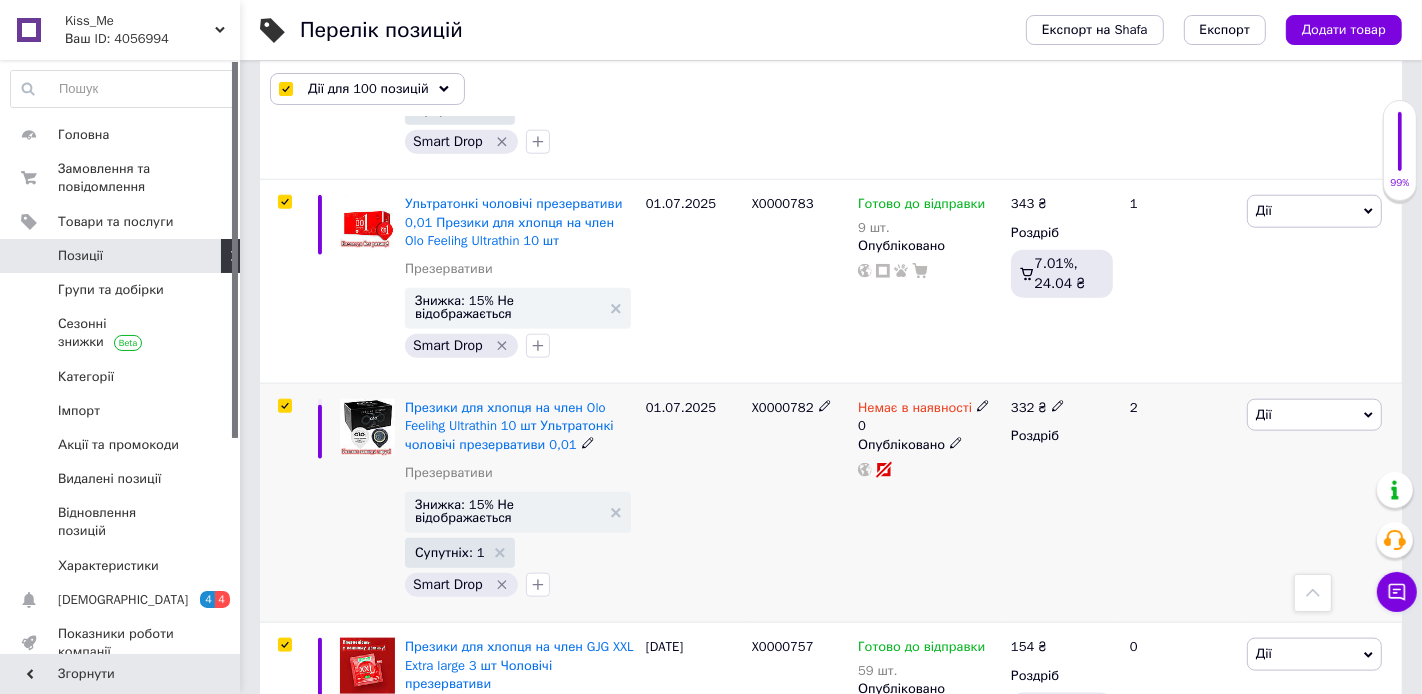 click on "Немає в наявності 0 Опубліковано" at bounding box center [929, 503] 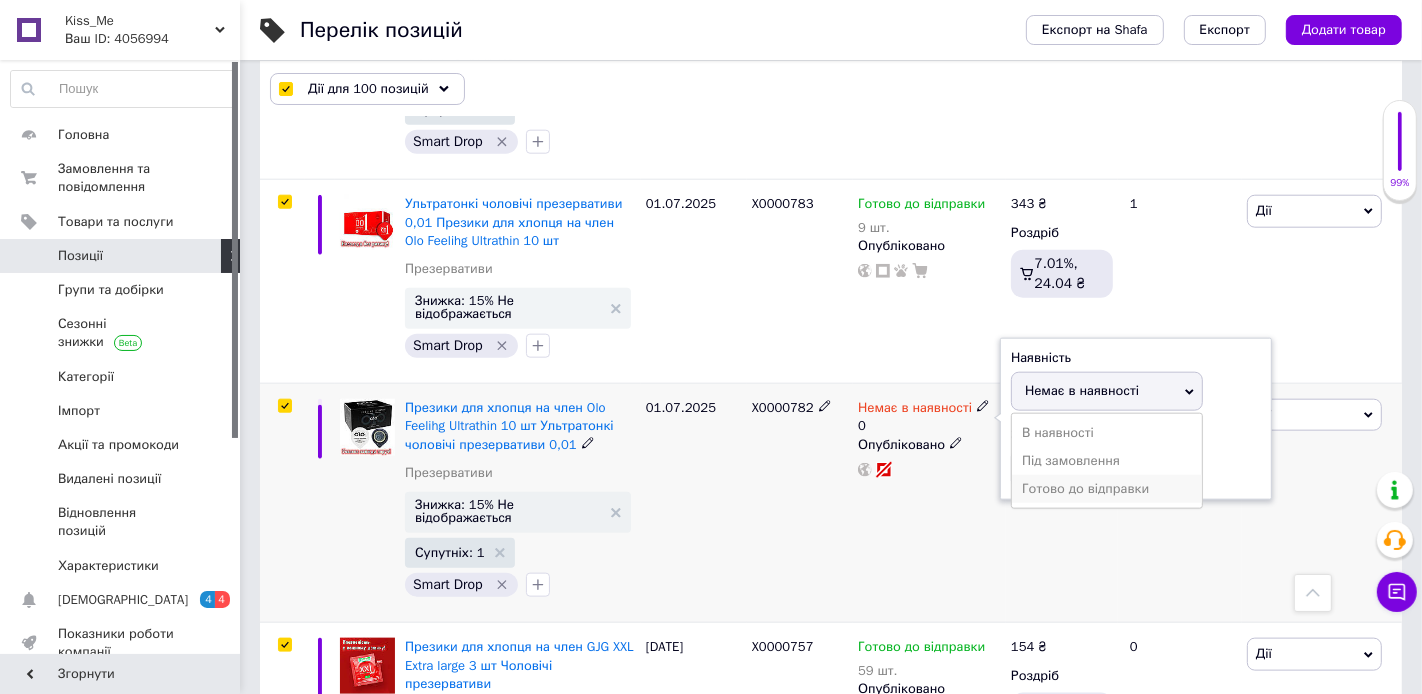 click on "Готово до відправки" at bounding box center (1107, 489) 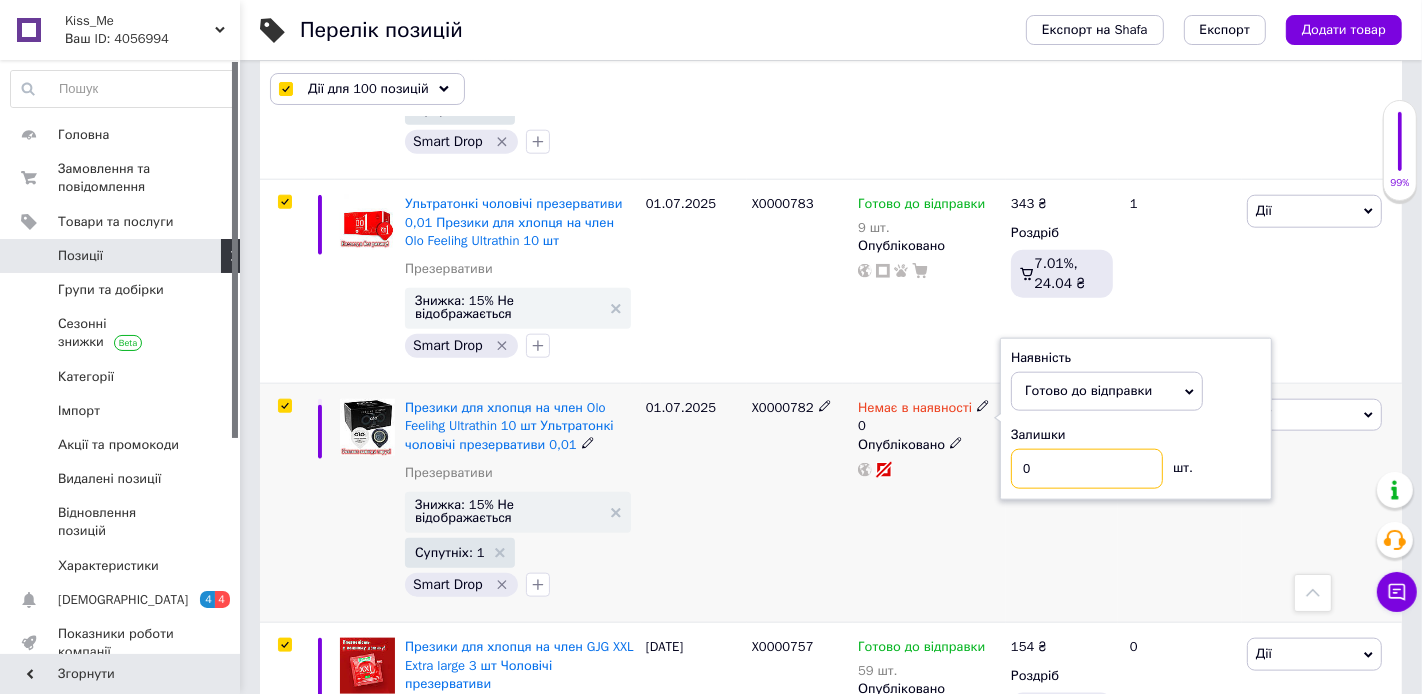 drag, startPoint x: 1059, startPoint y: 430, endPoint x: 1008, endPoint y: 431, distance: 51.009804 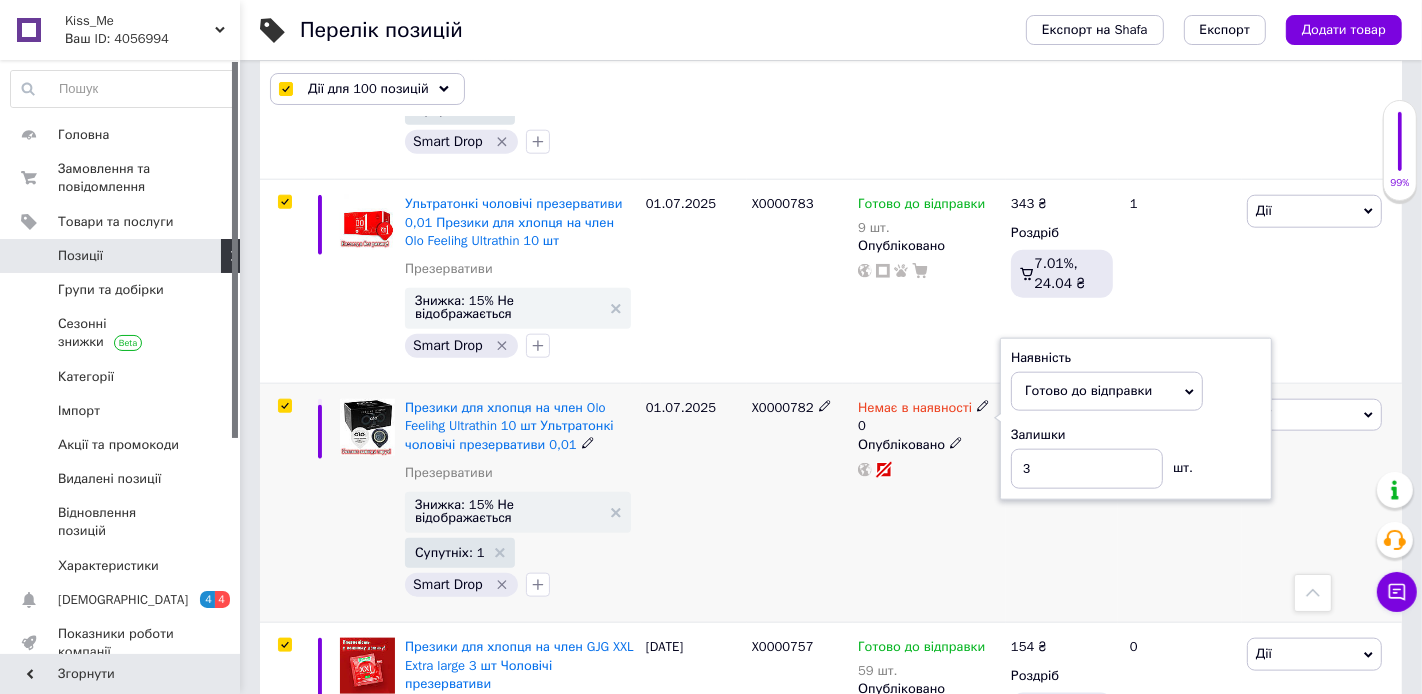 click on "Немає в наявності 0 Наявність [PERSON_NAME] до відправки В наявності Немає в наявності Під замовлення Залишки 3 шт. Опубліковано" at bounding box center [929, 503] 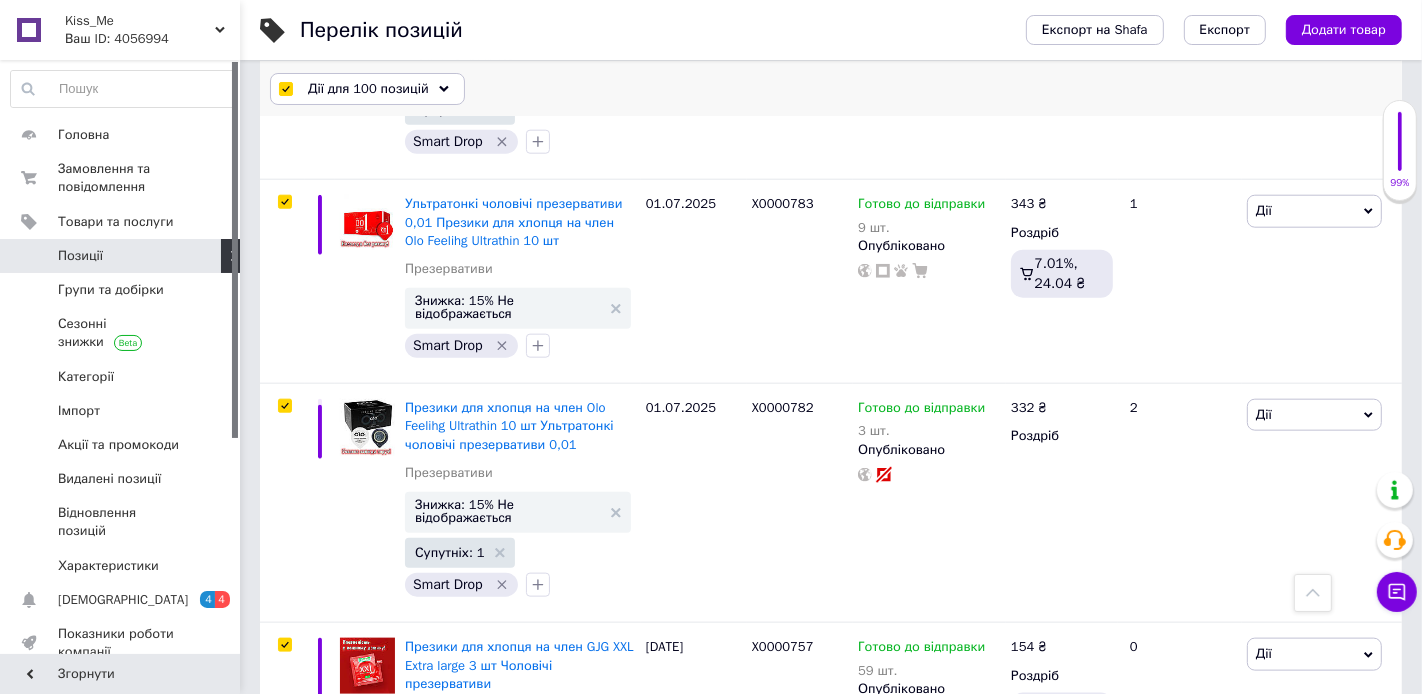 click 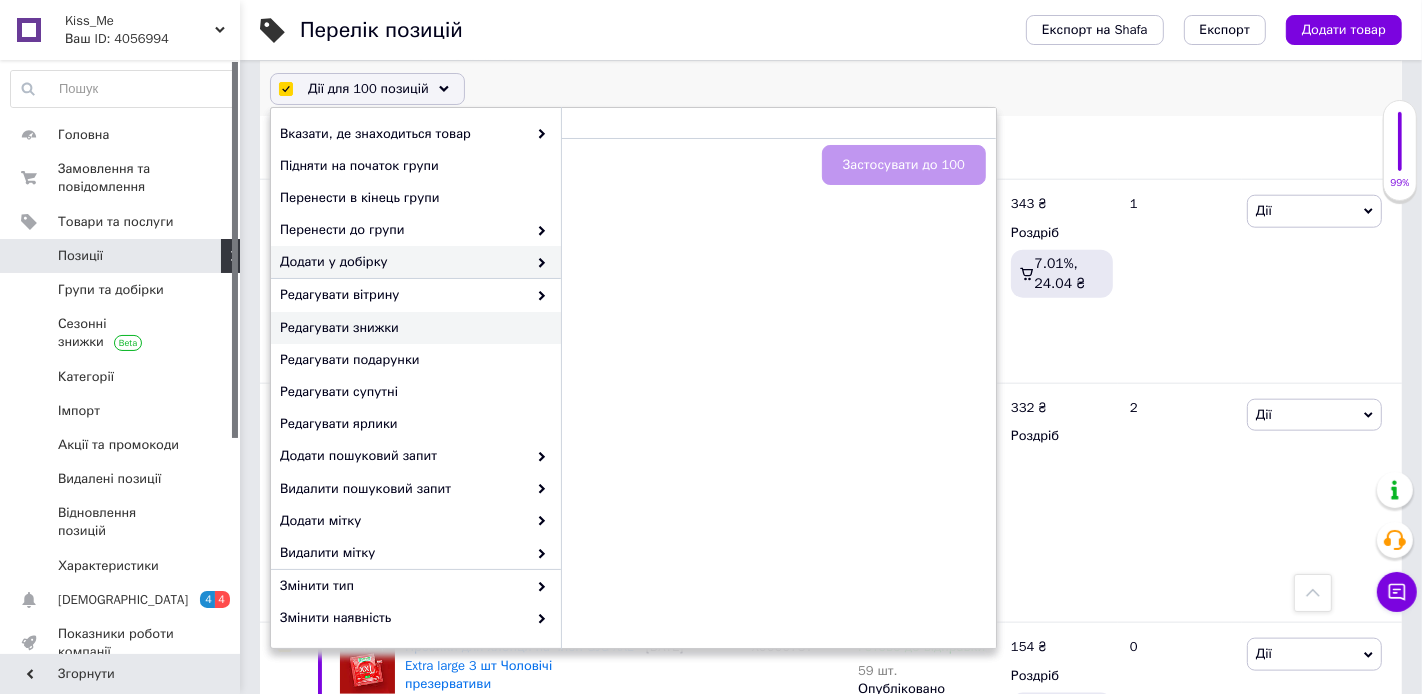 click on "Редагувати знижки" at bounding box center (413, 328) 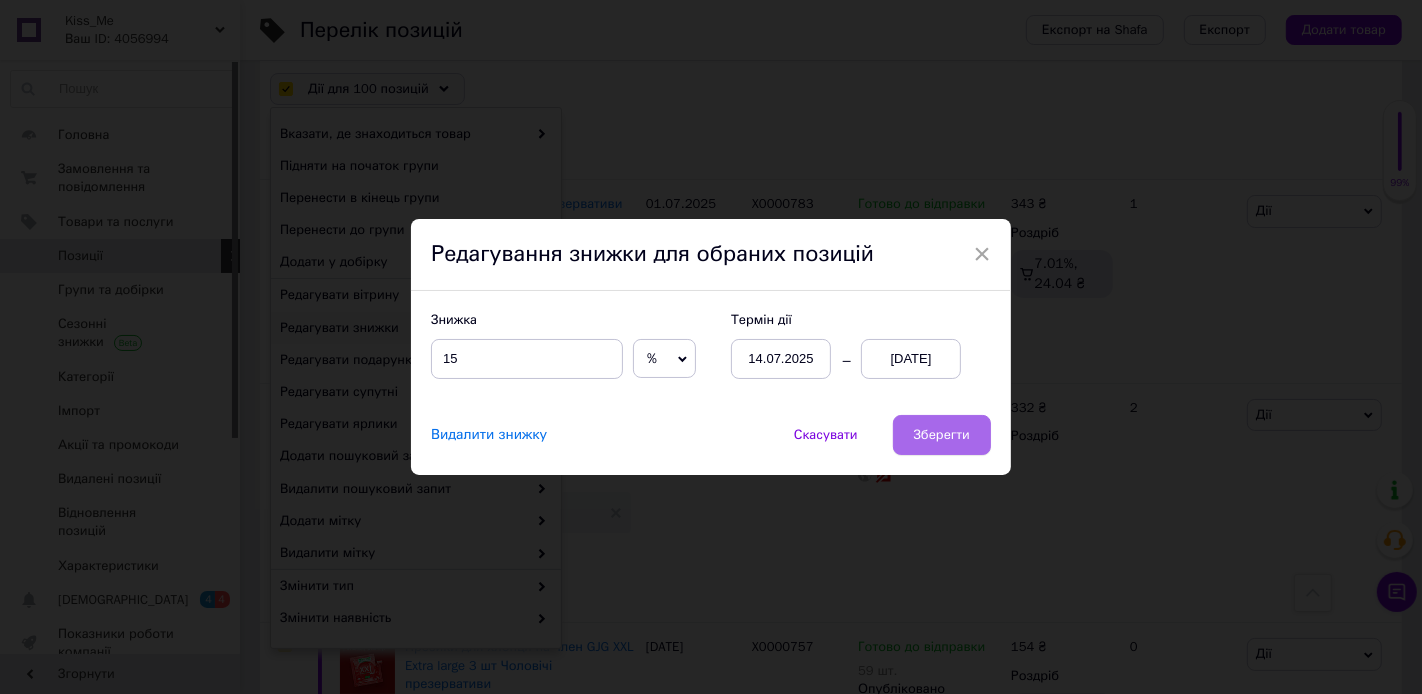 click on "Зберегти" at bounding box center [942, 435] 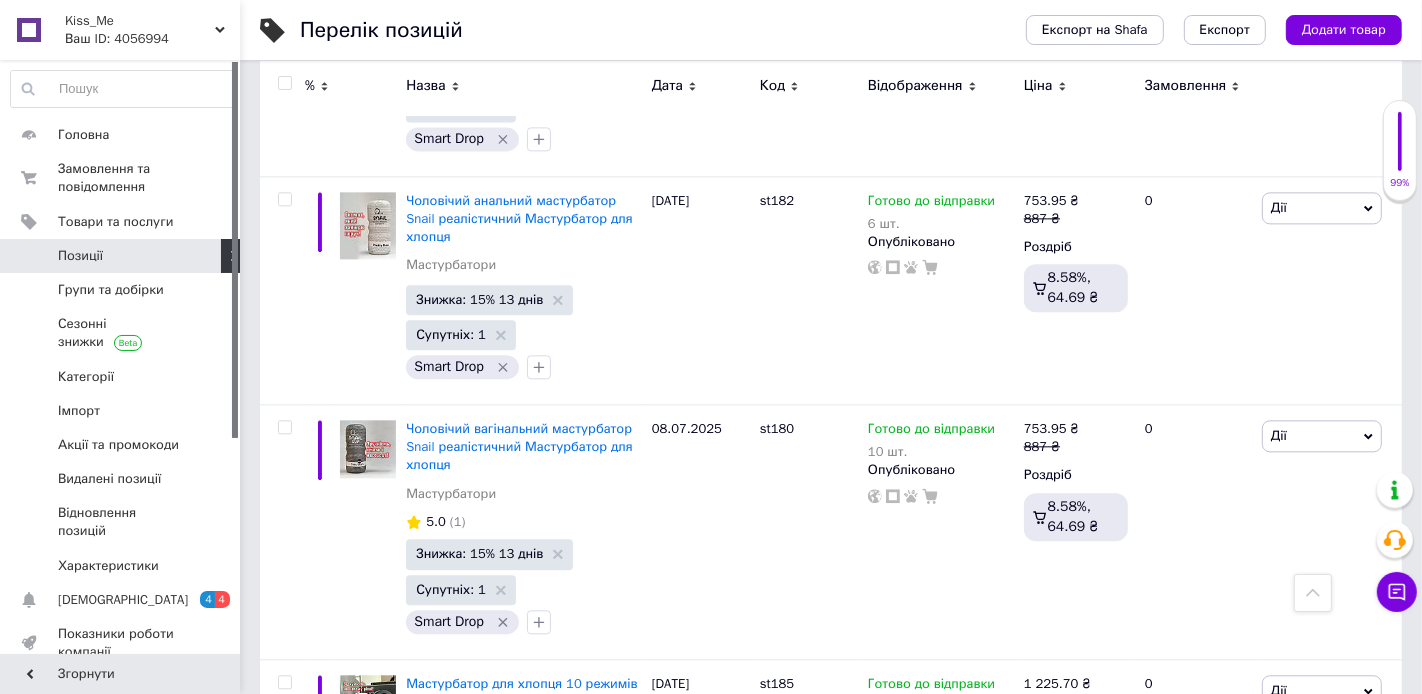 scroll, scrollTop: 23546, scrollLeft: 0, axis: vertical 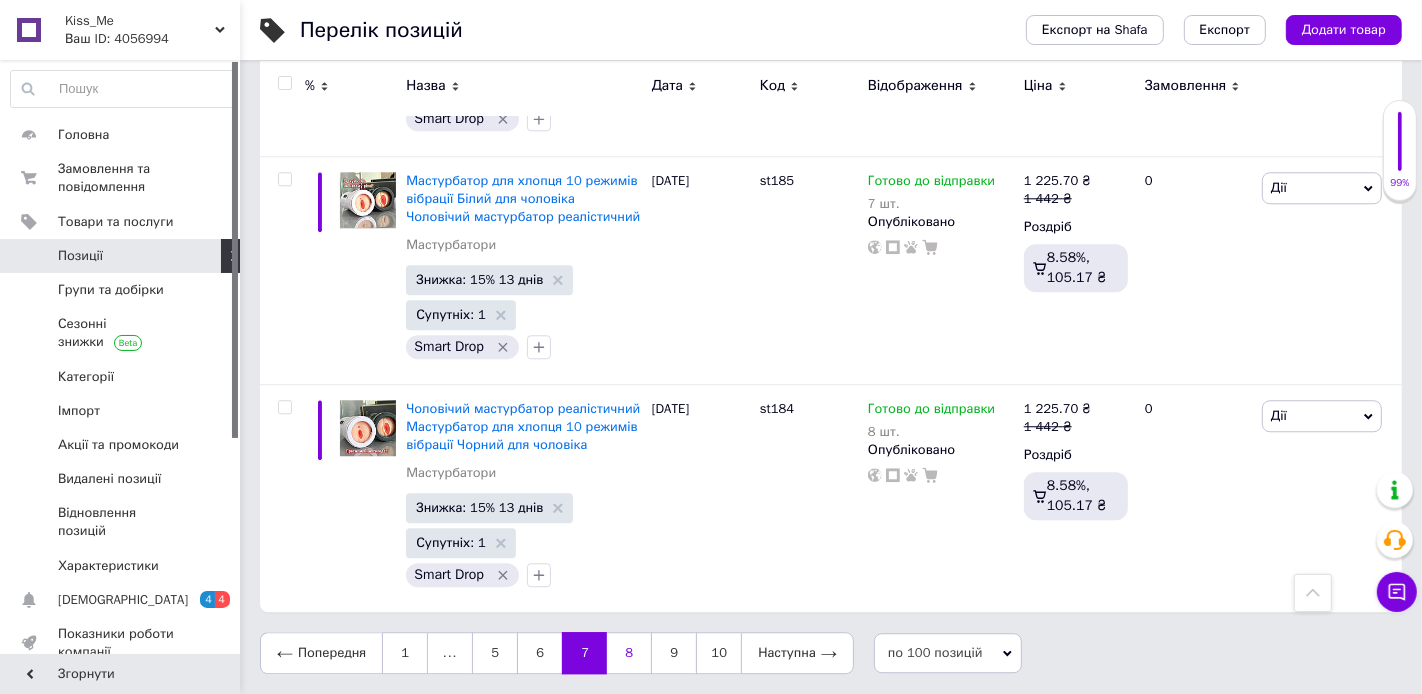 click on "8" at bounding box center [629, 653] 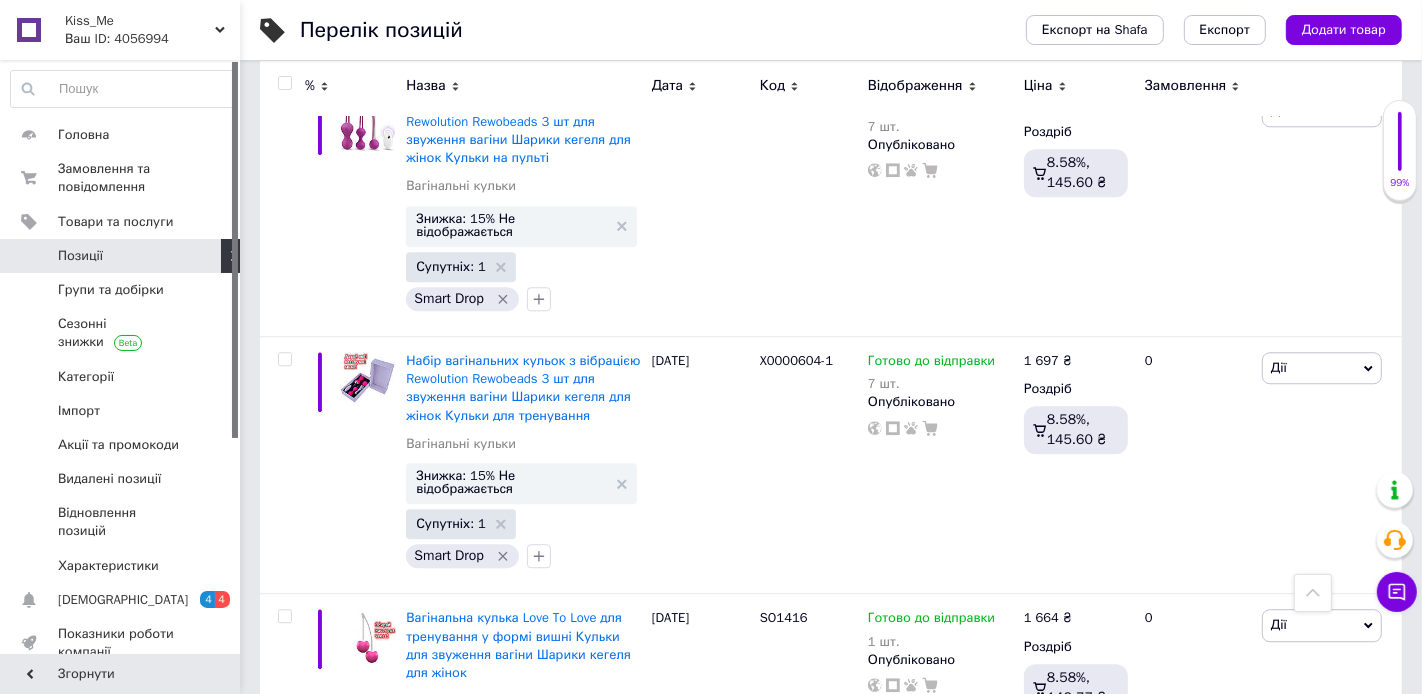 click at bounding box center (284, 83) 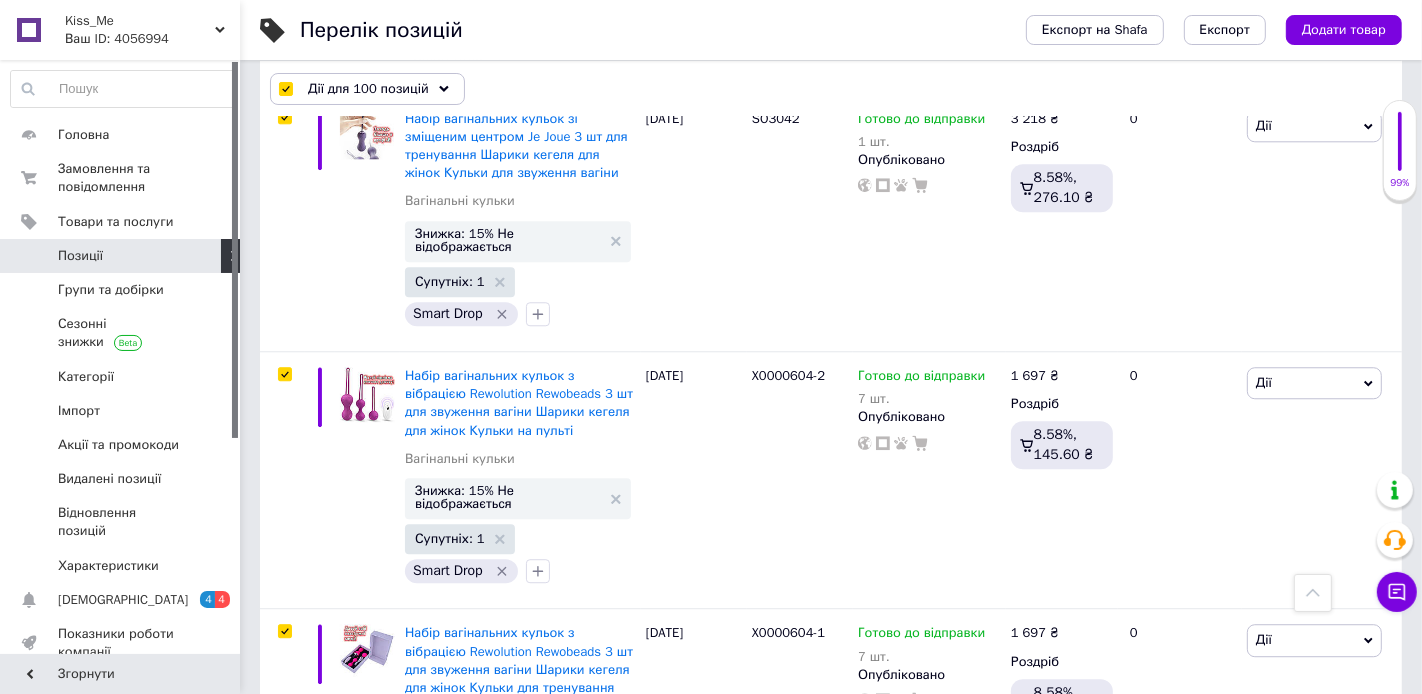 scroll, scrollTop: 23801, scrollLeft: 0, axis: vertical 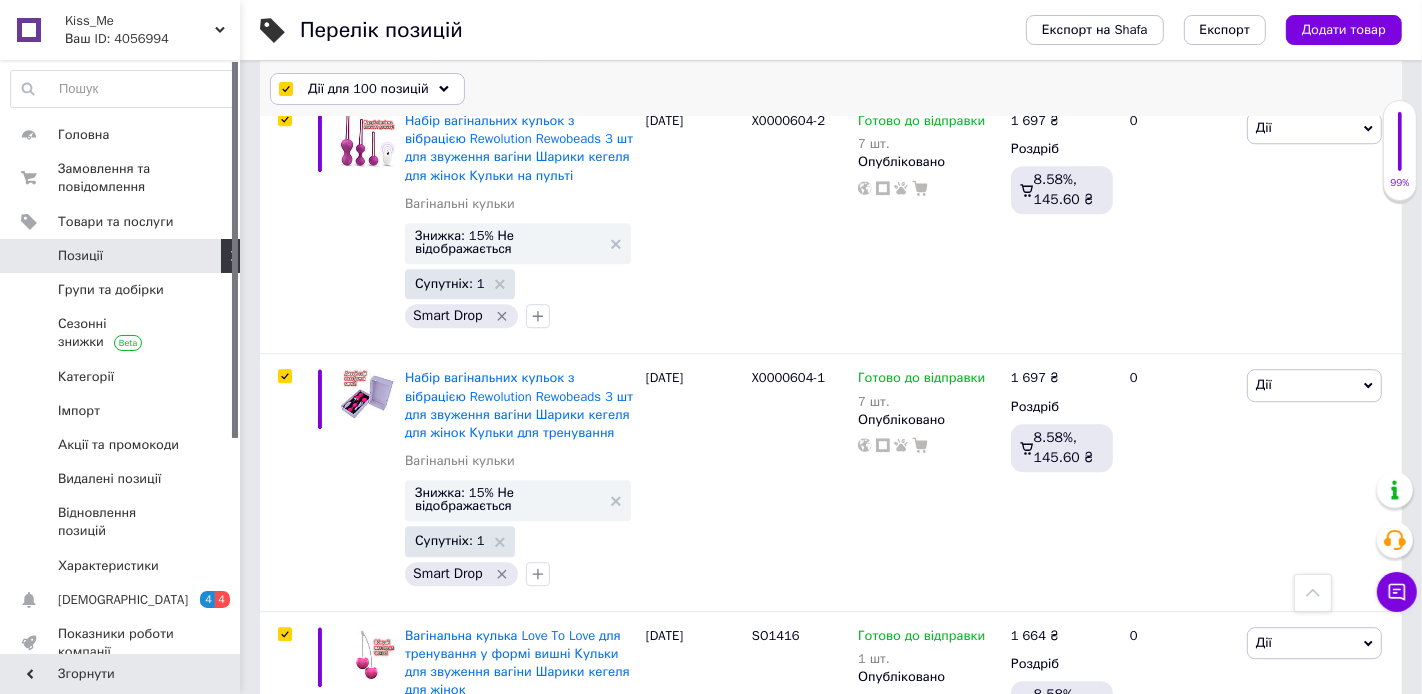 click on "Дії для 100 позицій" at bounding box center [367, 89] 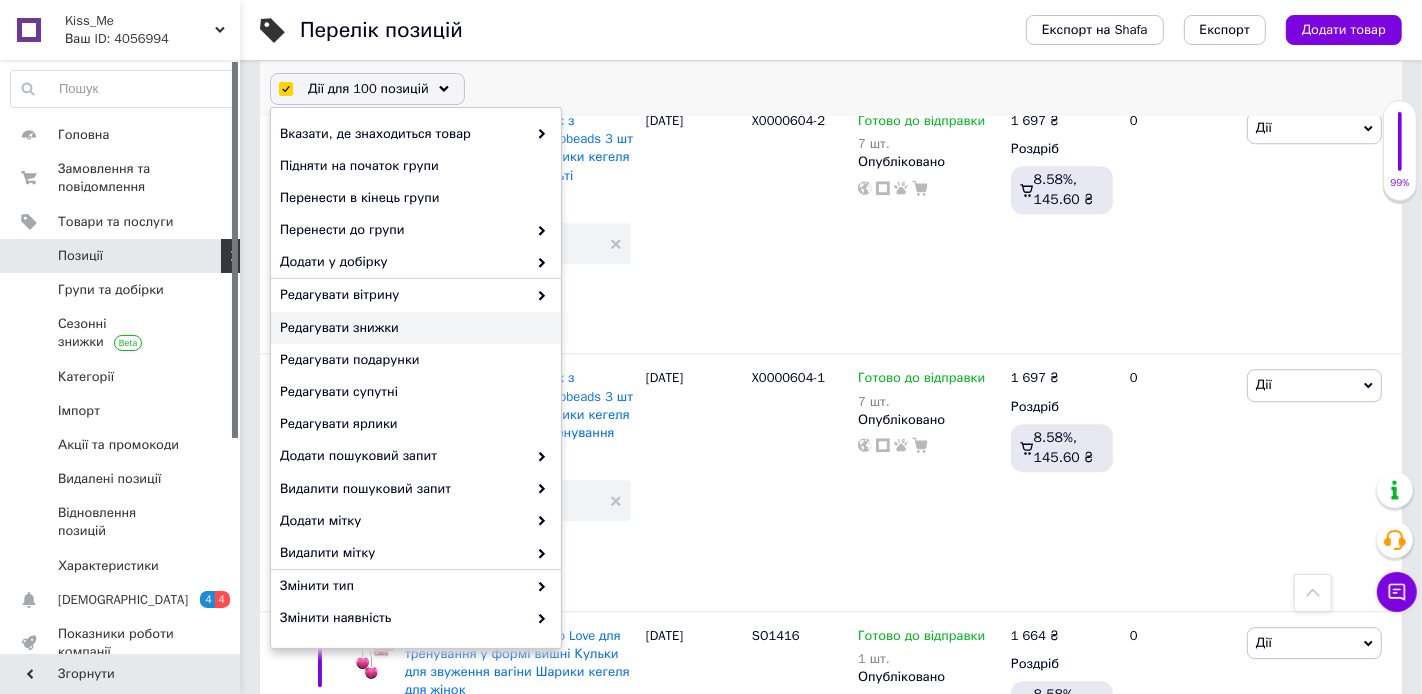 click on "Редагувати знижки" at bounding box center (413, 328) 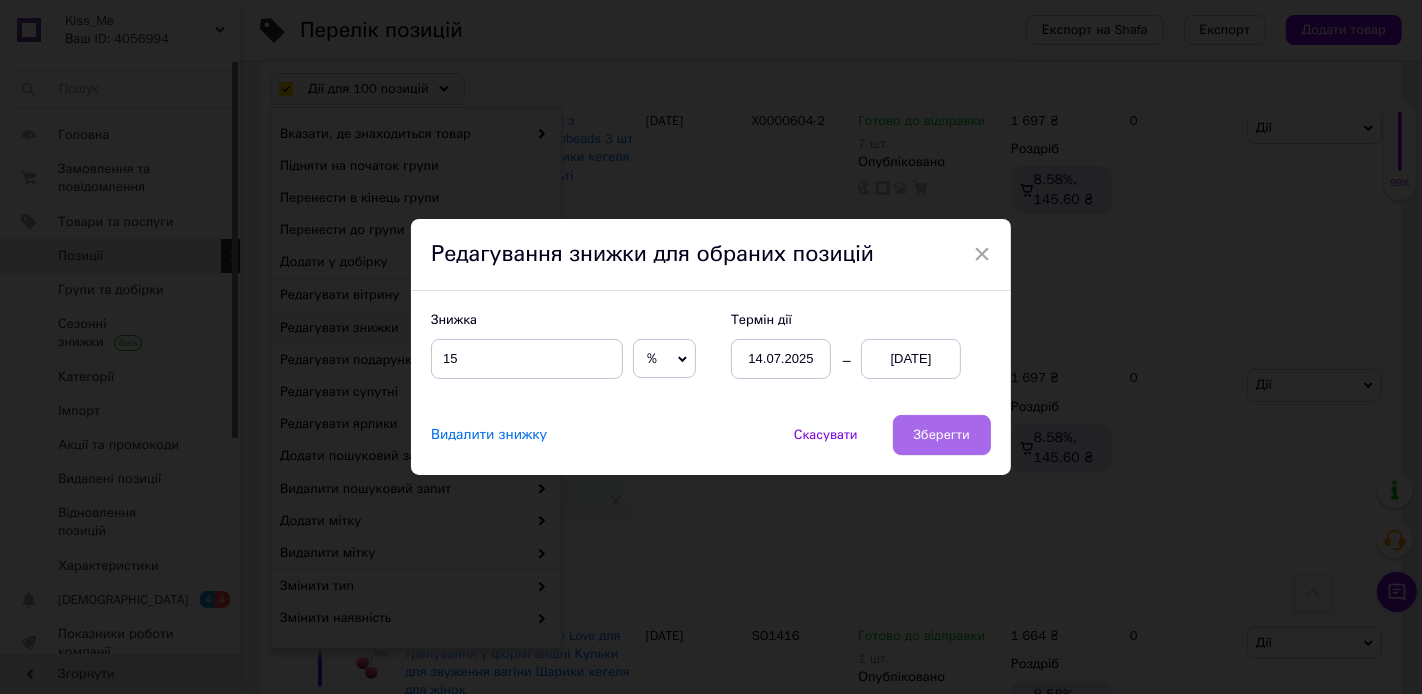 click on "Зберегти" at bounding box center (942, 435) 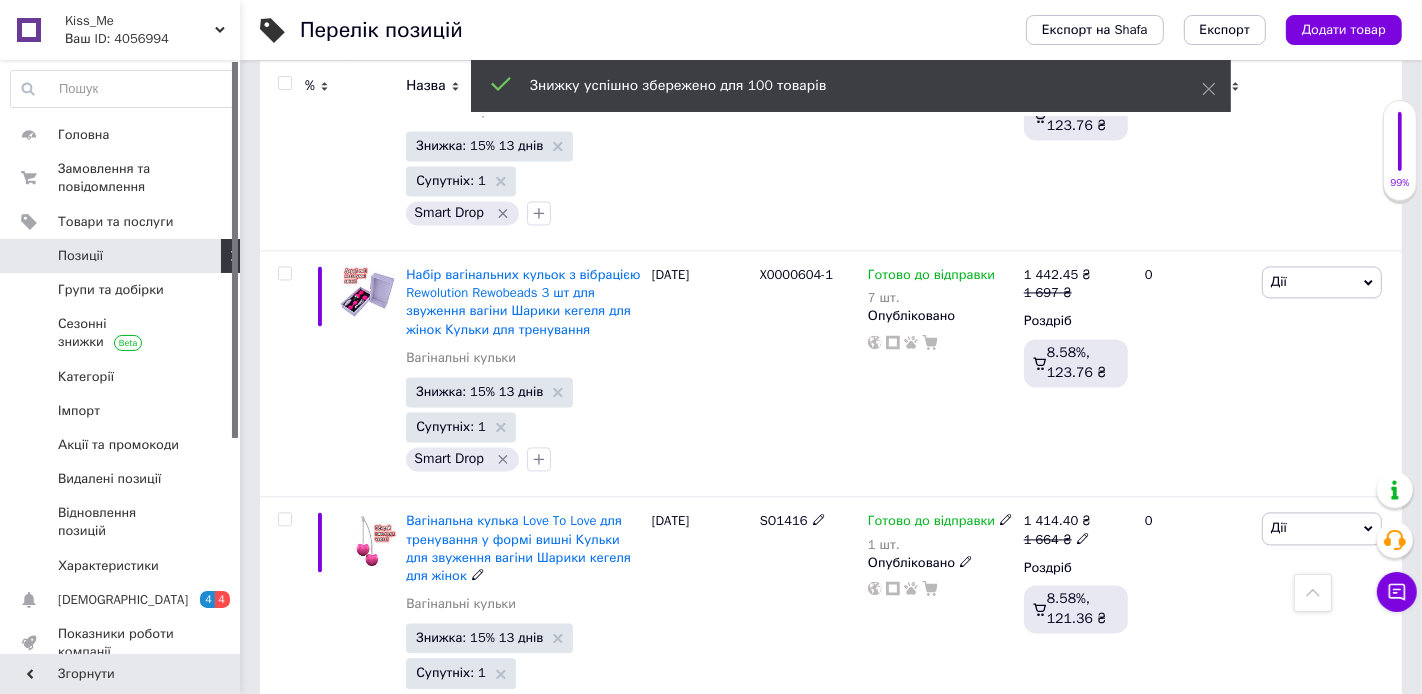 scroll, scrollTop: 22664, scrollLeft: 0, axis: vertical 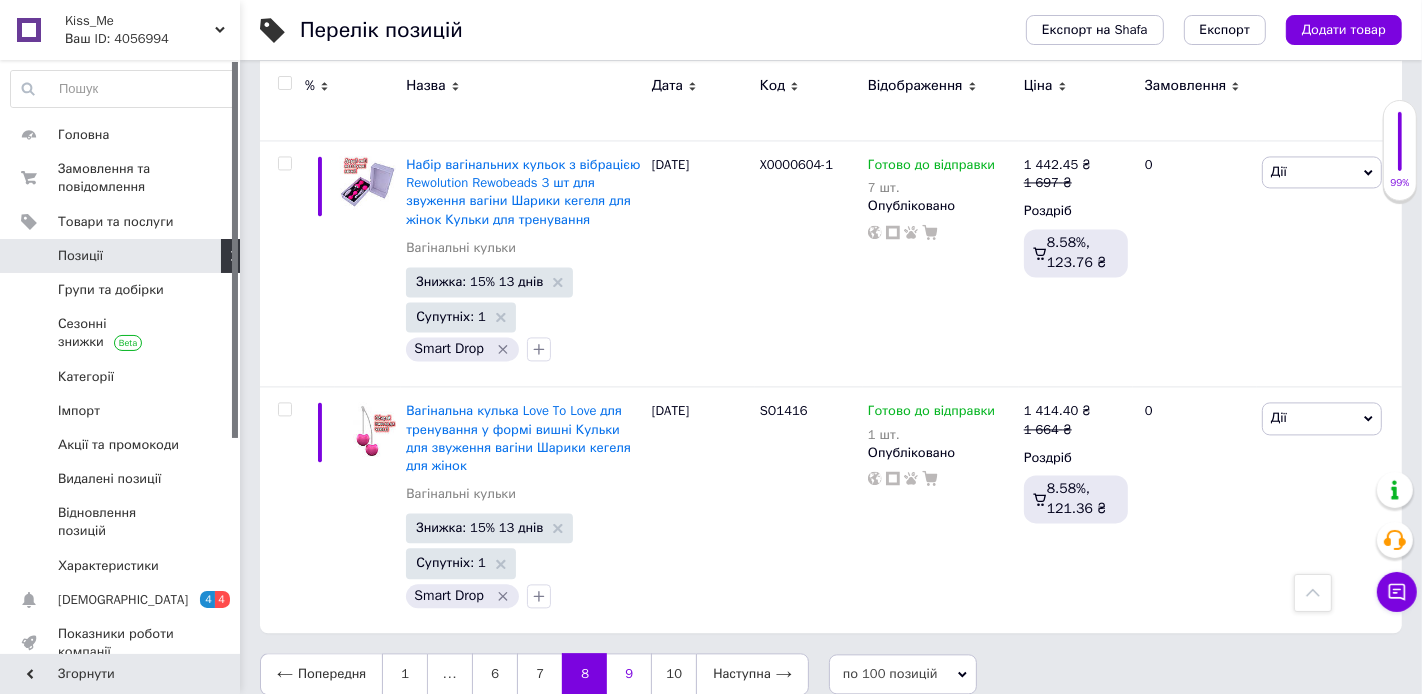 click on "9" at bounding box center (629, 674) 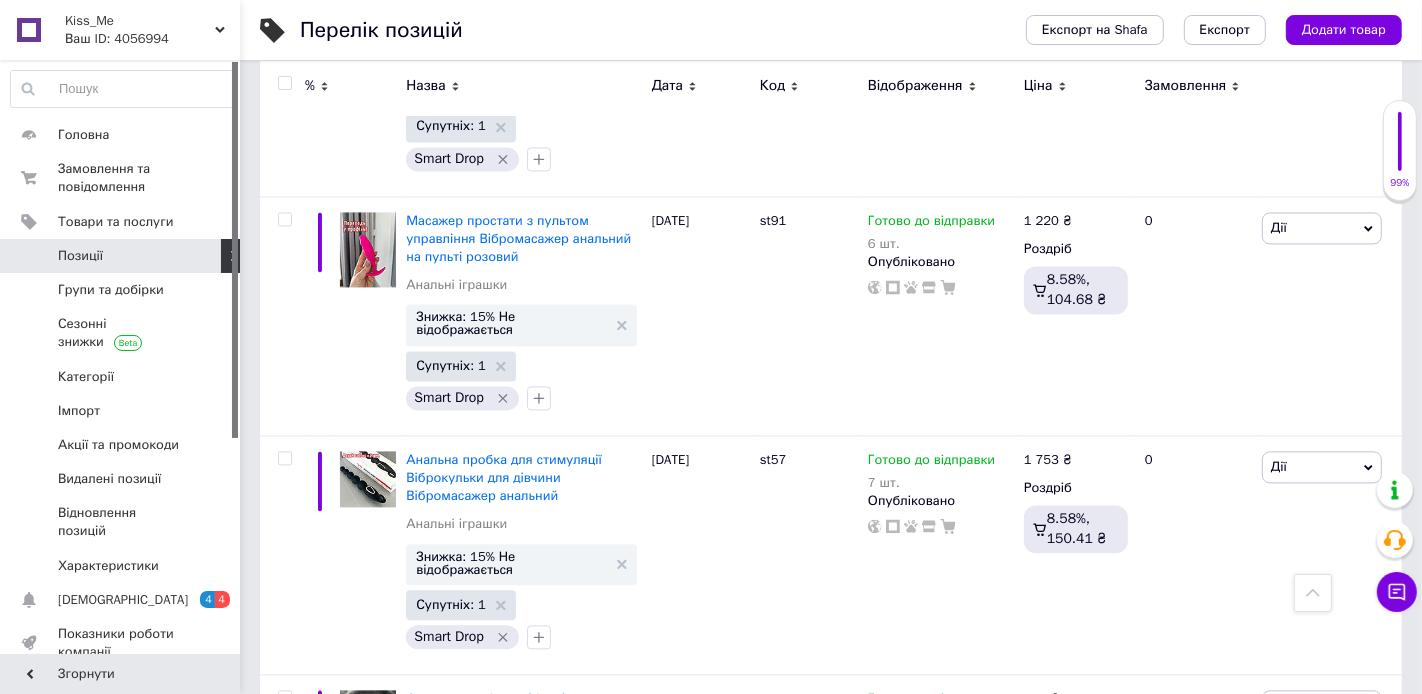 click at bounding box center (284, 83) 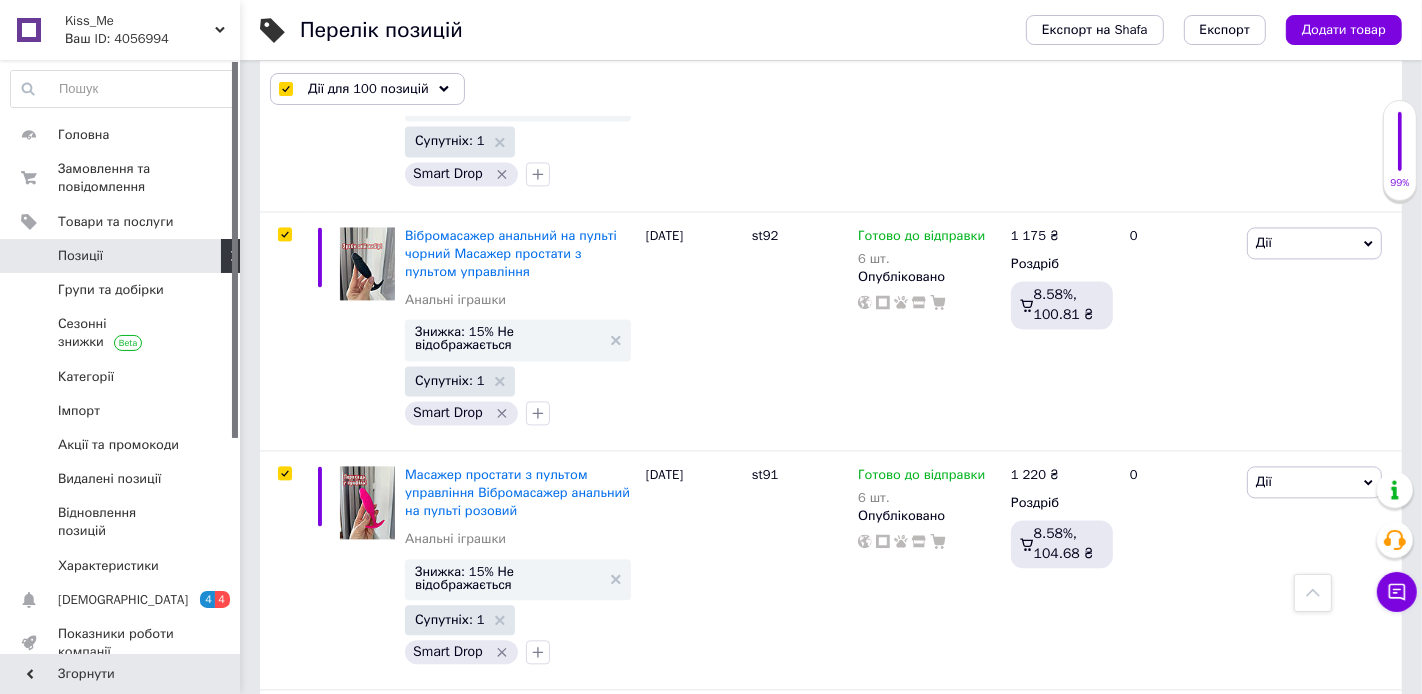 scroll, scrollTop: 22827, scrollLeft: 0, axis: vertical 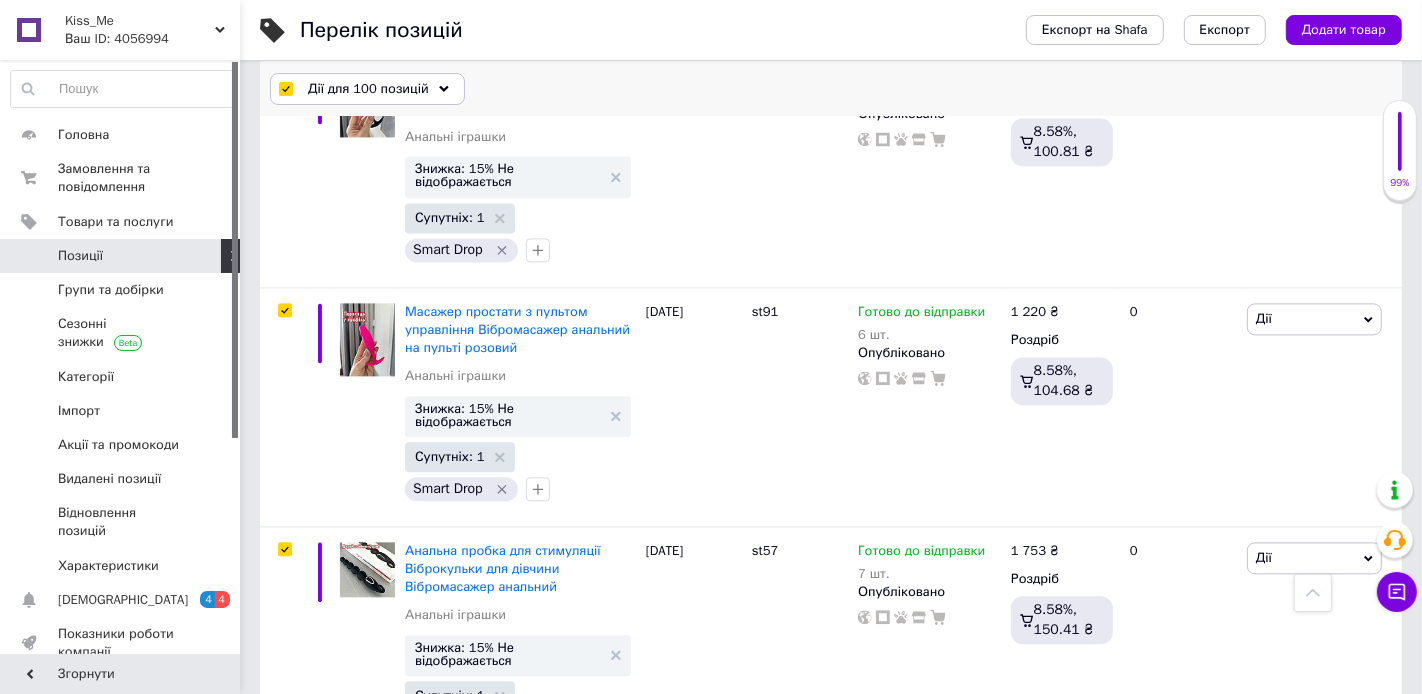 click on "Дії для 100 позицій" at bounding box center (368, 89) 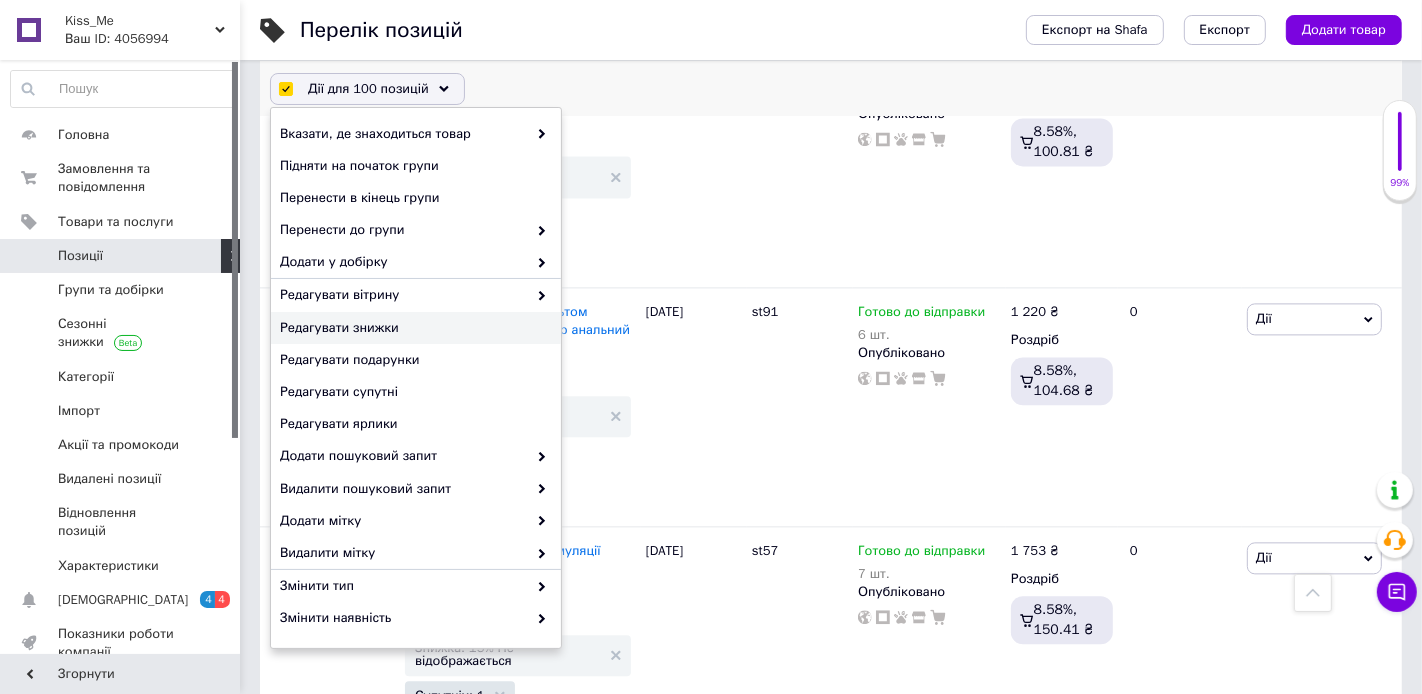 click on "Редагувати знижки" at bounding box center (416, 328) 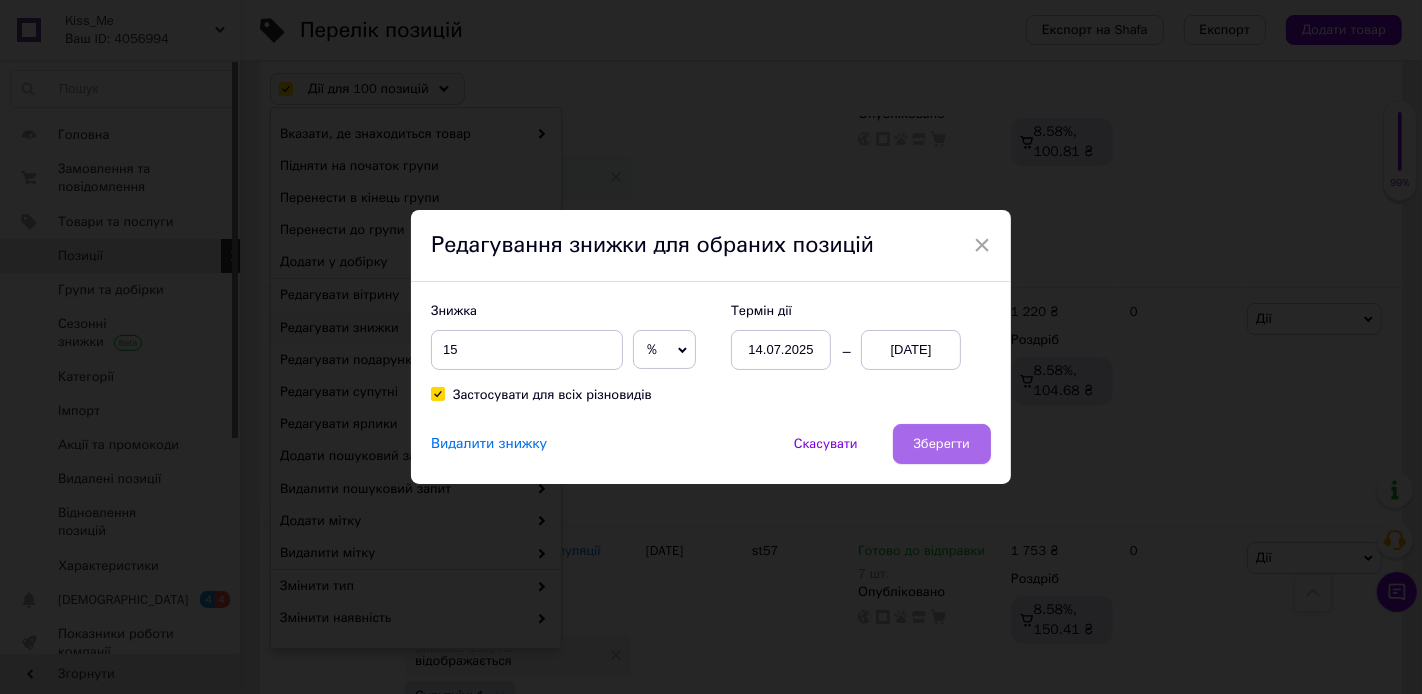 click on "Зберегти" at bounding box center [942, 444] 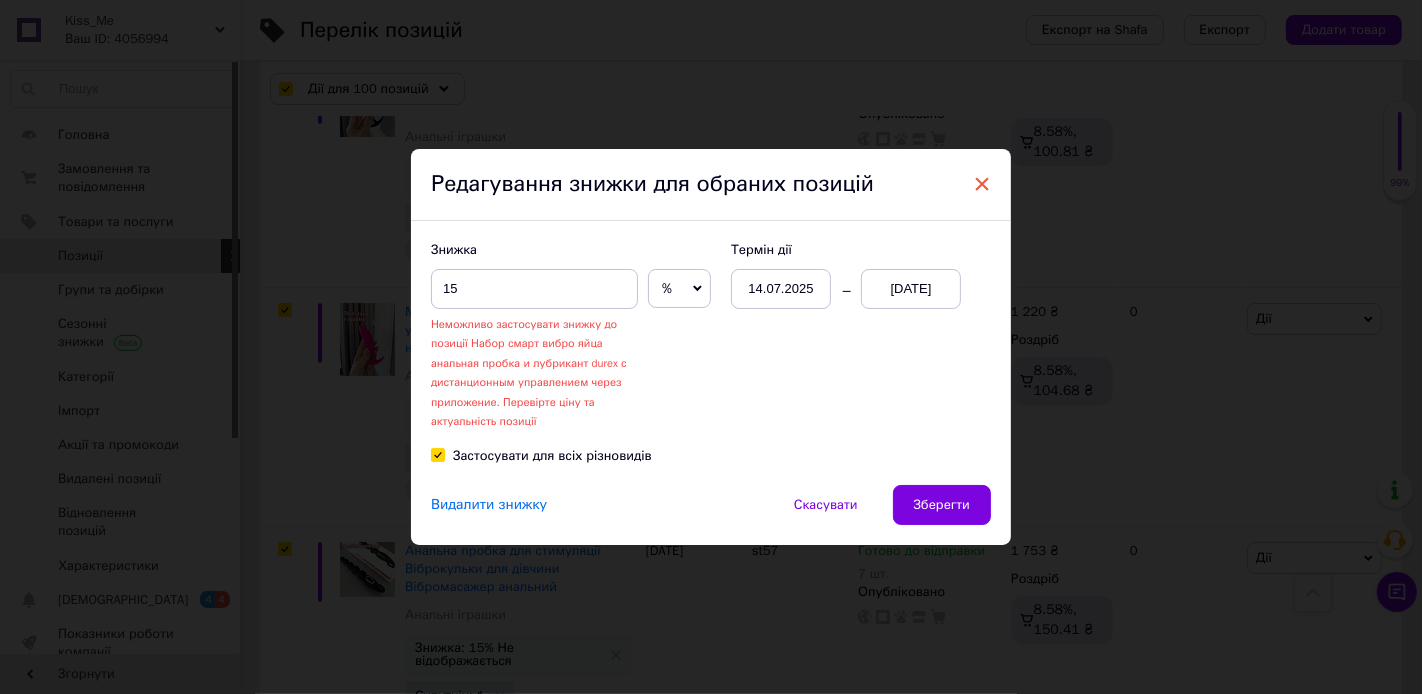 click on "×" at bounding box center [982, 184] 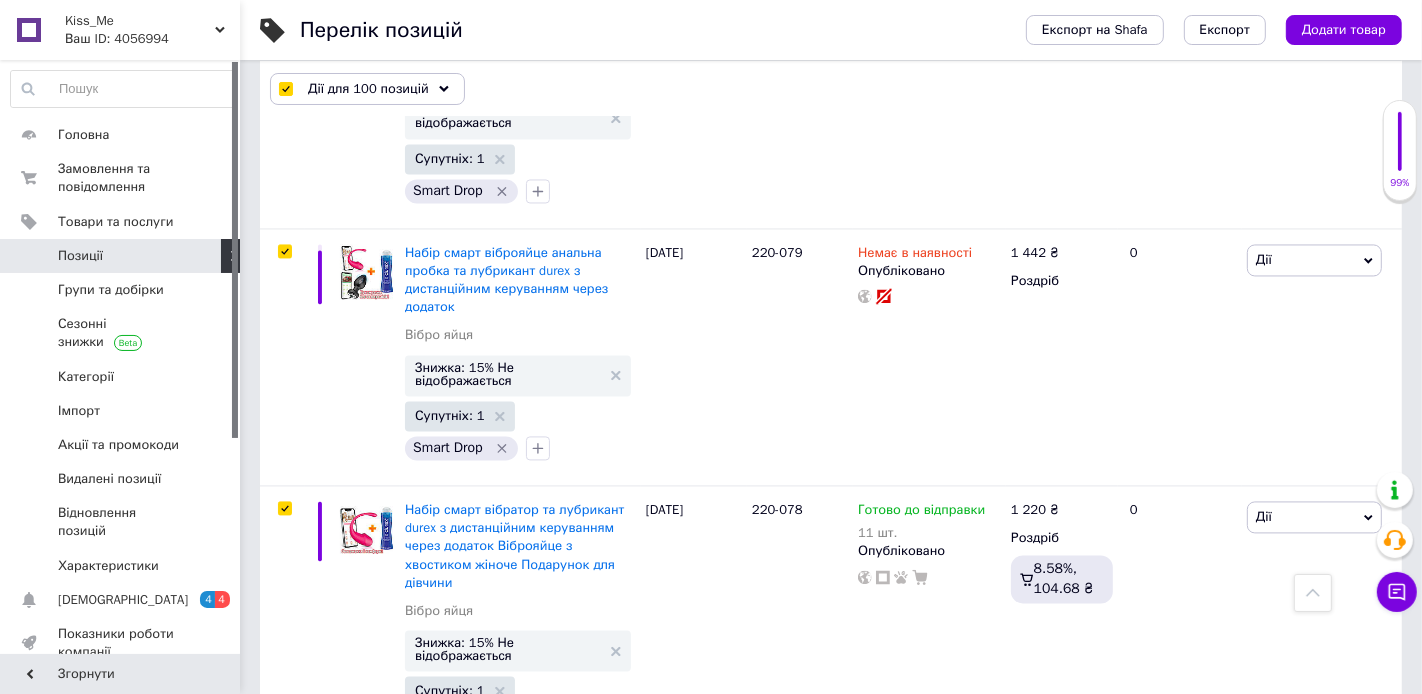 scroll, scrollTop: 3268, scrollLeft: 0, axis: vertical 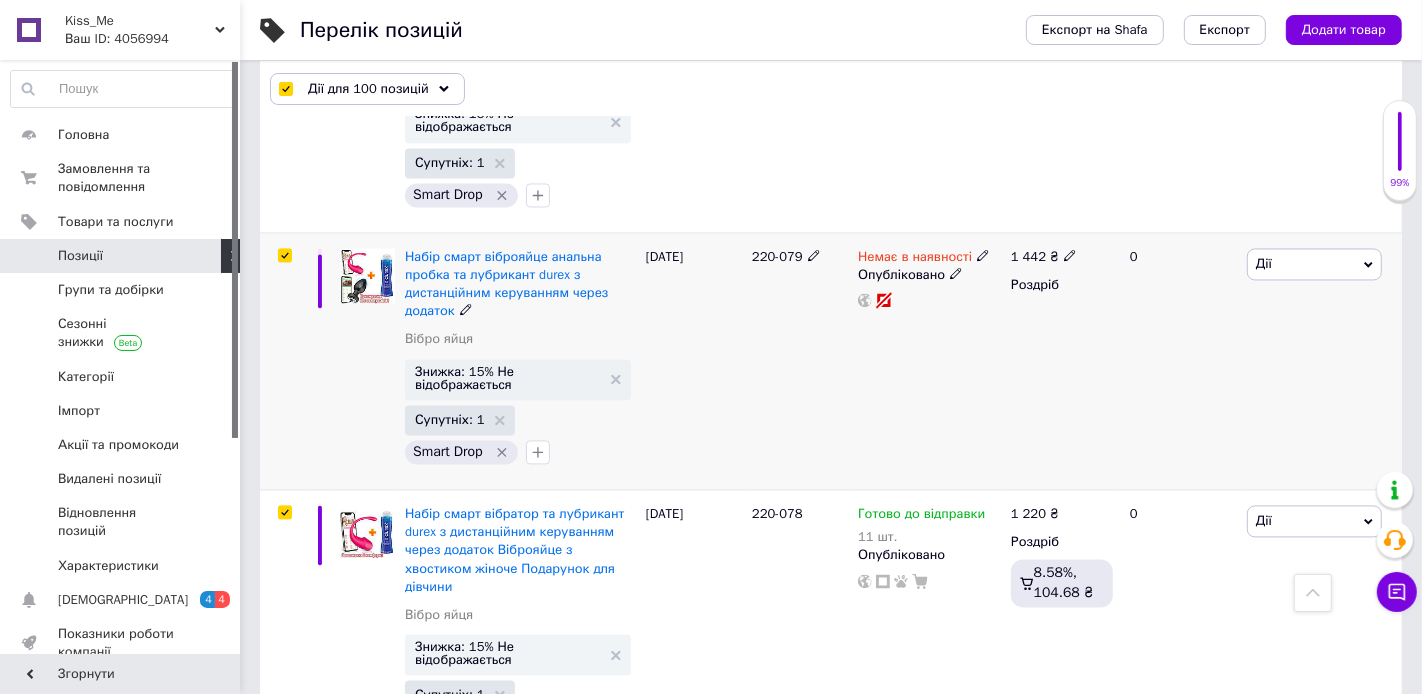 click at bounding box center [983, 254] 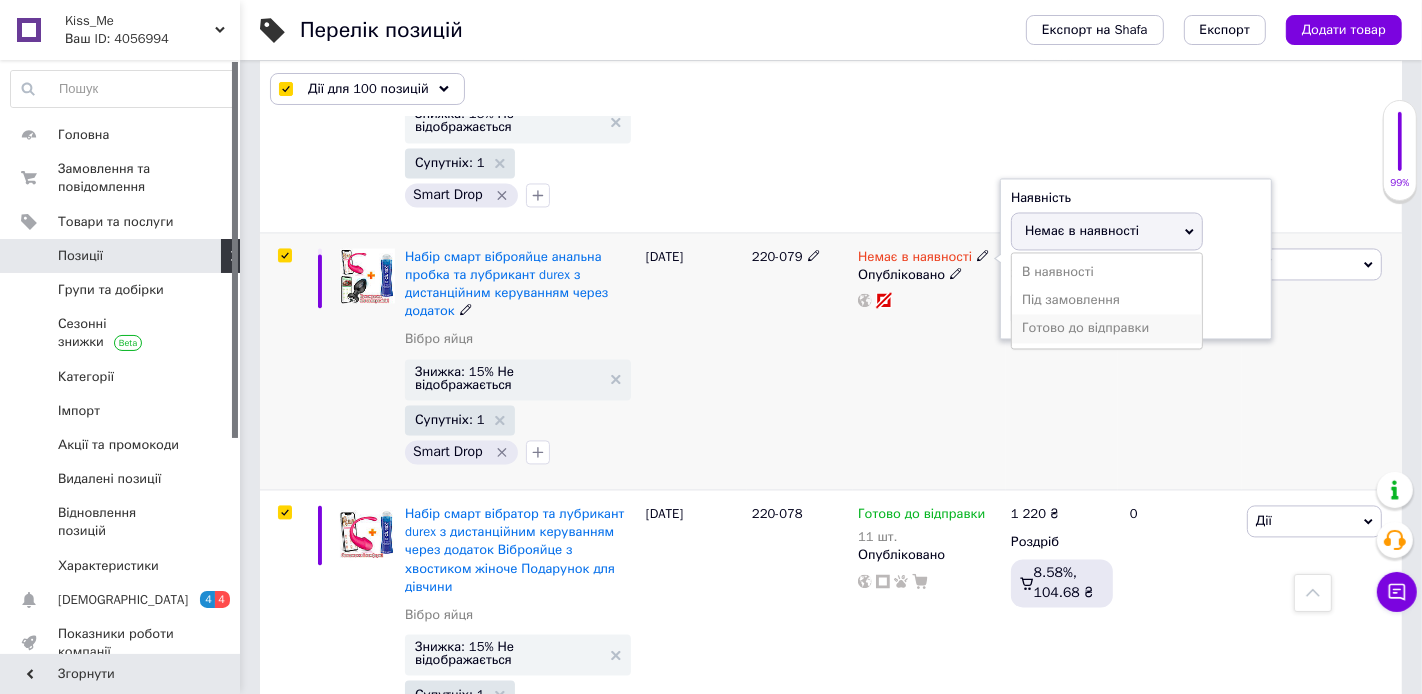 click on "Готово до відправки" at bounding box center [1107, 328] 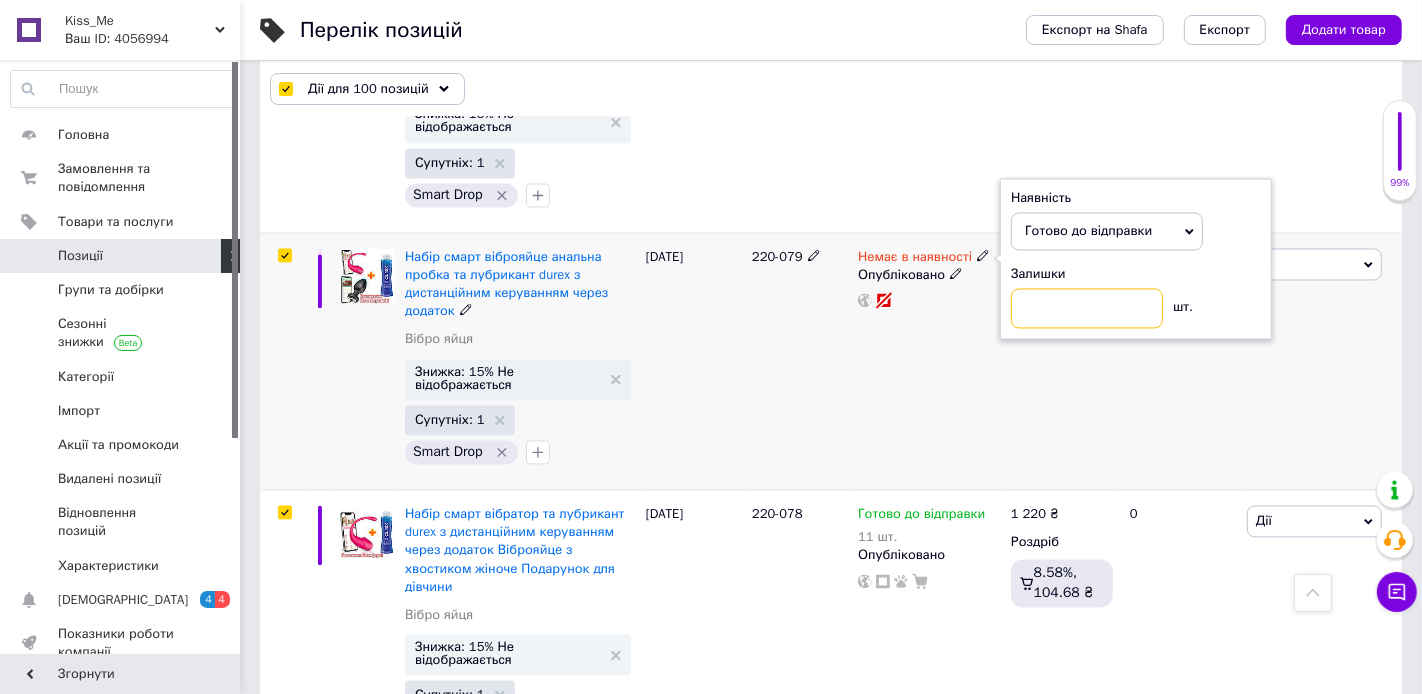 click at bounding box center [1087, 308] 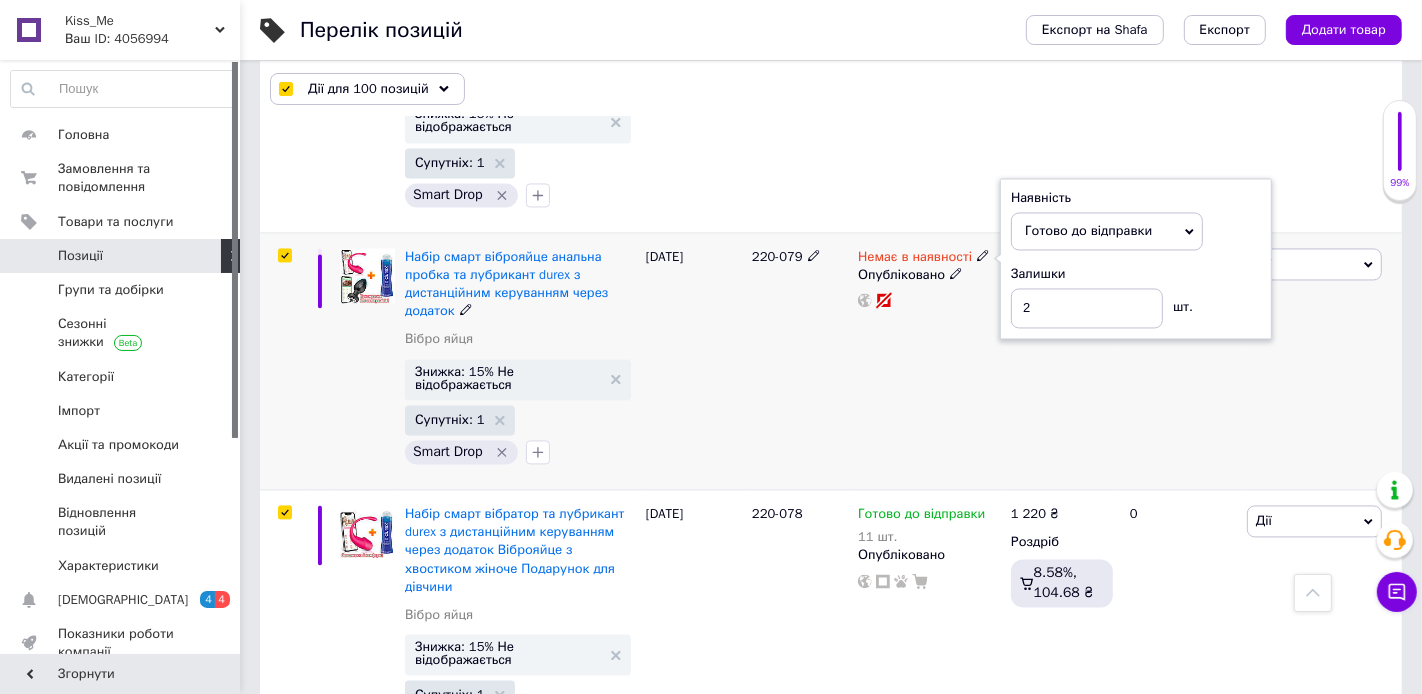 click on "Немає в наявності Наявність [PERSON_NAME] до відправки В наявності Немає в наявності Під замовлення Залишки 2 шт. Опубліковано" at bounding box center (929, 360) 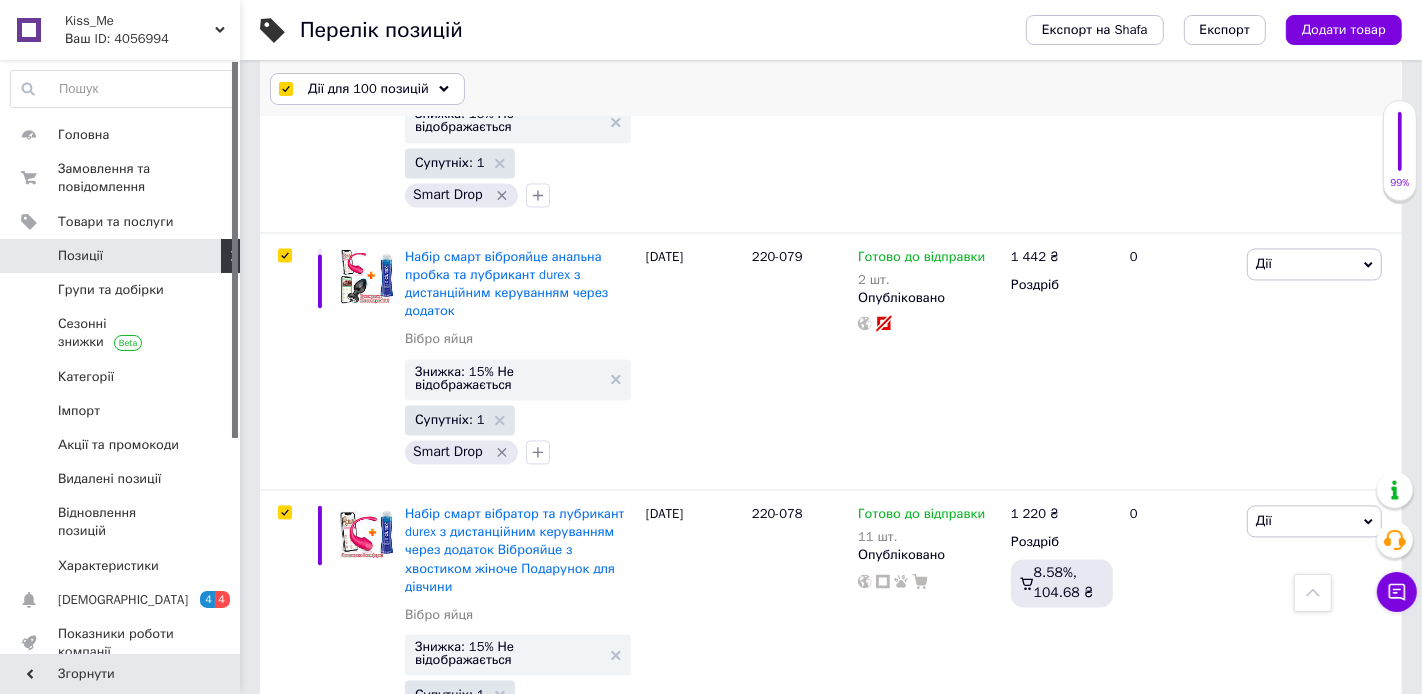 click 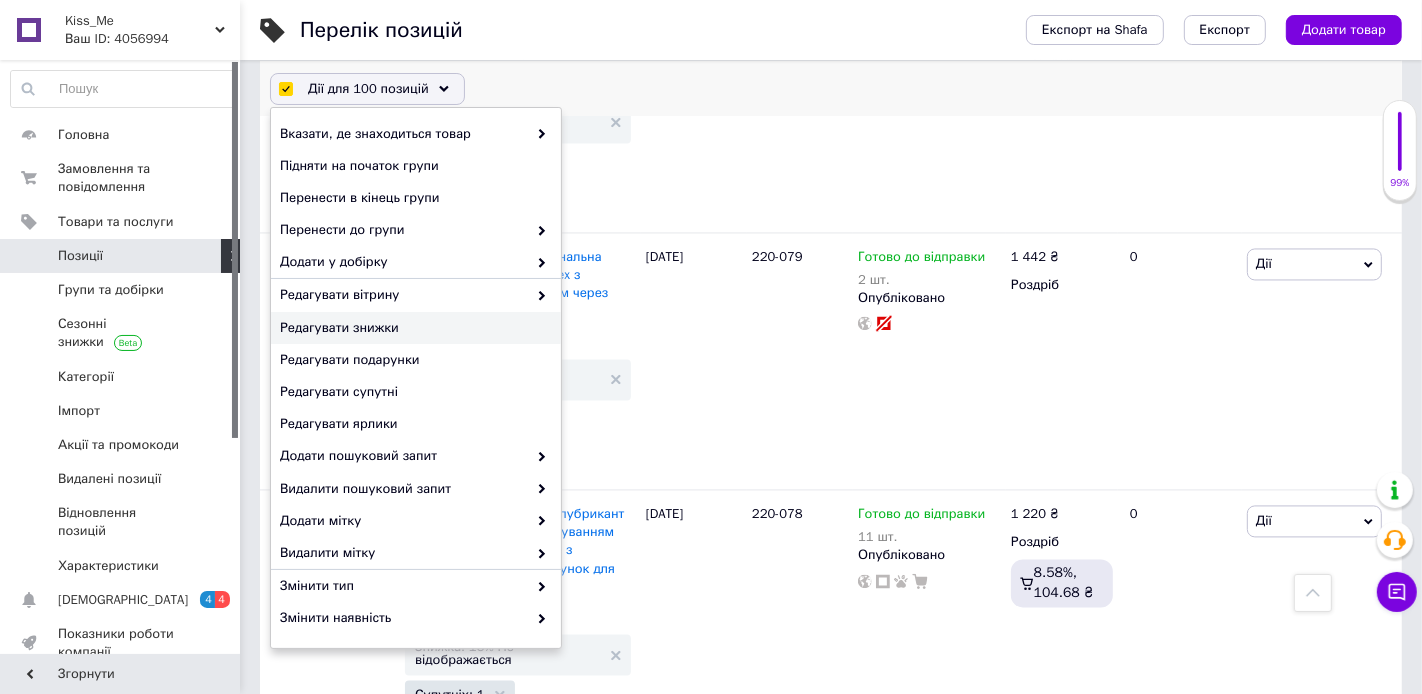 click on "Редагувати знижки" at bounding box center (413, 328) 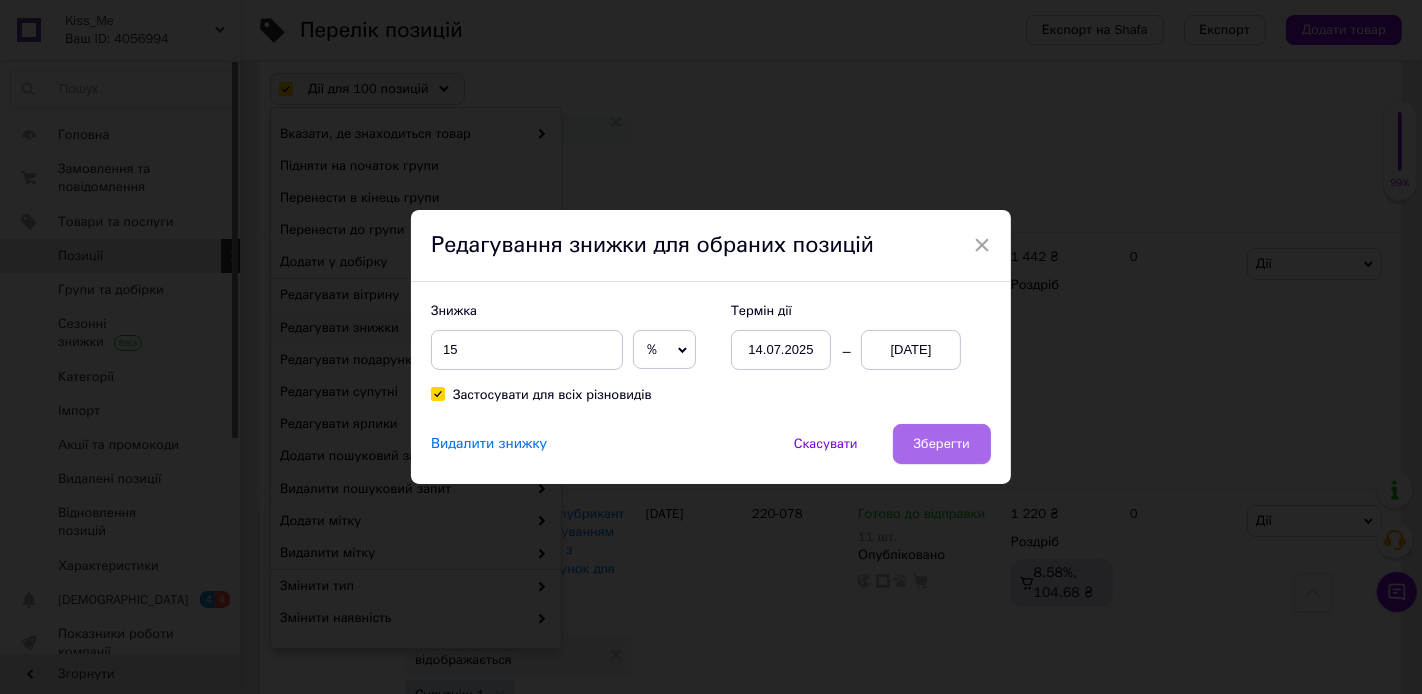 click on "Зберегти" at bounding box center [942, 444] 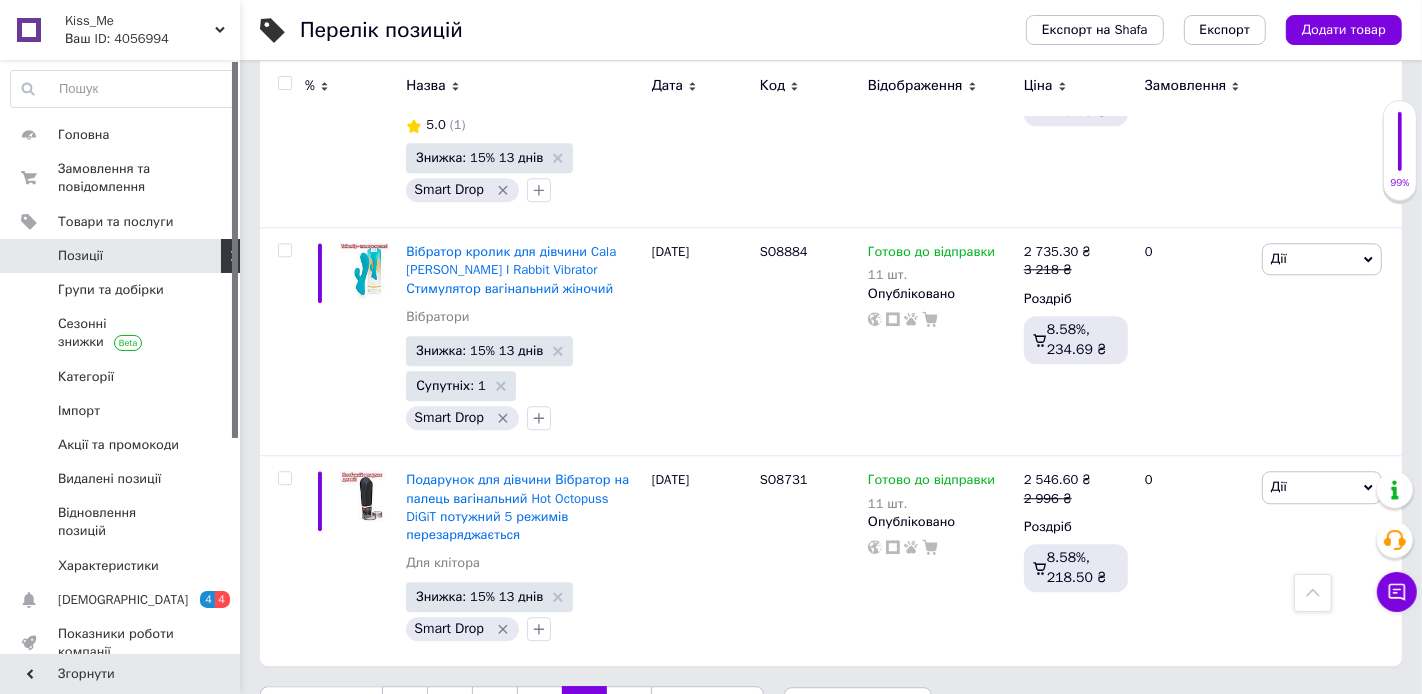 scroll, scrollTop: 23703, scrollLeft: 0, axis: vertical 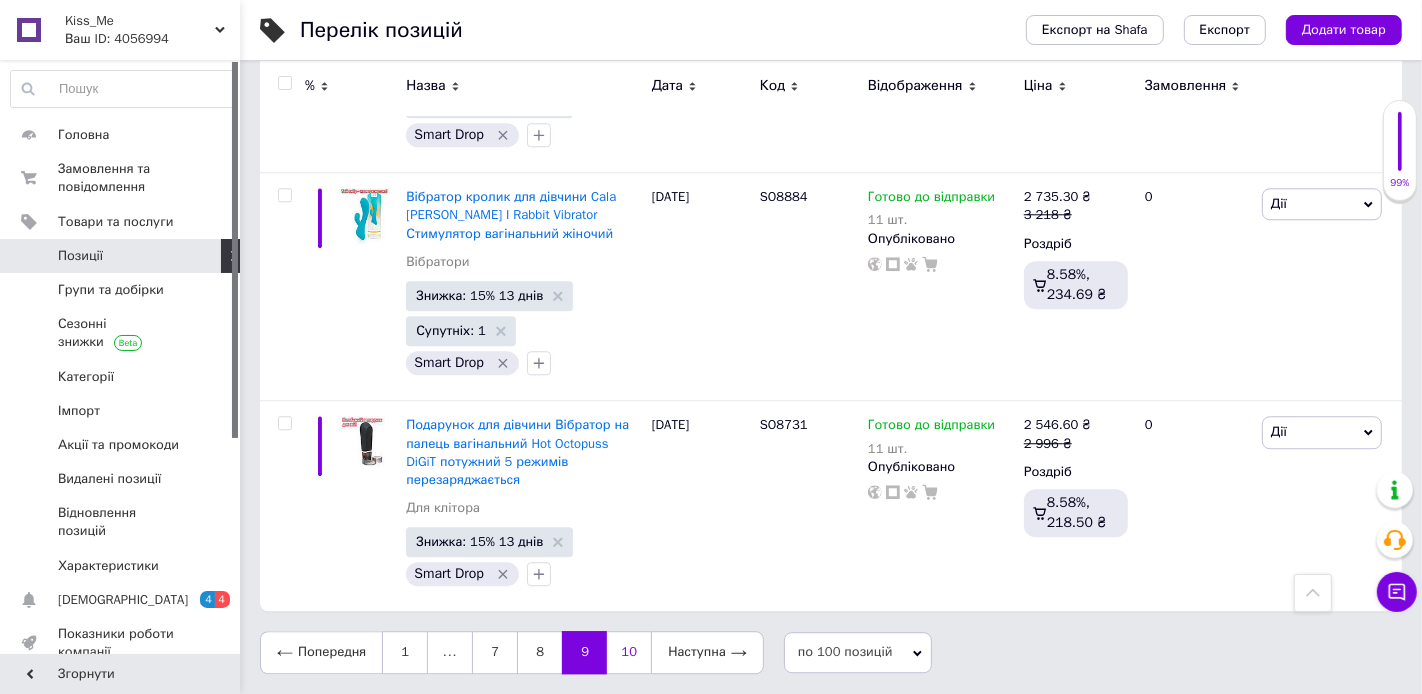 click on "10" at bounding box center [629, 652] 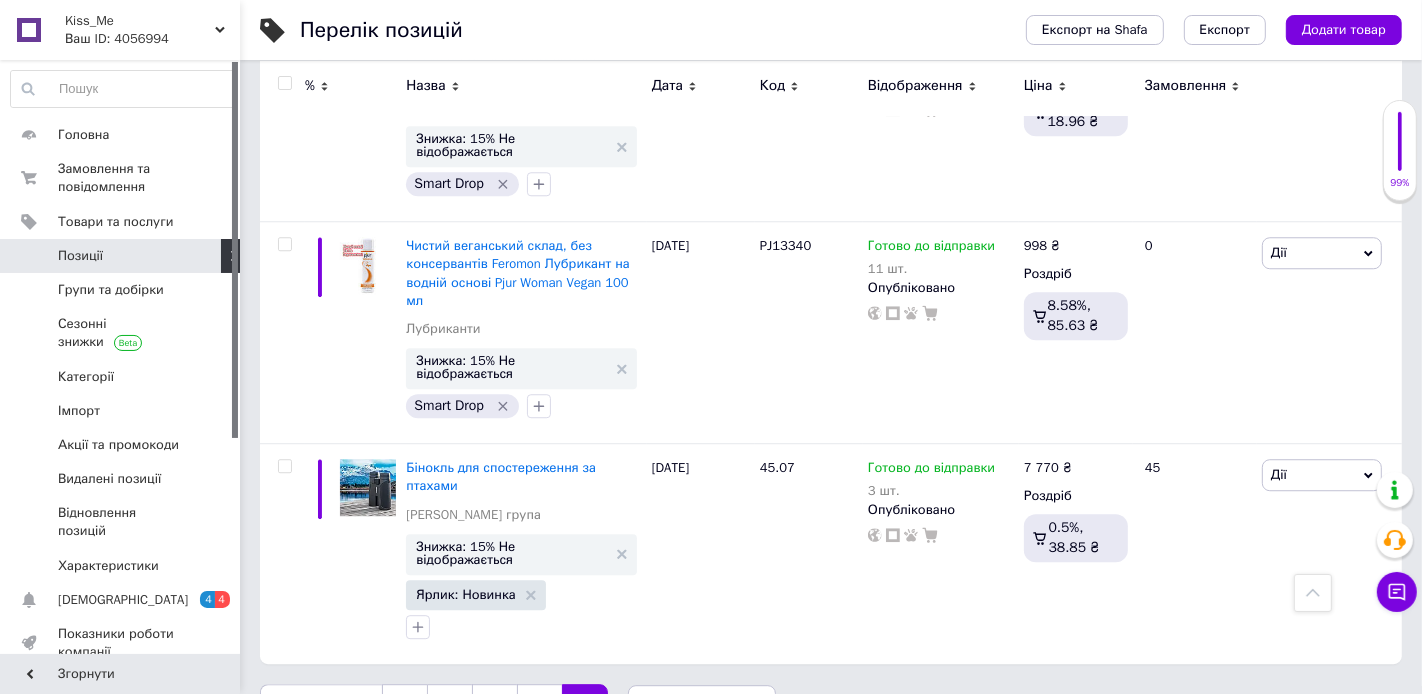 scroll, scrollTop: 23658, scrollLeft: 0, axis: vertical 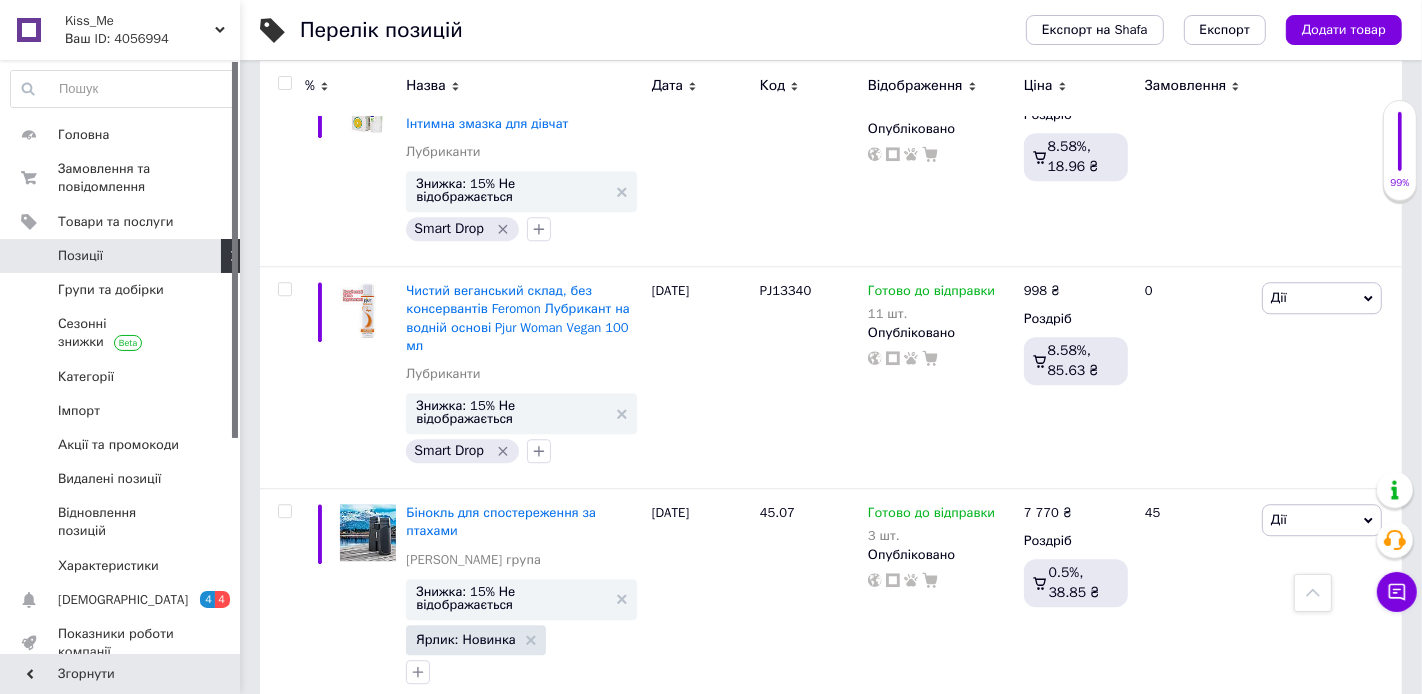 click at bounding box center [284, 83] 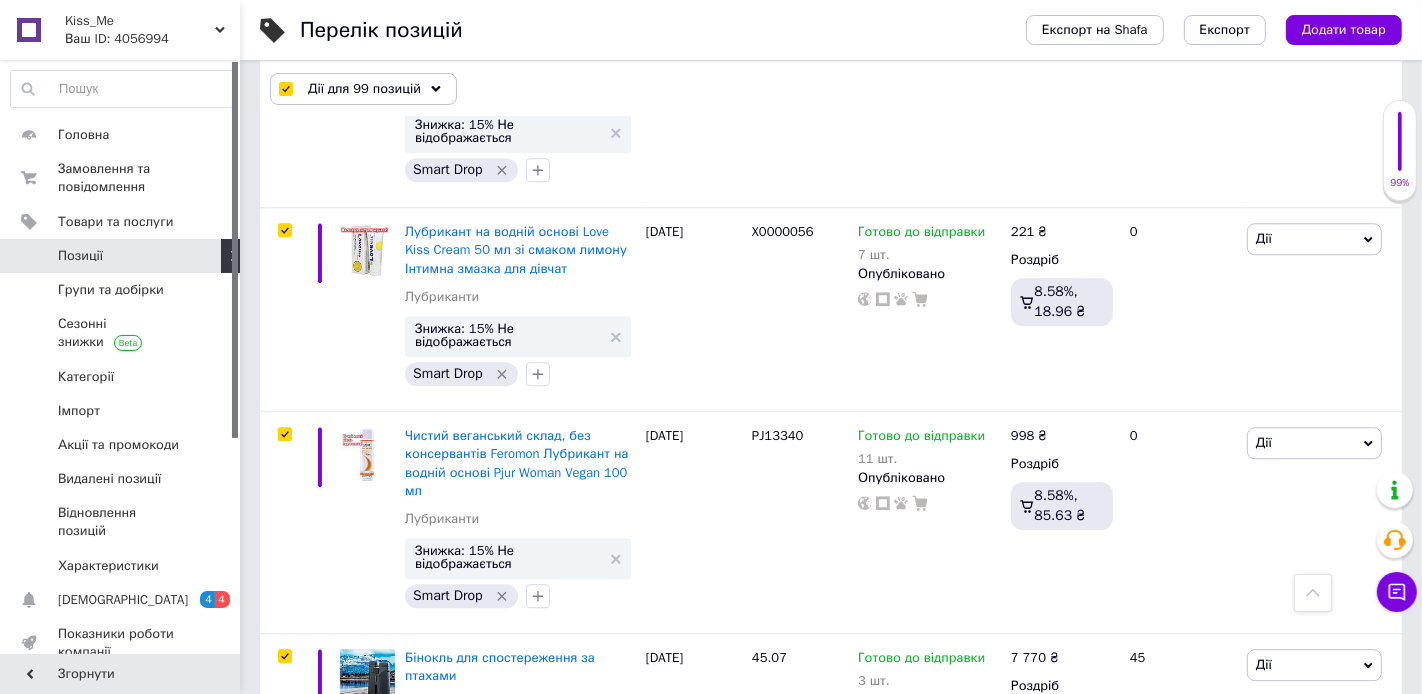 scroll, scrollTop: 23804, scrollLeft: 0, axis: vertical 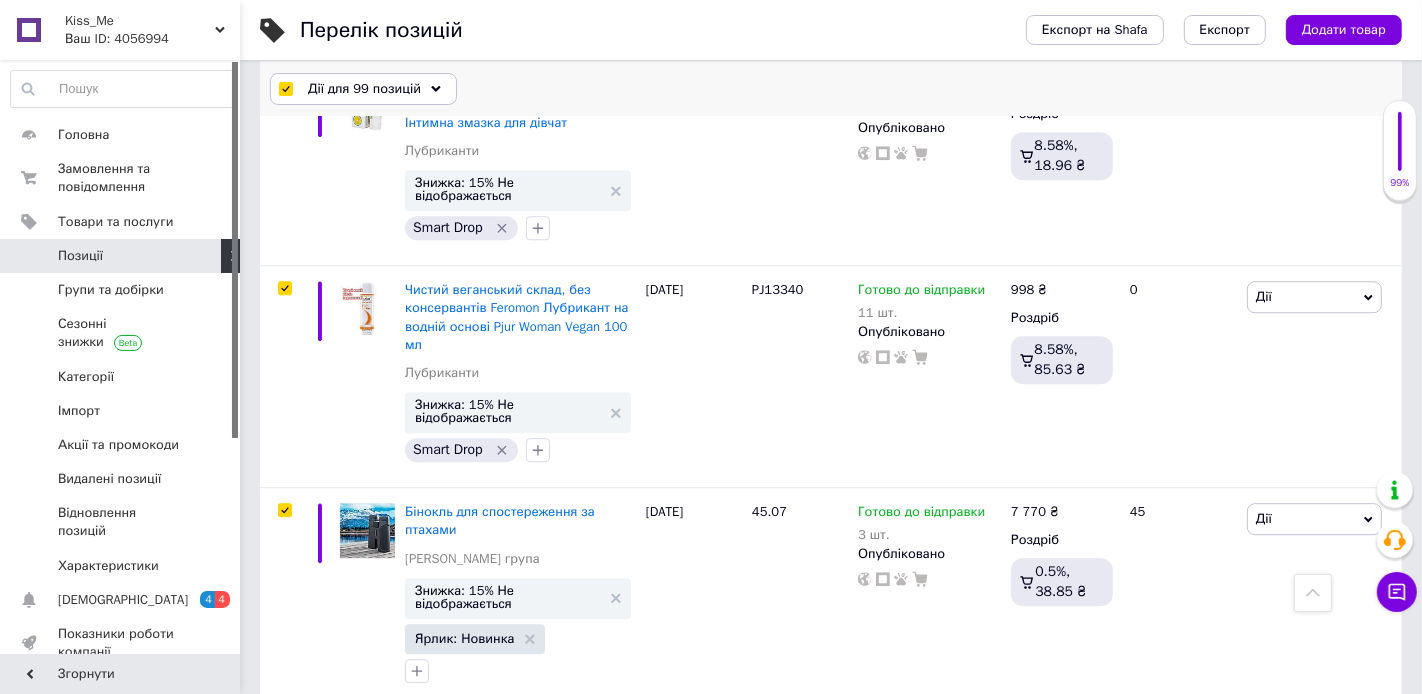 click 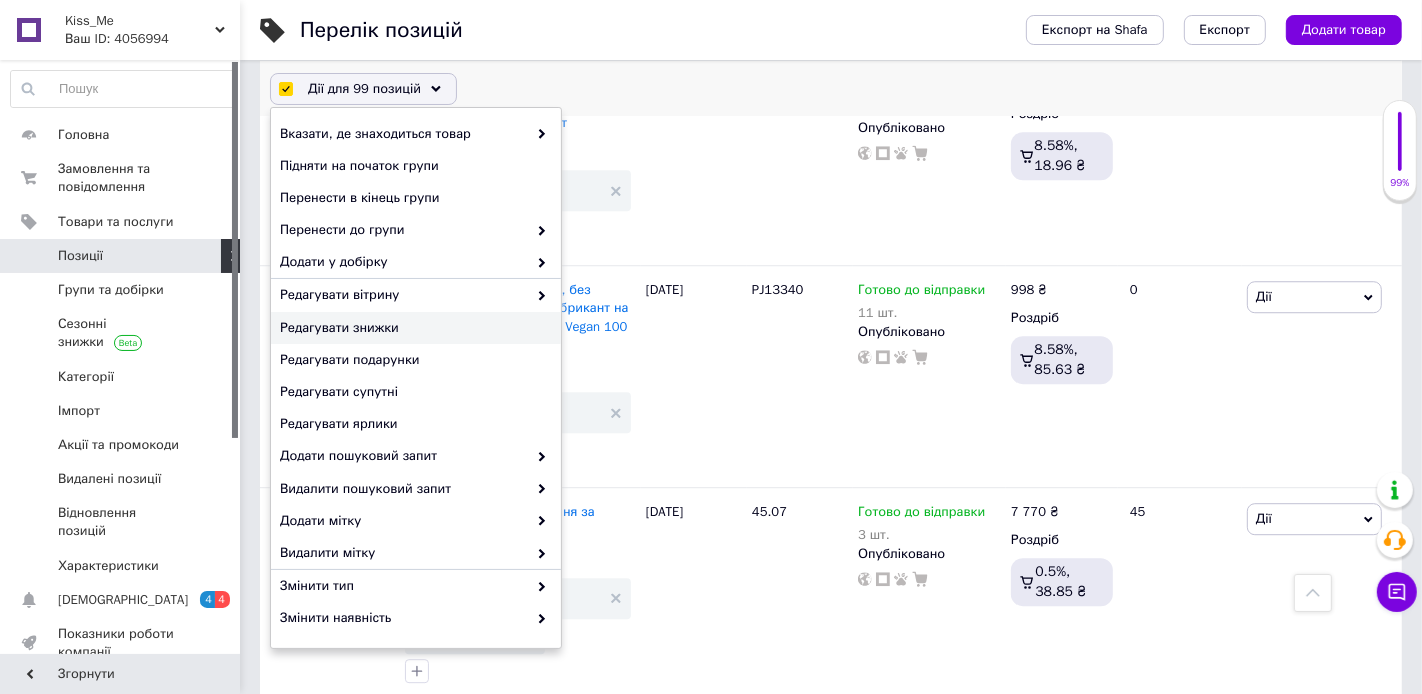 click on "Редагувати знижки" at bounding box center (413, 328) 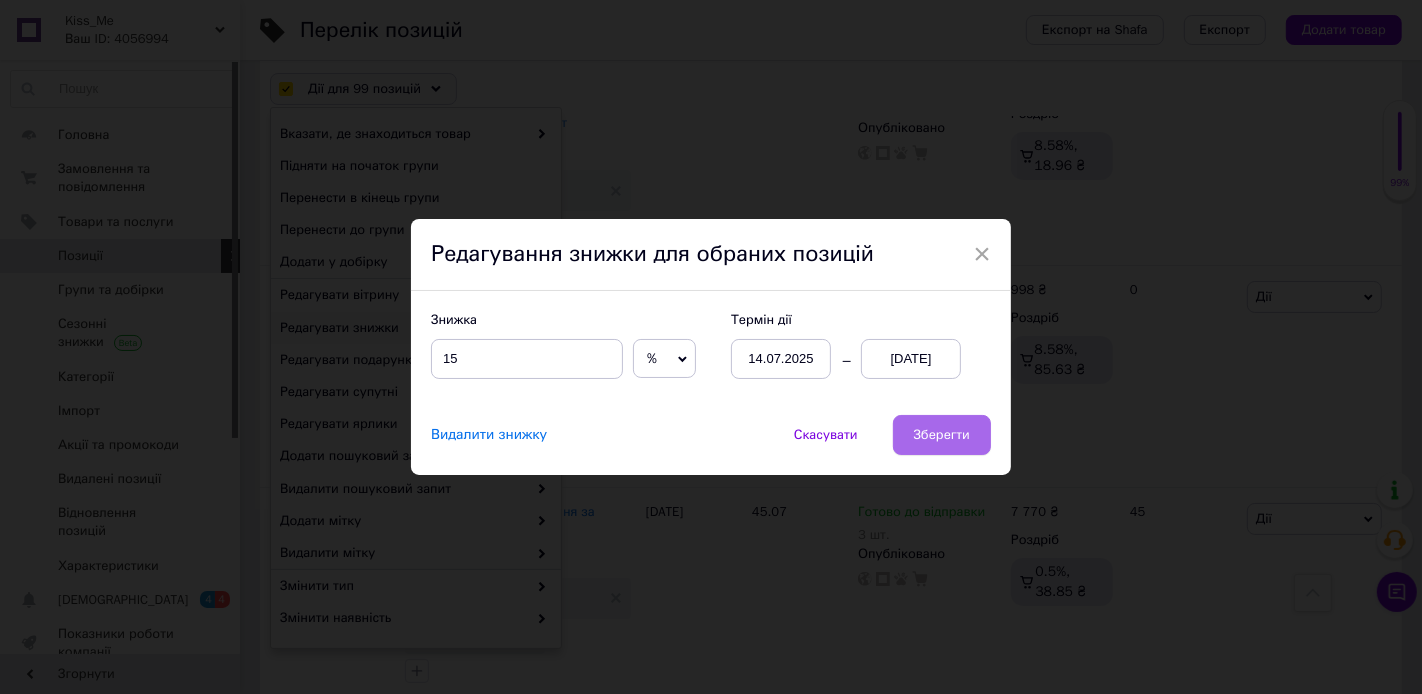 click on "Зберегти" at bounding box center [942, 435] 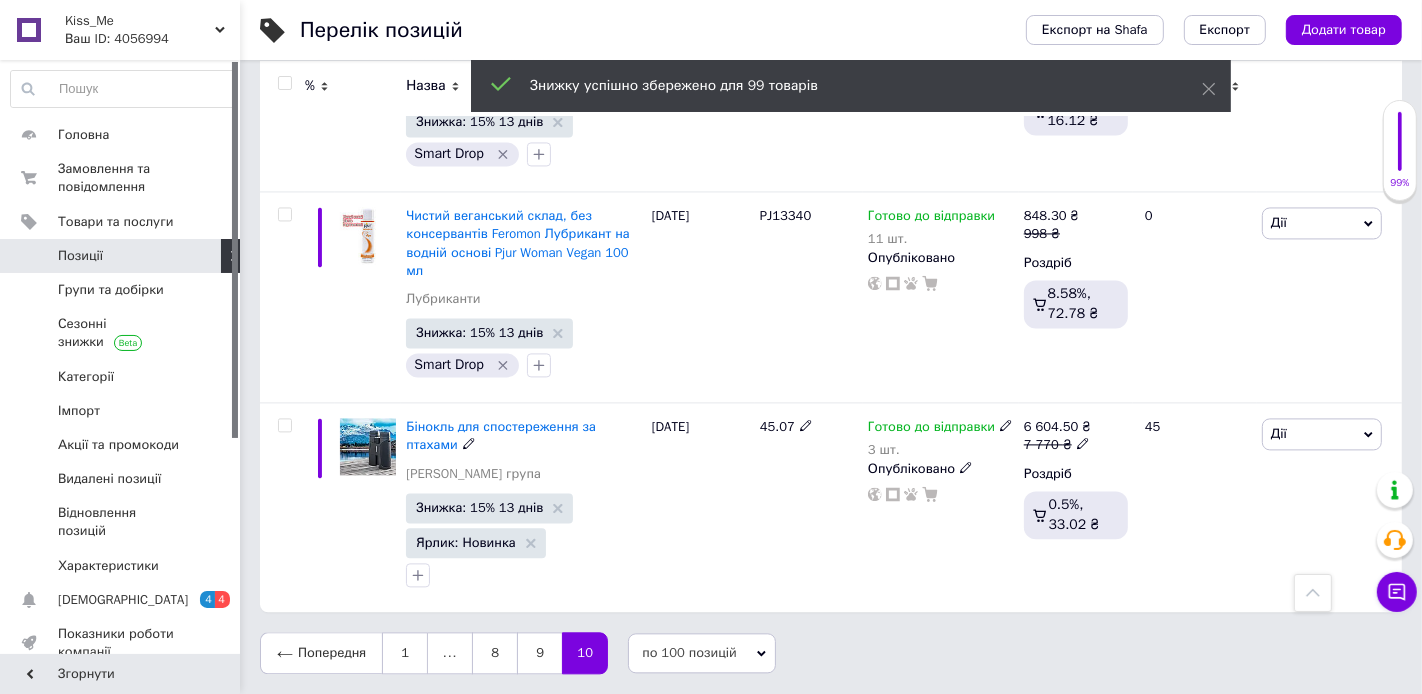 scroll, scrollTop: 22656, scrollLeft: 0, axis: vertical 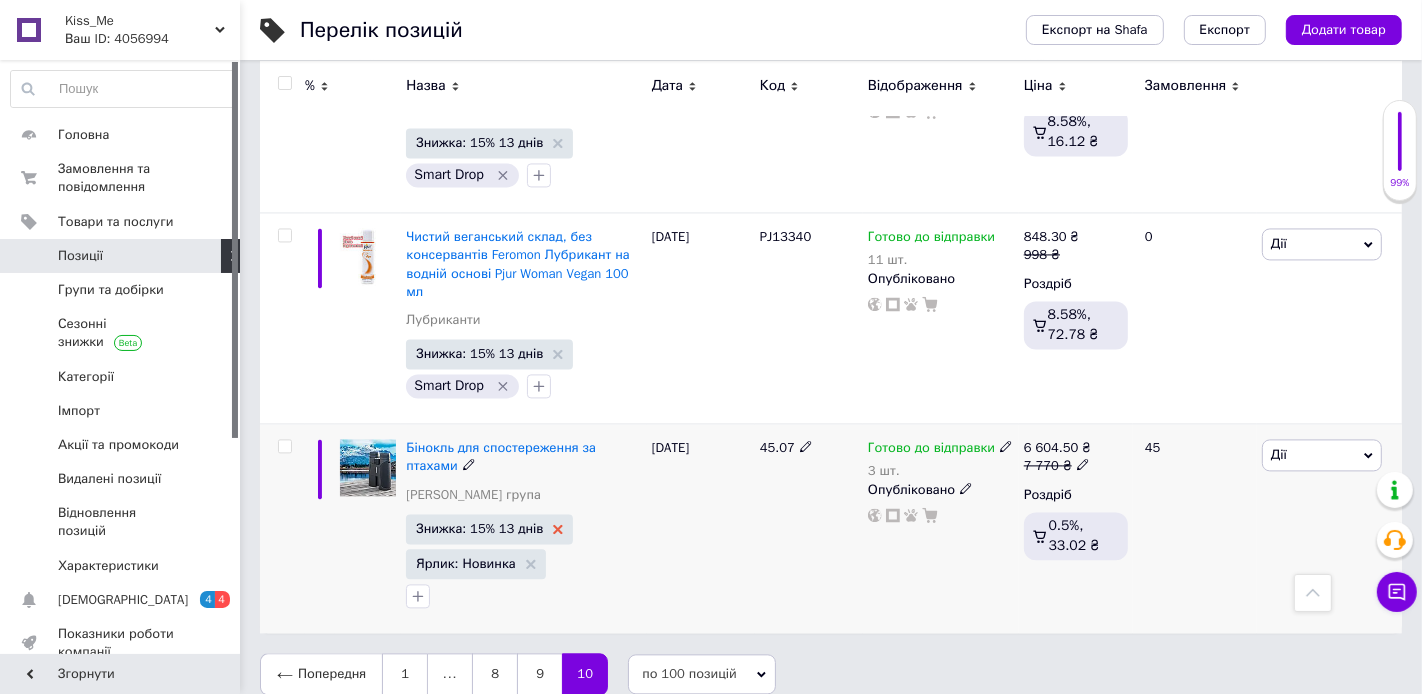 click 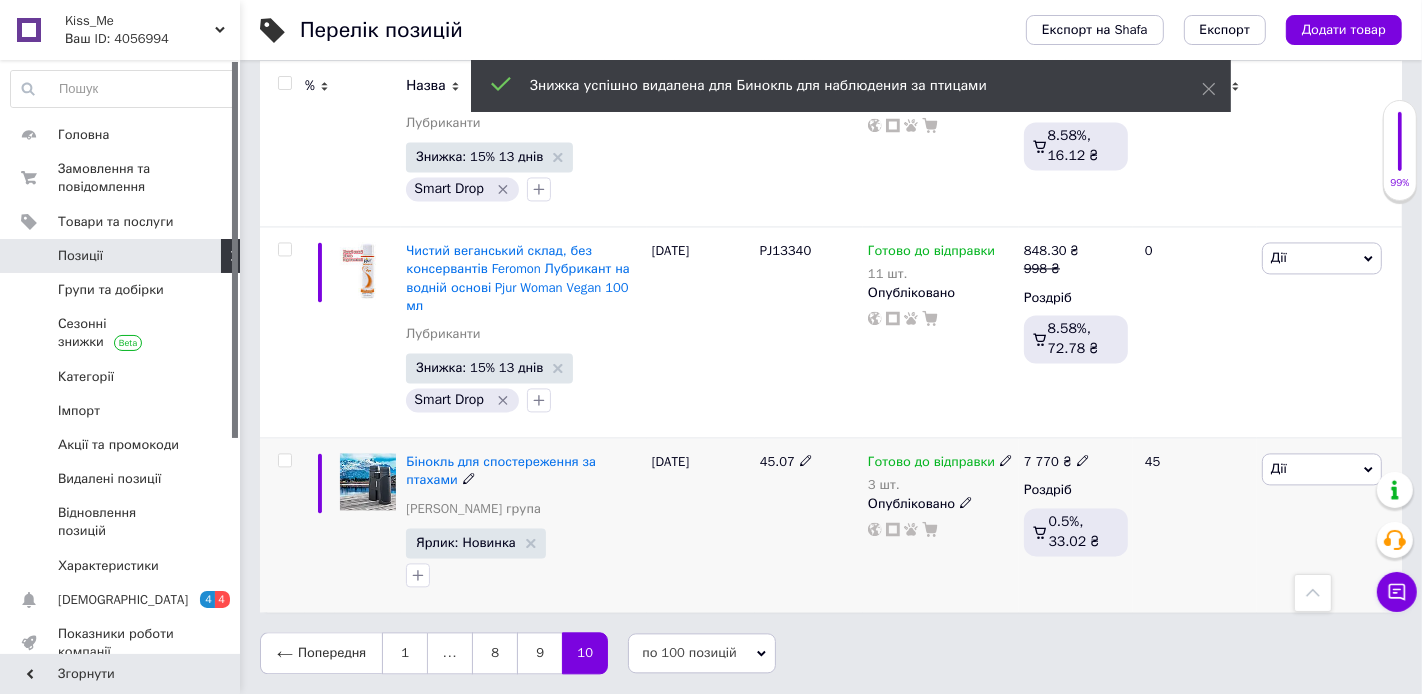 scroll, scrollTop: 22621, scrollLeft: 0, axis: vertical 